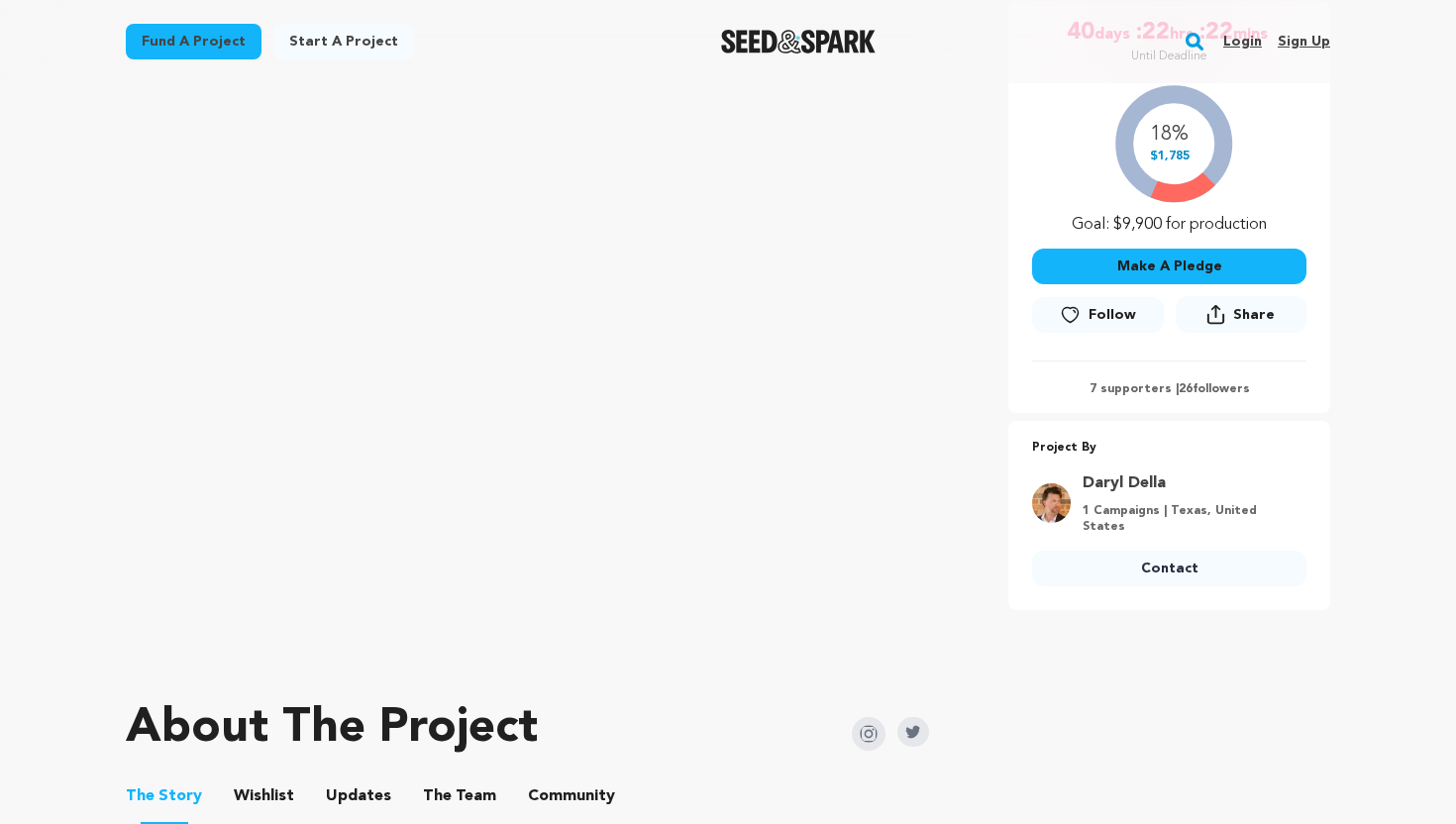 scroll, scrollTop: 377, scrollLeft: 0, axis: vertical 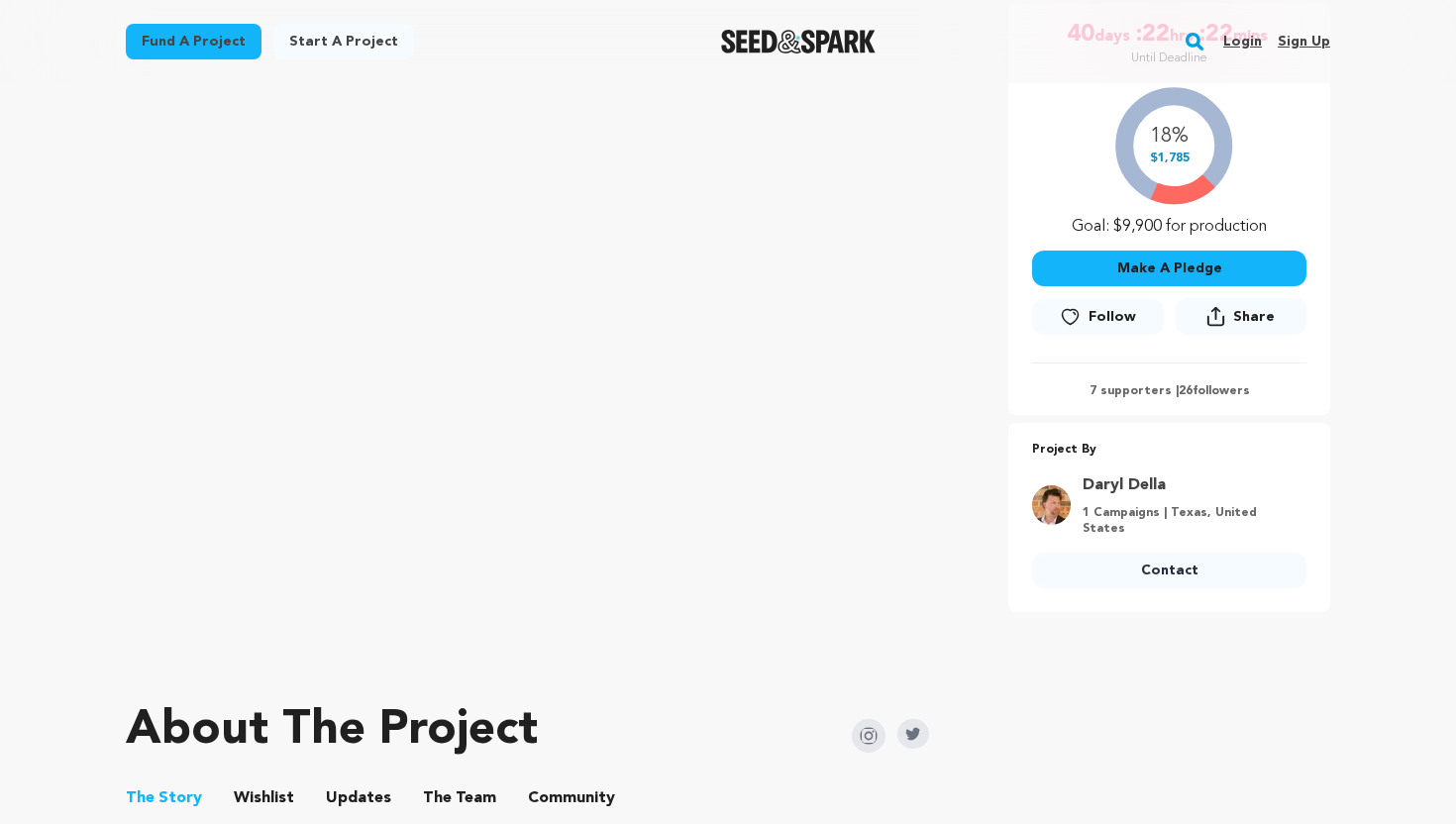 click on "Make A Pledge" at bounding box center [1169, 268] 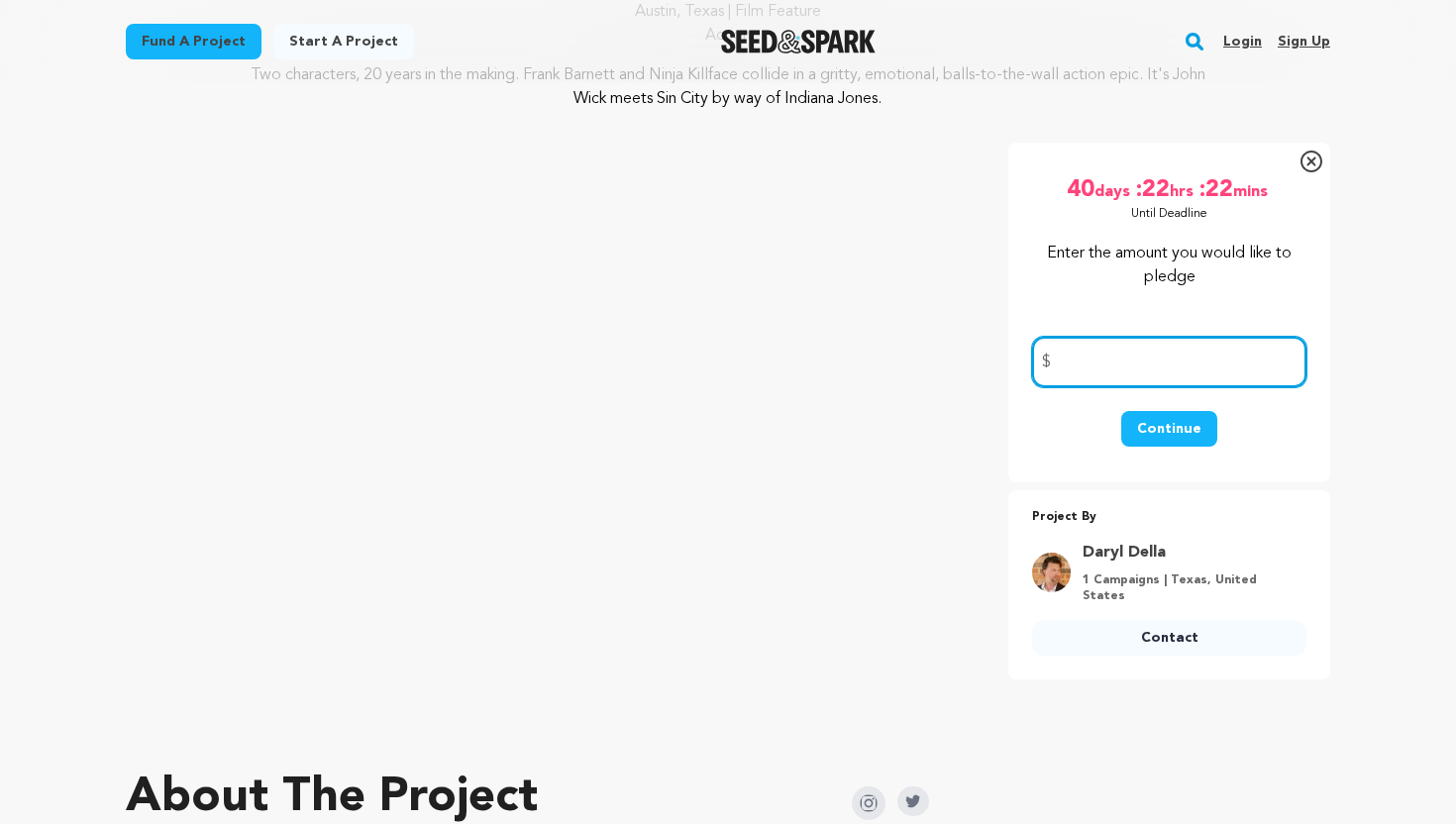 scroll, scrollTop: 218, scrollLeft: 0, axis: vertical 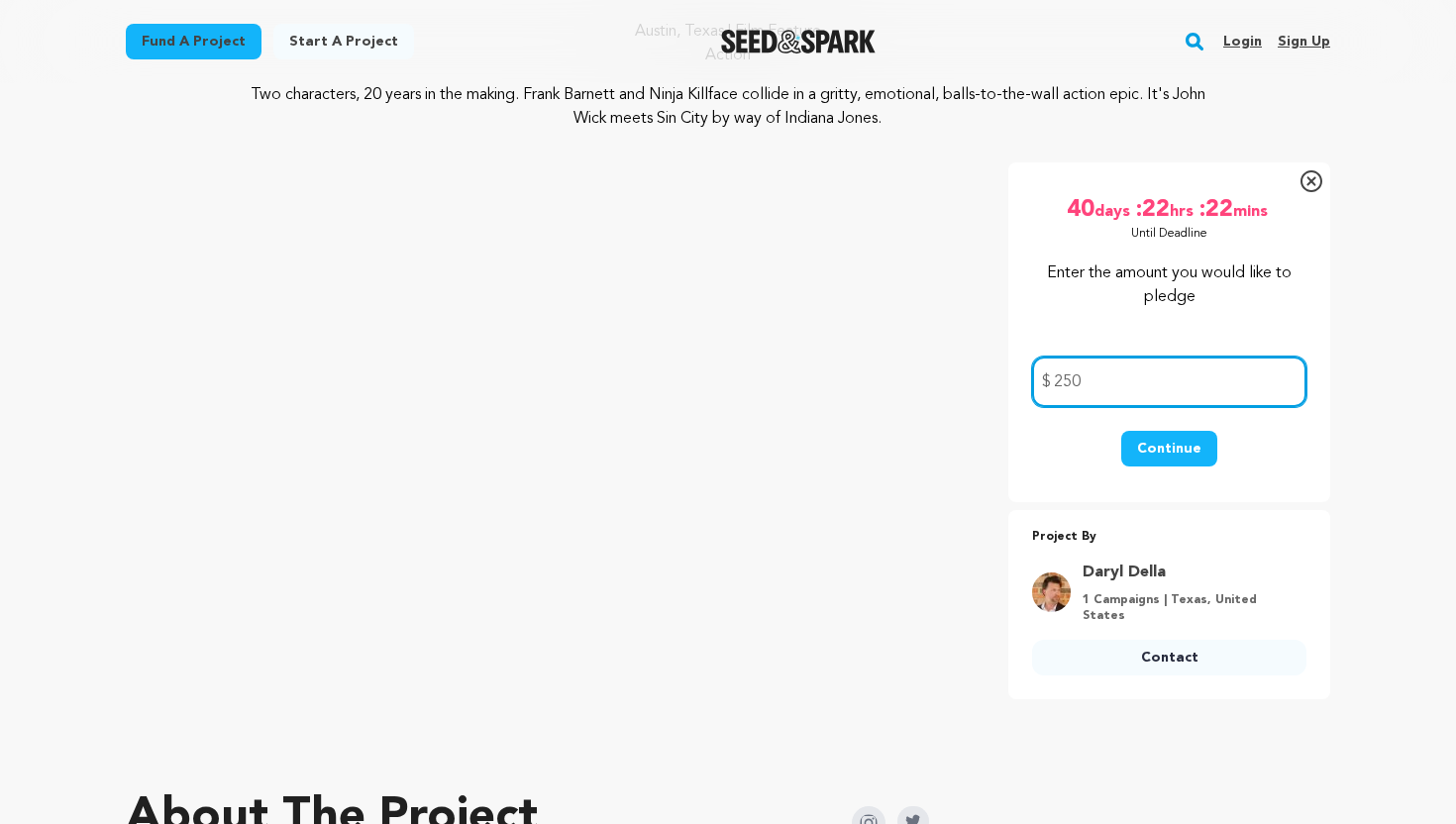 type on "250" 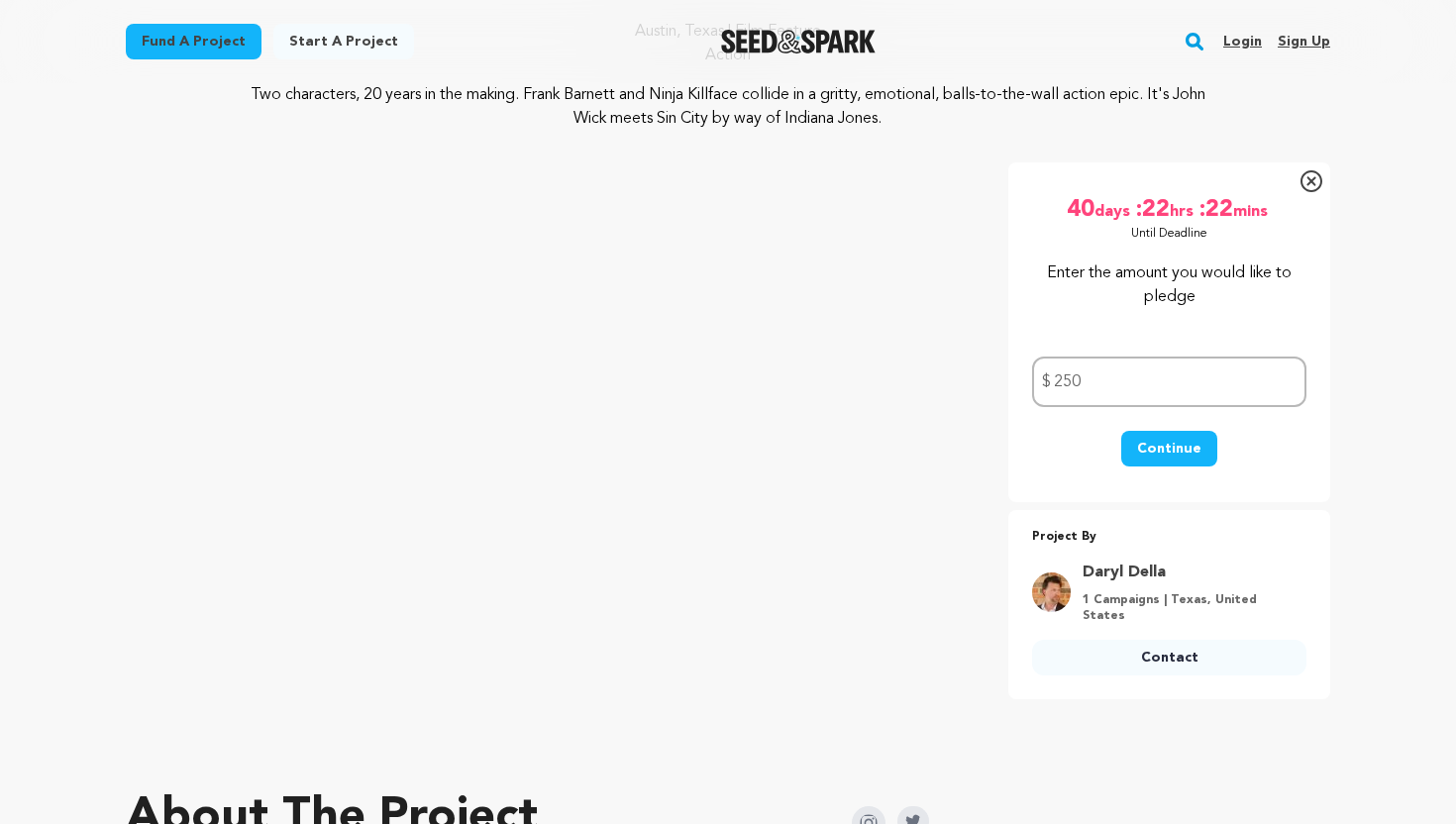 click on "Continue" at bounding box center (1169, 449) 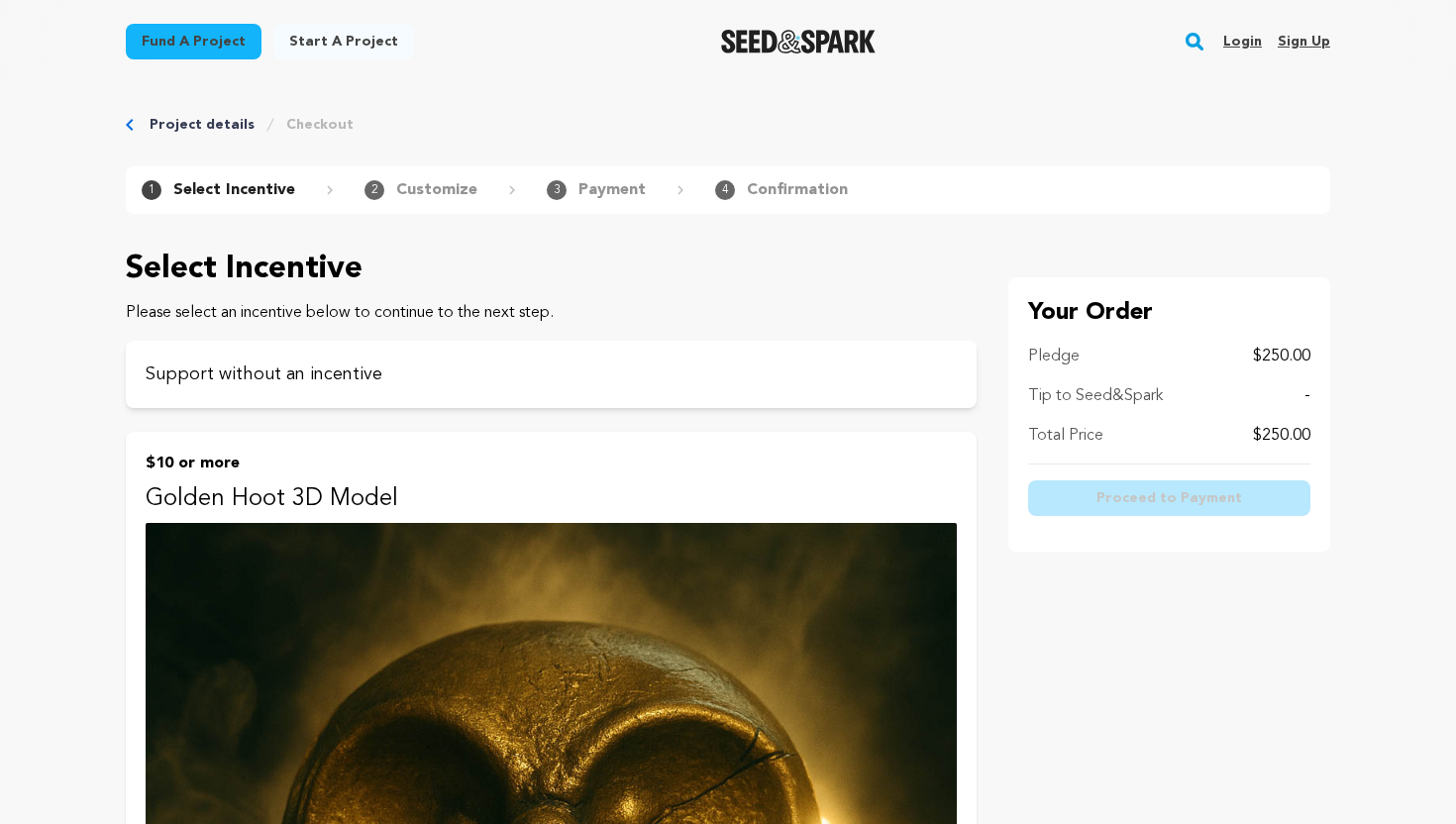 scroll, scrollTop: 0, scrollLeft: 0, axis: both 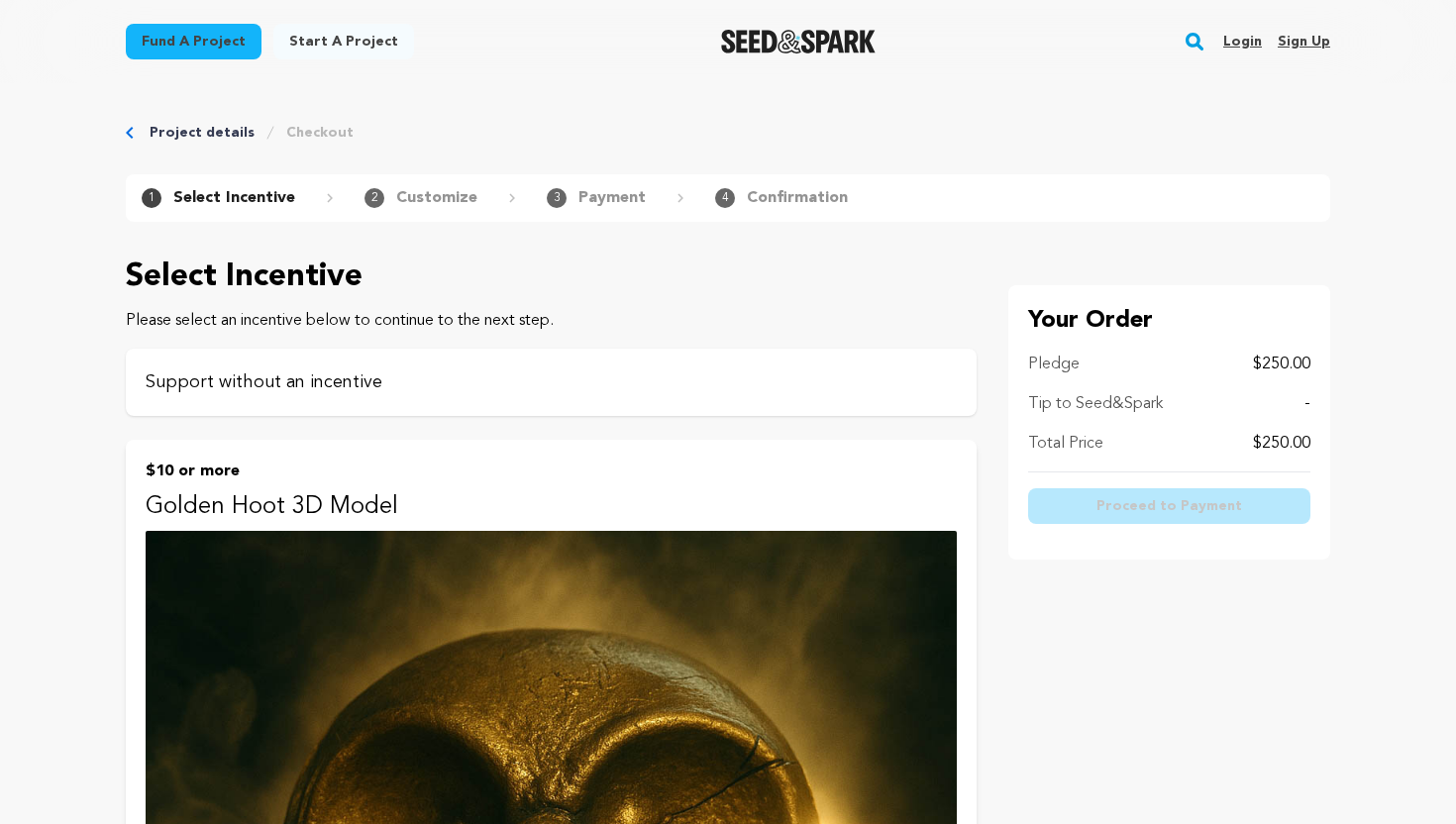 click on "Support without an incentive" at bounding box center [551, 382] 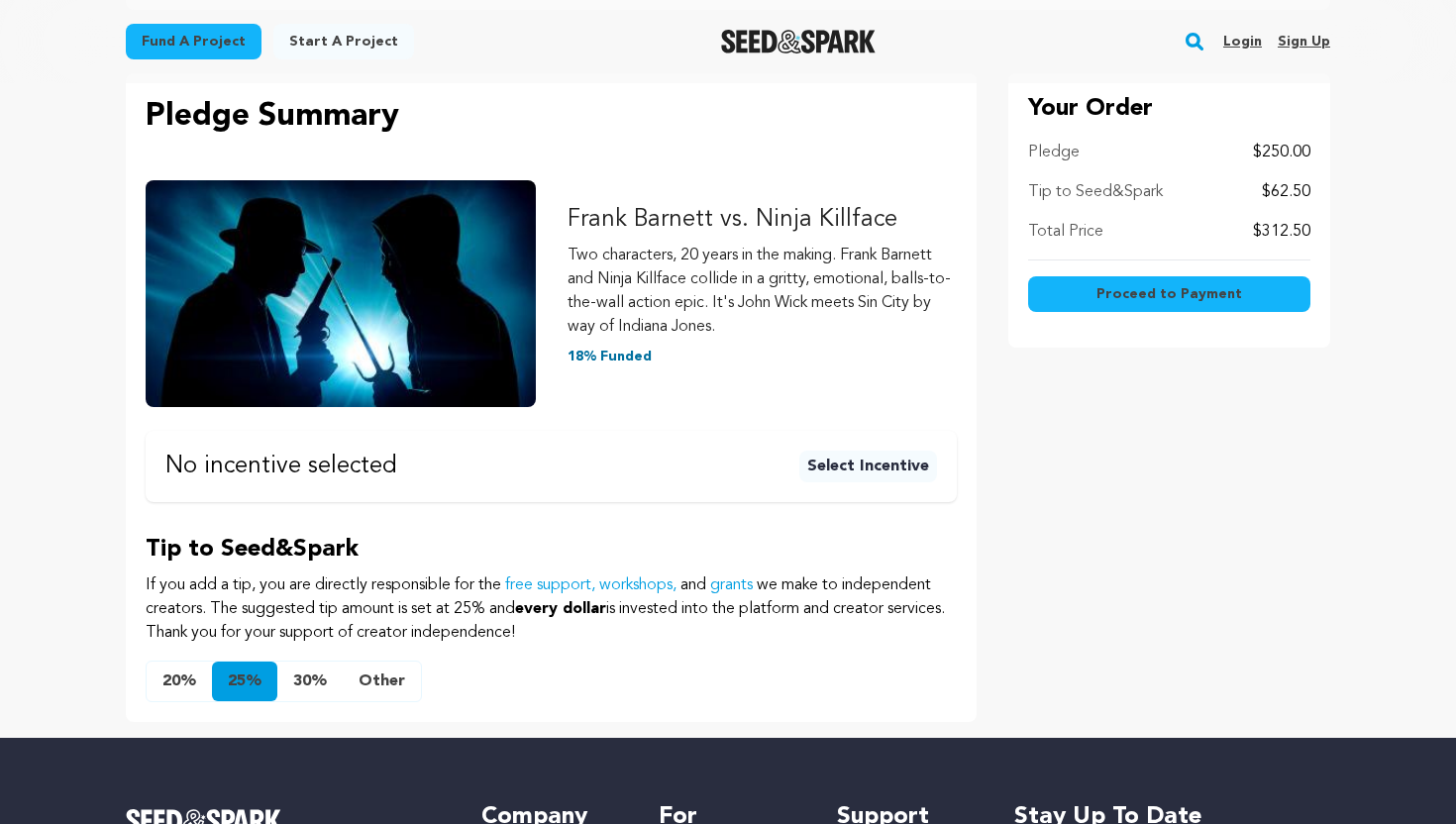 scroll, scrollTop: 210, scrollLeft: 0, axis: vertical 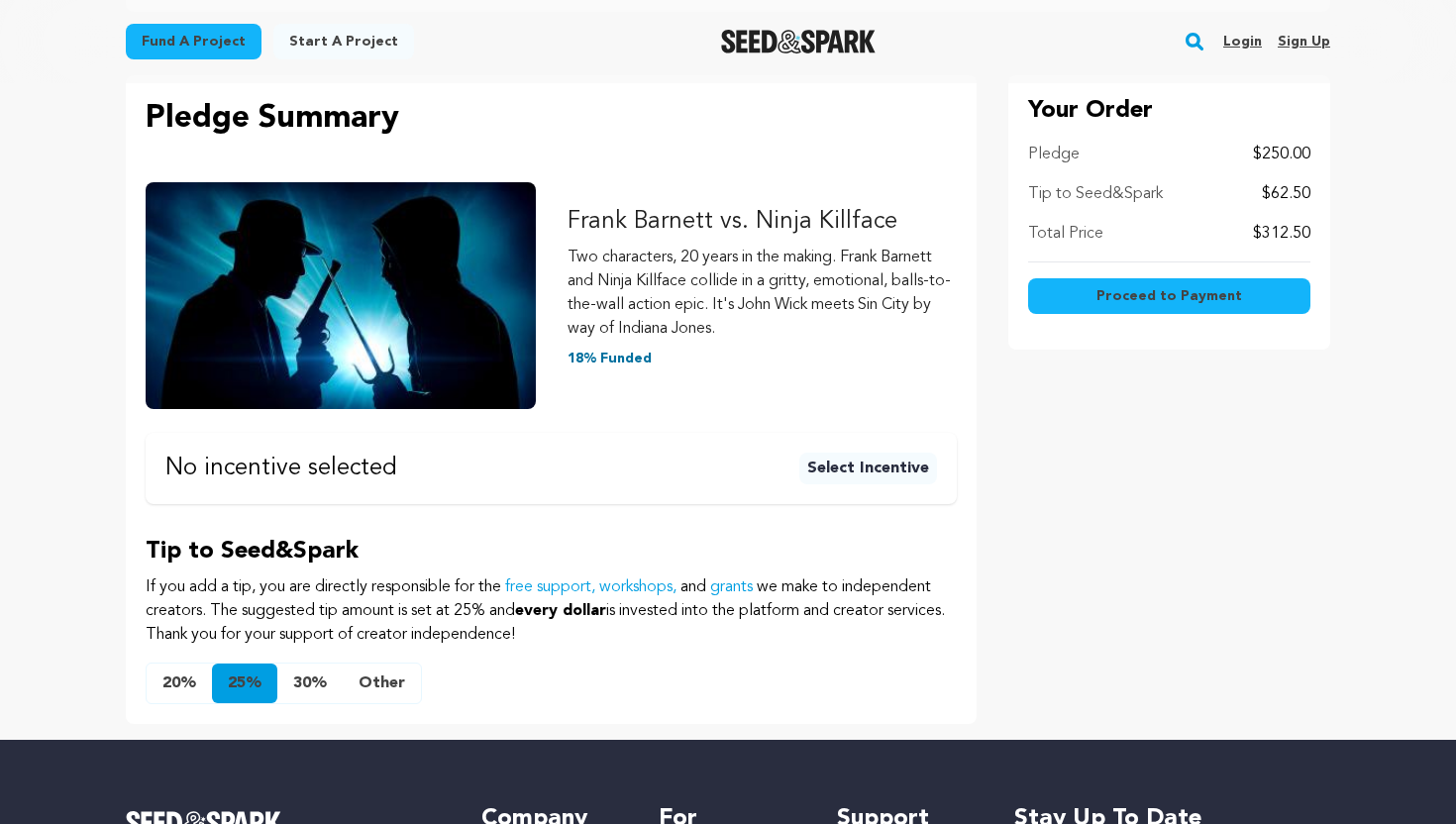 click on "Other" at bounding box center [381, 683] 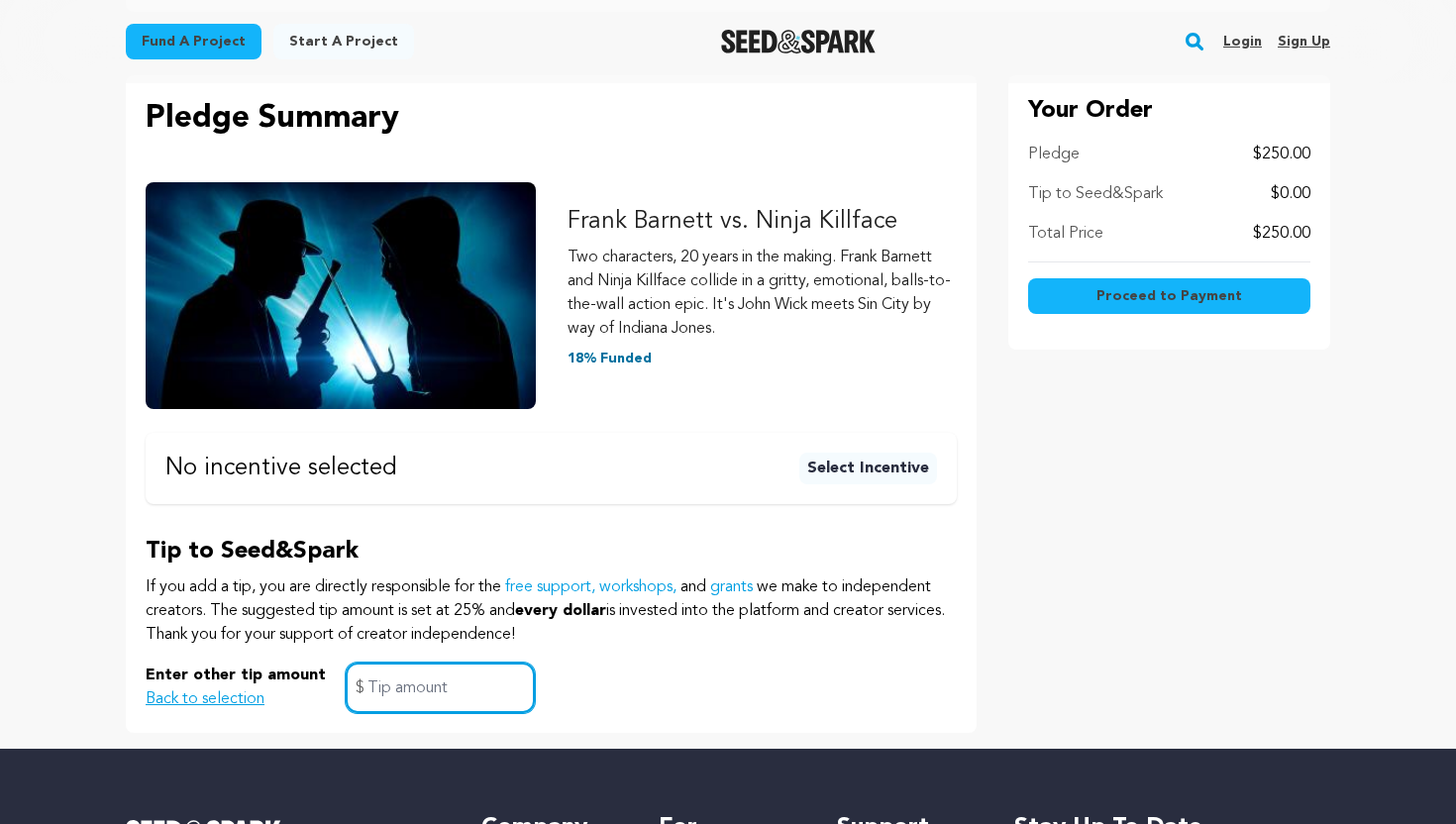 click at bounding box center (440, 687) 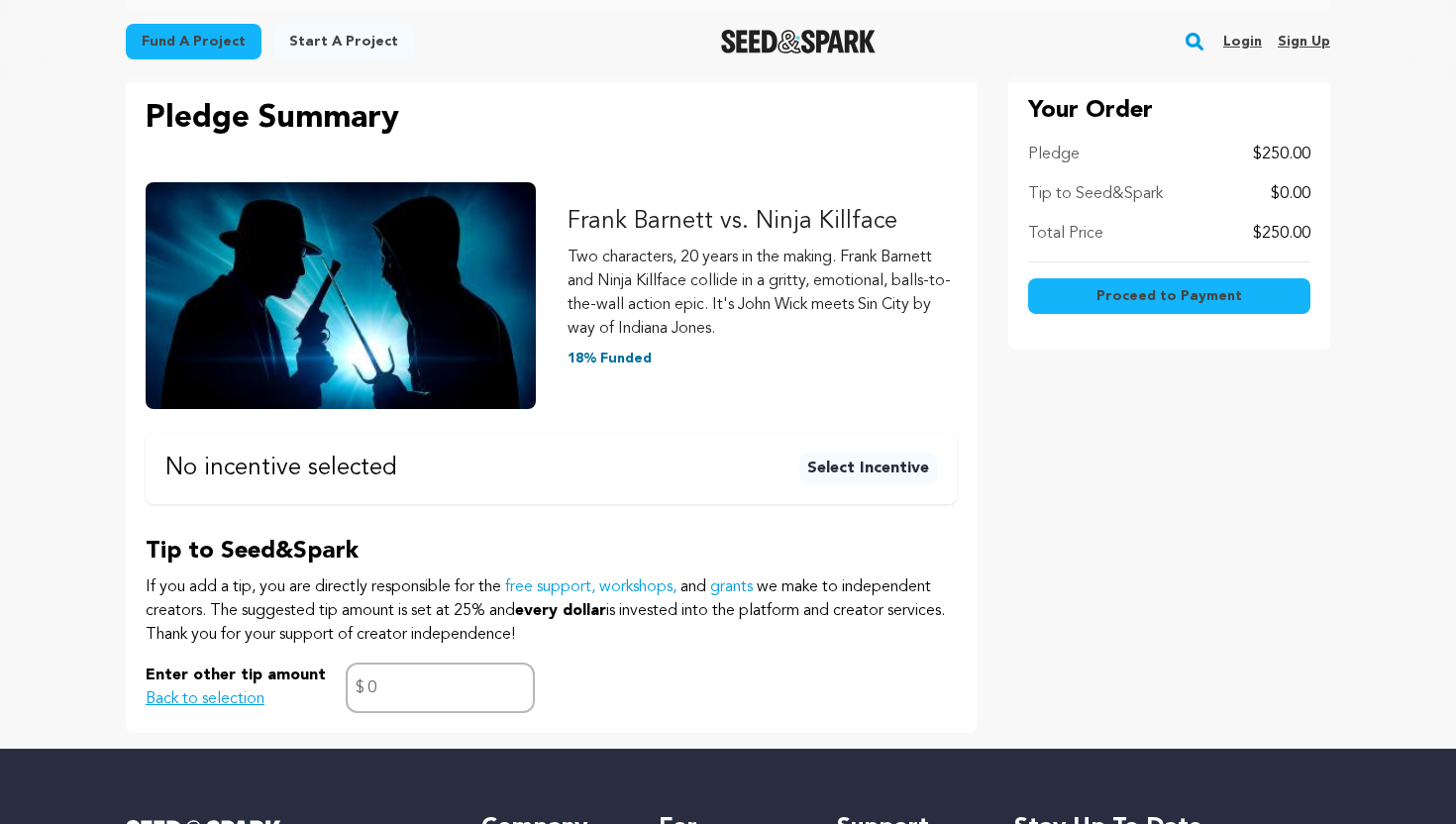 click on "Enter other tip amount
Back to selection
0
$" at bounding box center (551, 687) 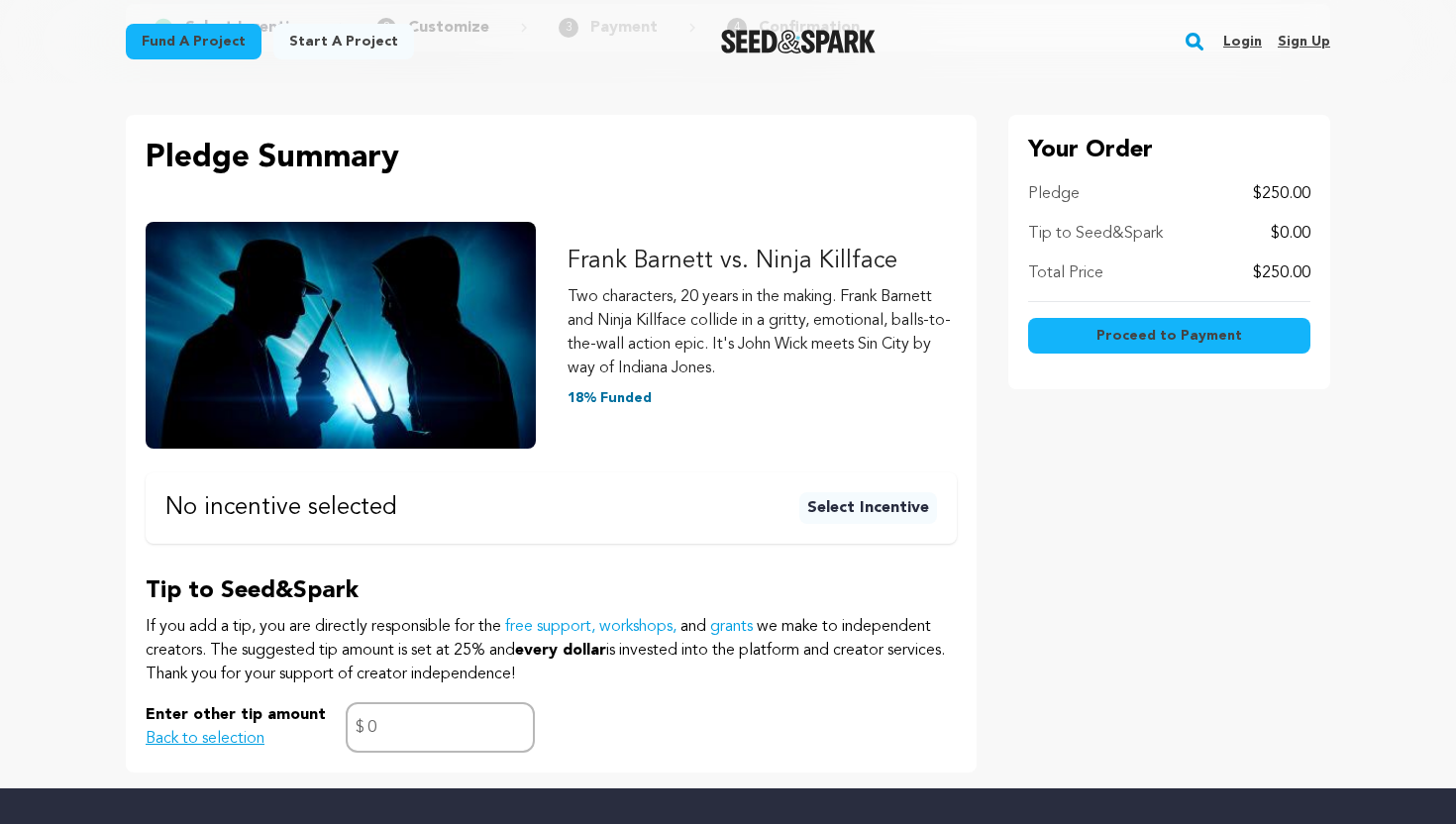 scroll, scrollTop: 159, scrollLeft: 0, axis: vertical 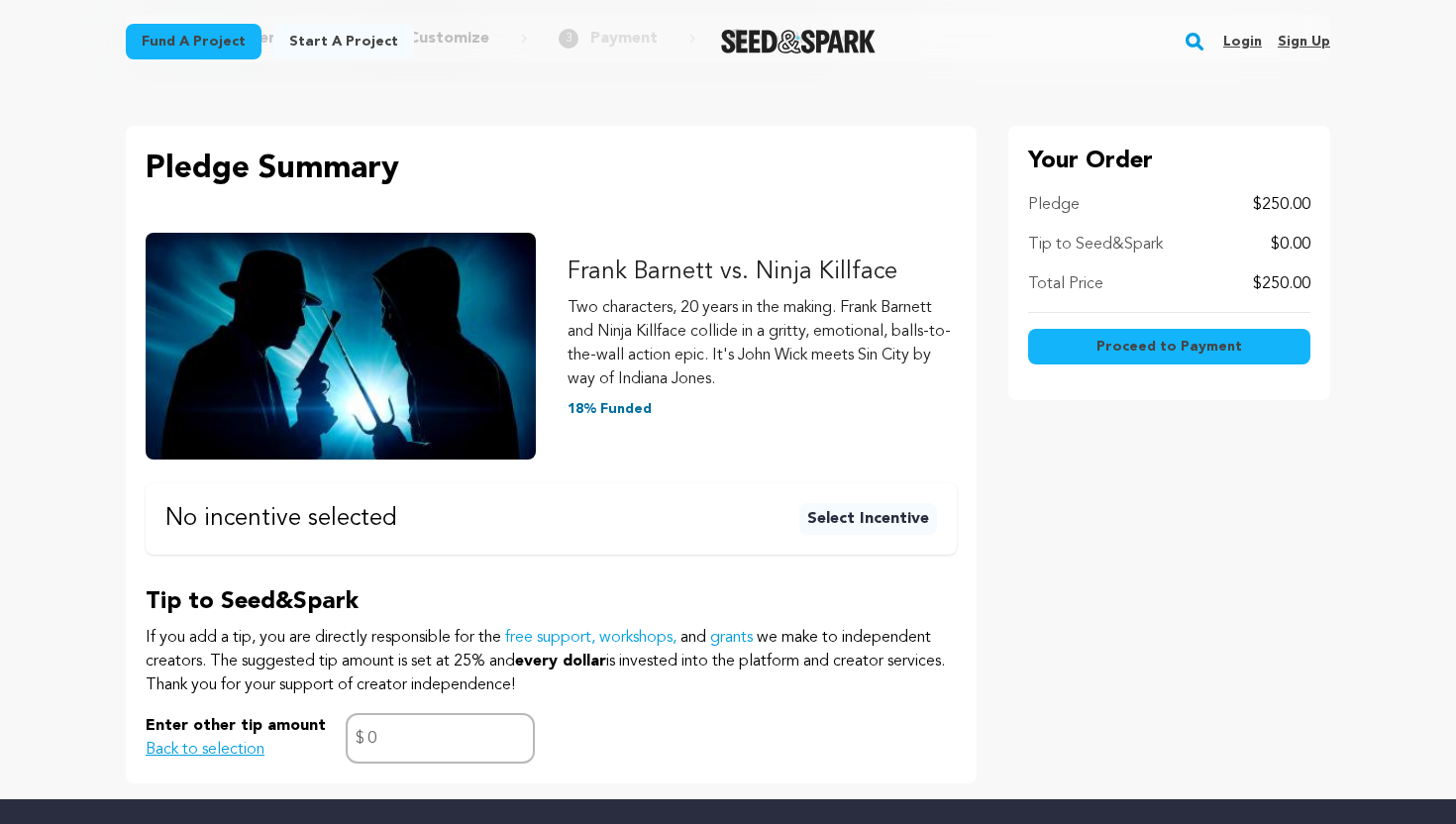 click on "Back to selection" at bounding box center (205, 750) 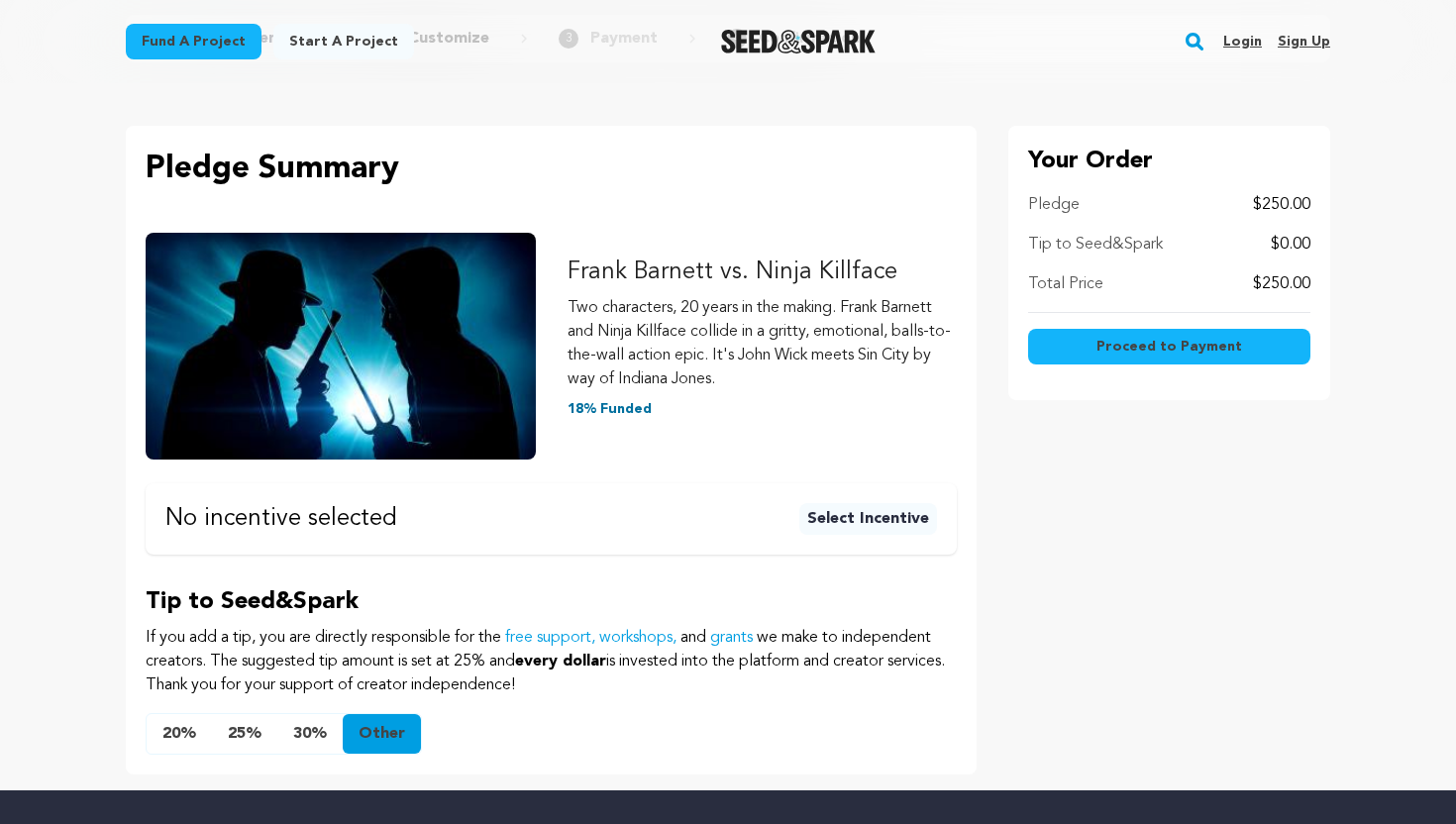 click on "Other" at bounding box center [381, 734] 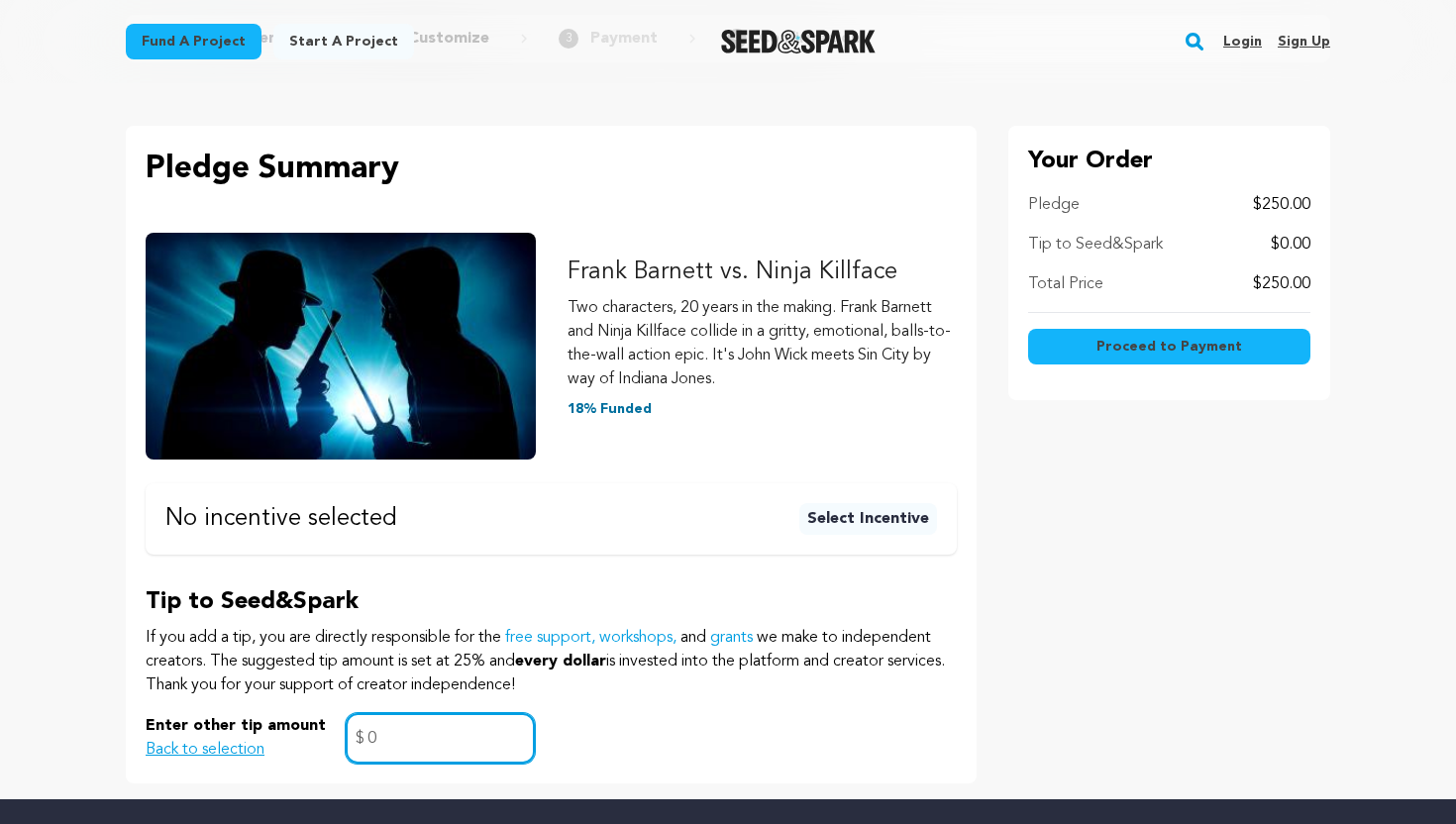 click on "0" at bounding box center [440, 738] 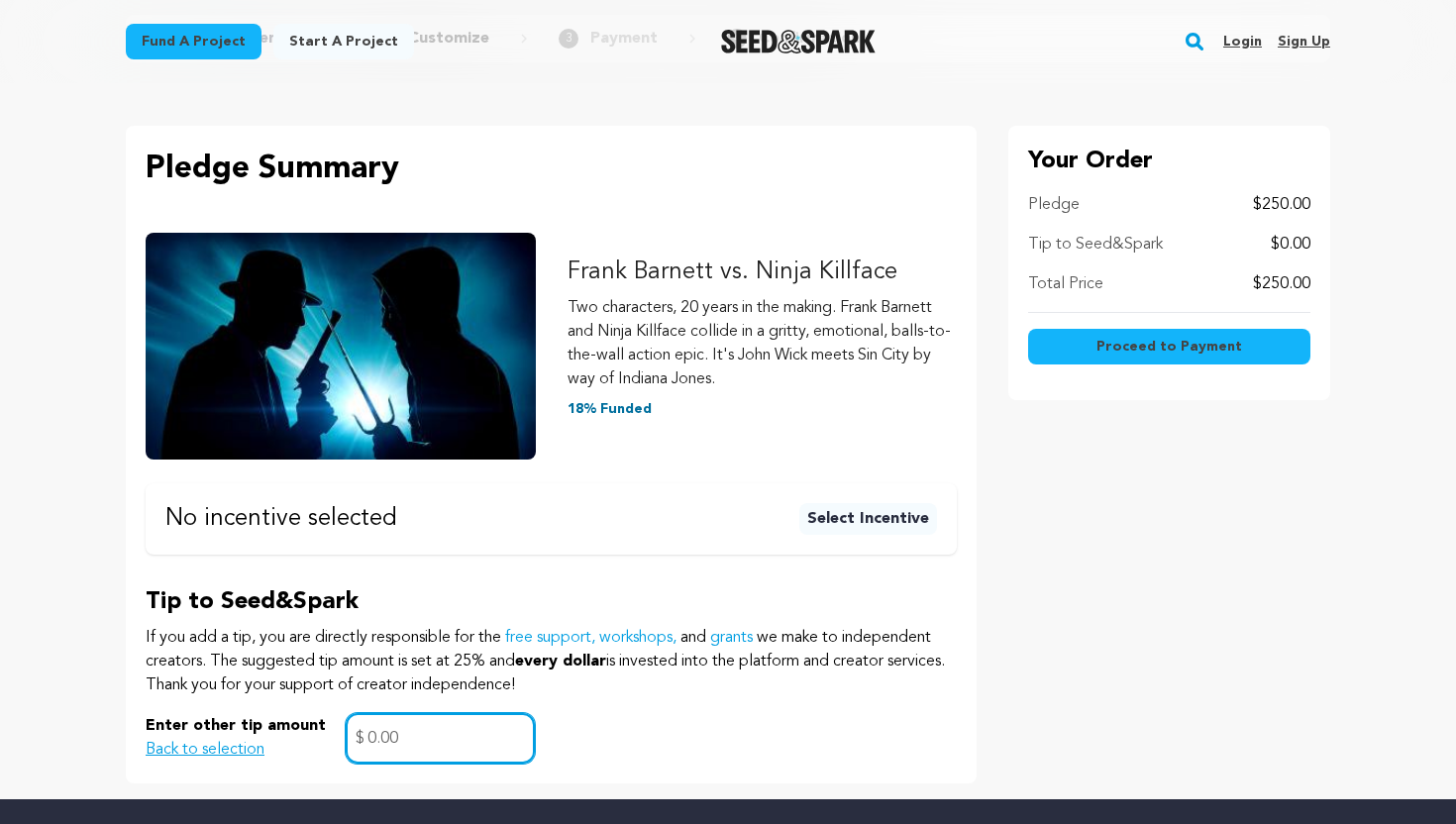 type on "0.00" 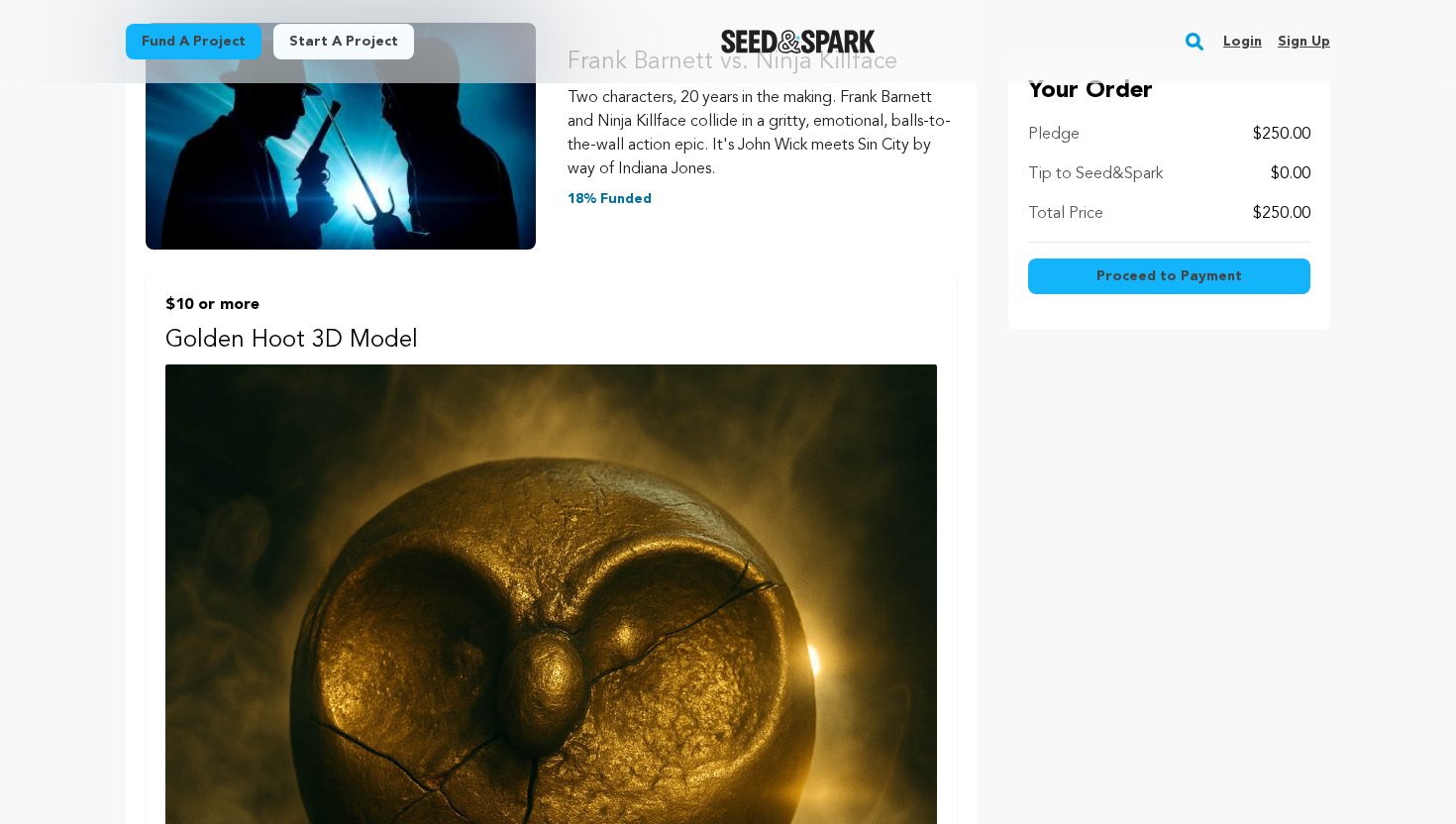 scroll, scrollTop: 349, scrollLeft: 0, axis: vertical 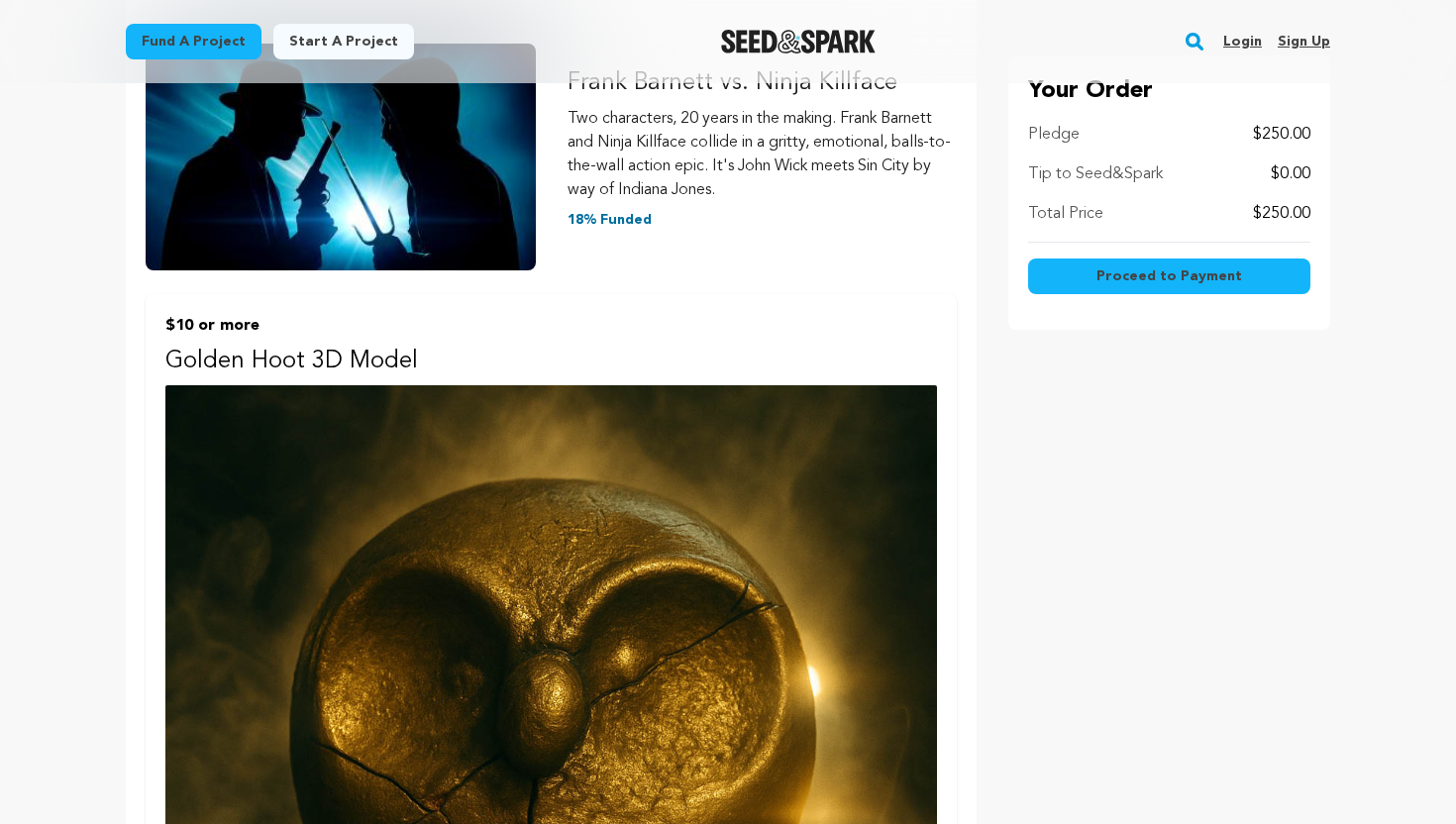 click on "Proceed to Payment" at bounding box center (1169, 276) 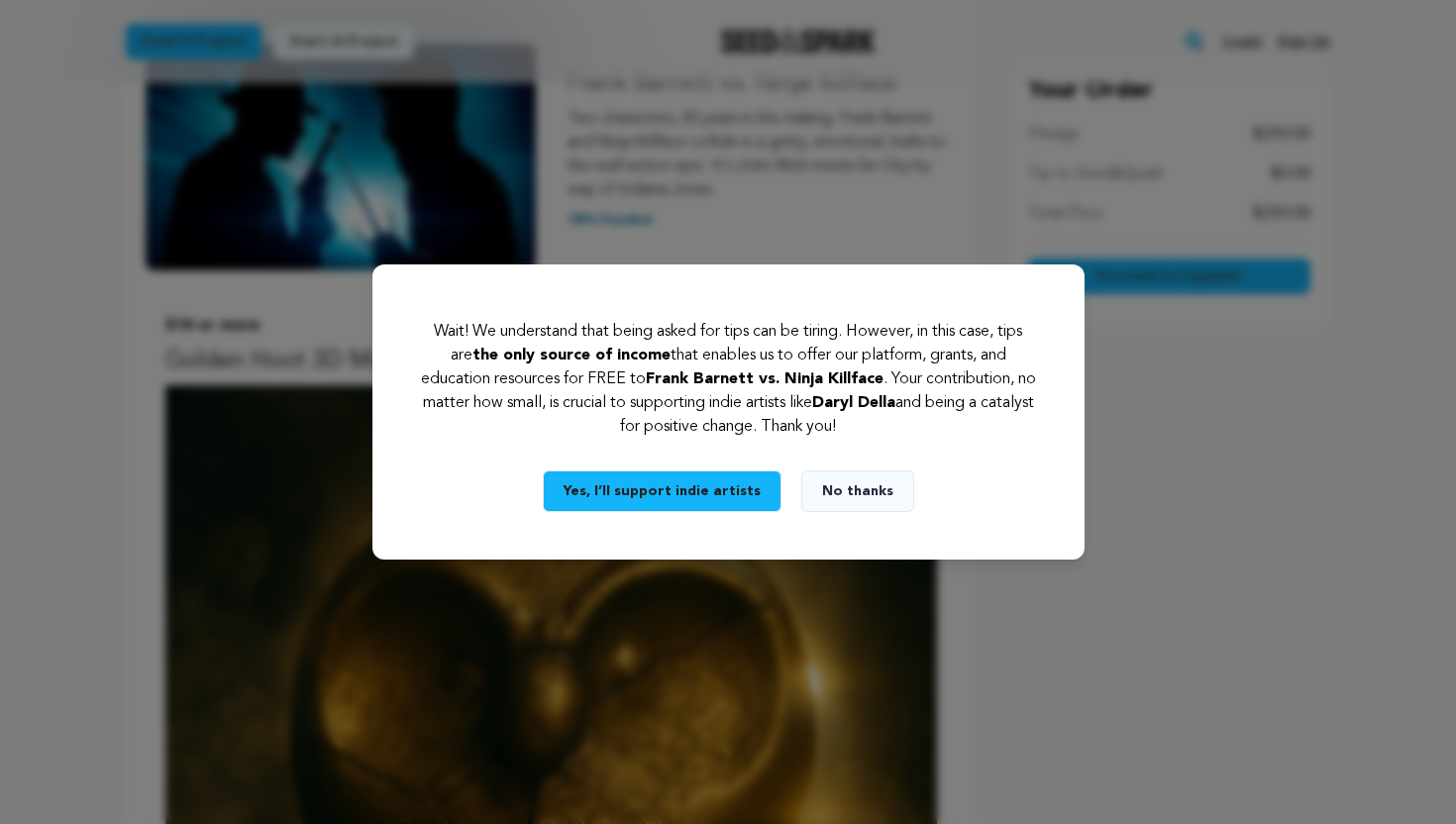 click on "No thanks" at bounding box center [858, 491] 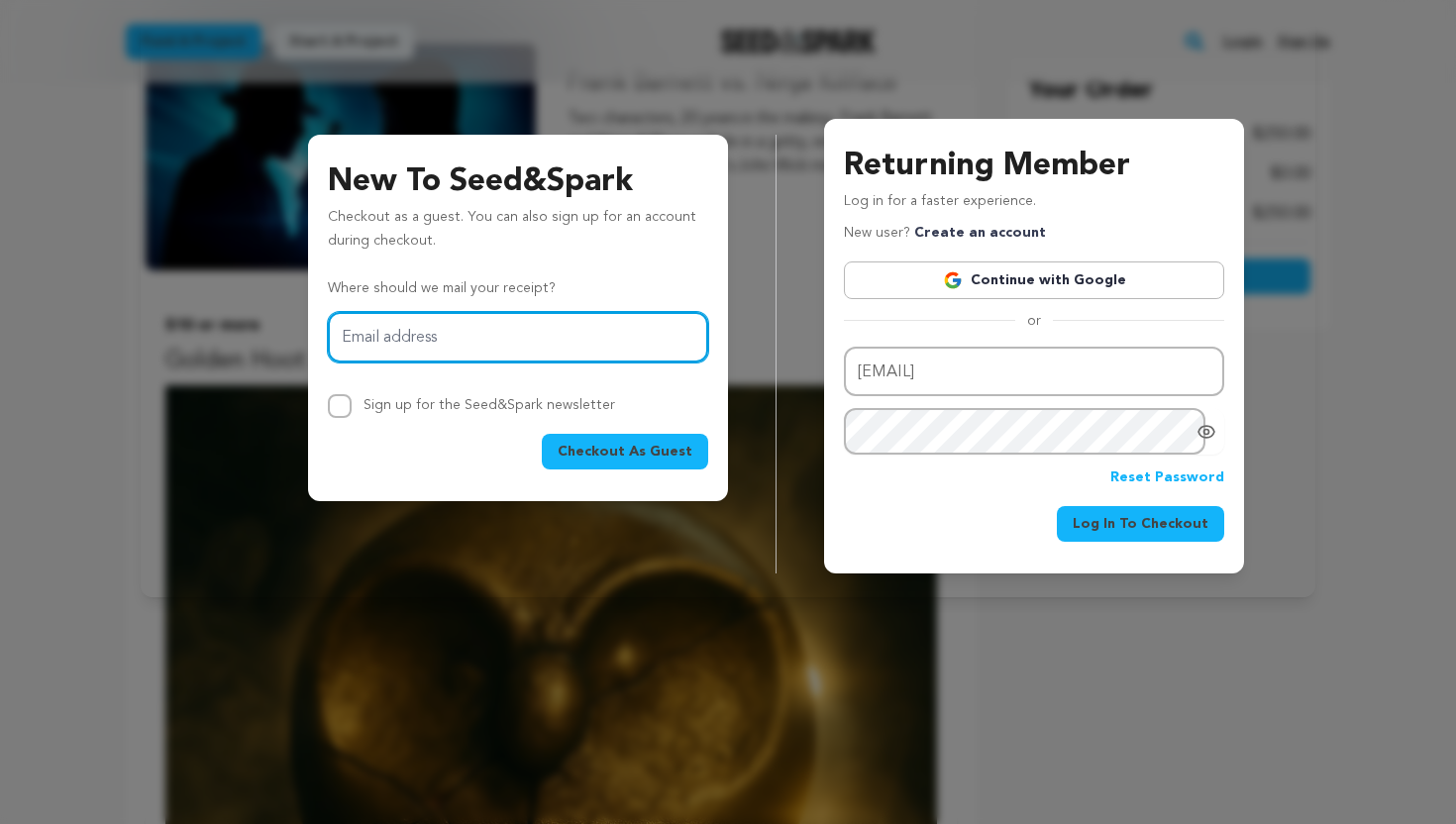 click on "Email address" at bounding box center (518, 337) 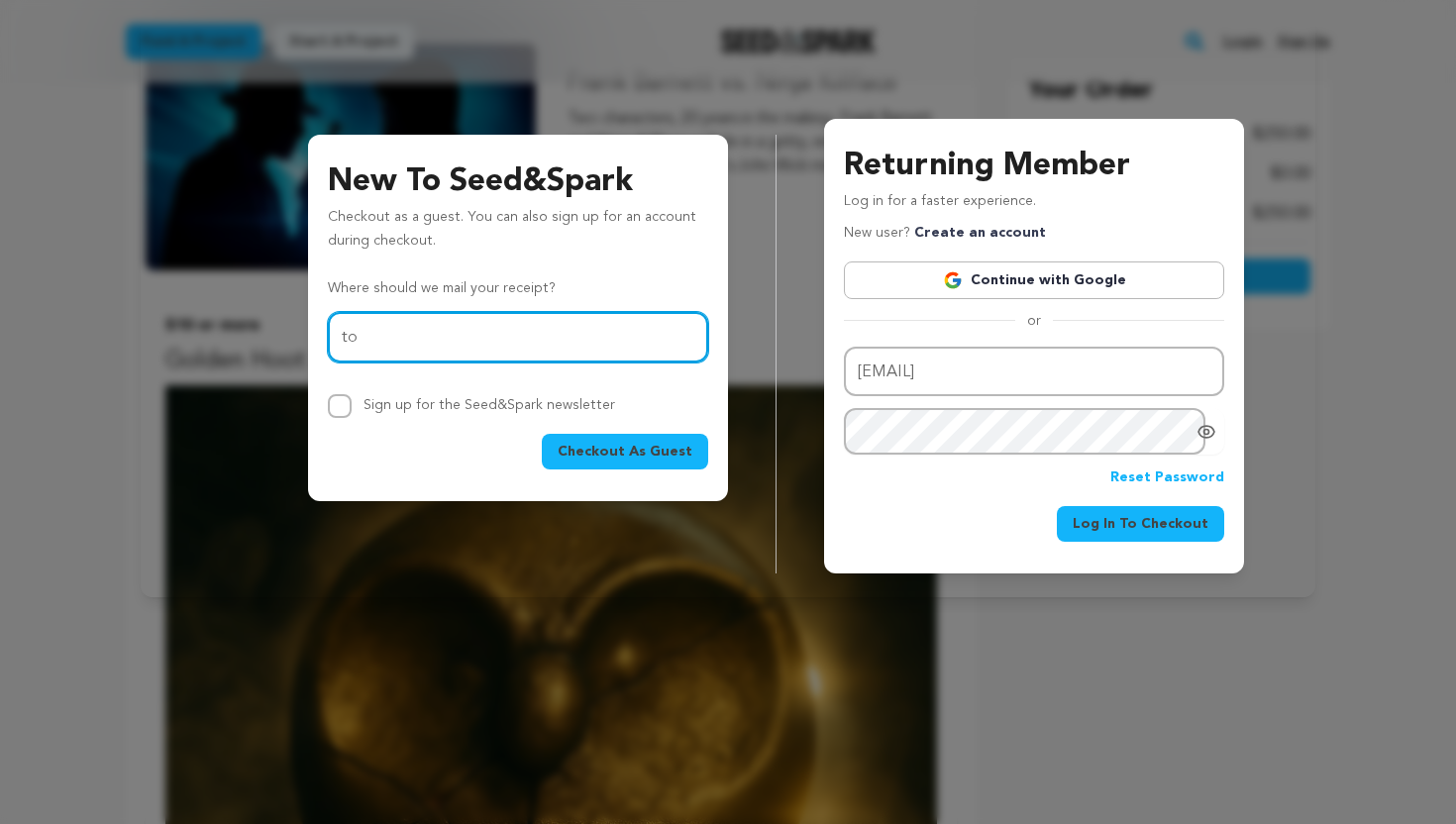 type on "t" 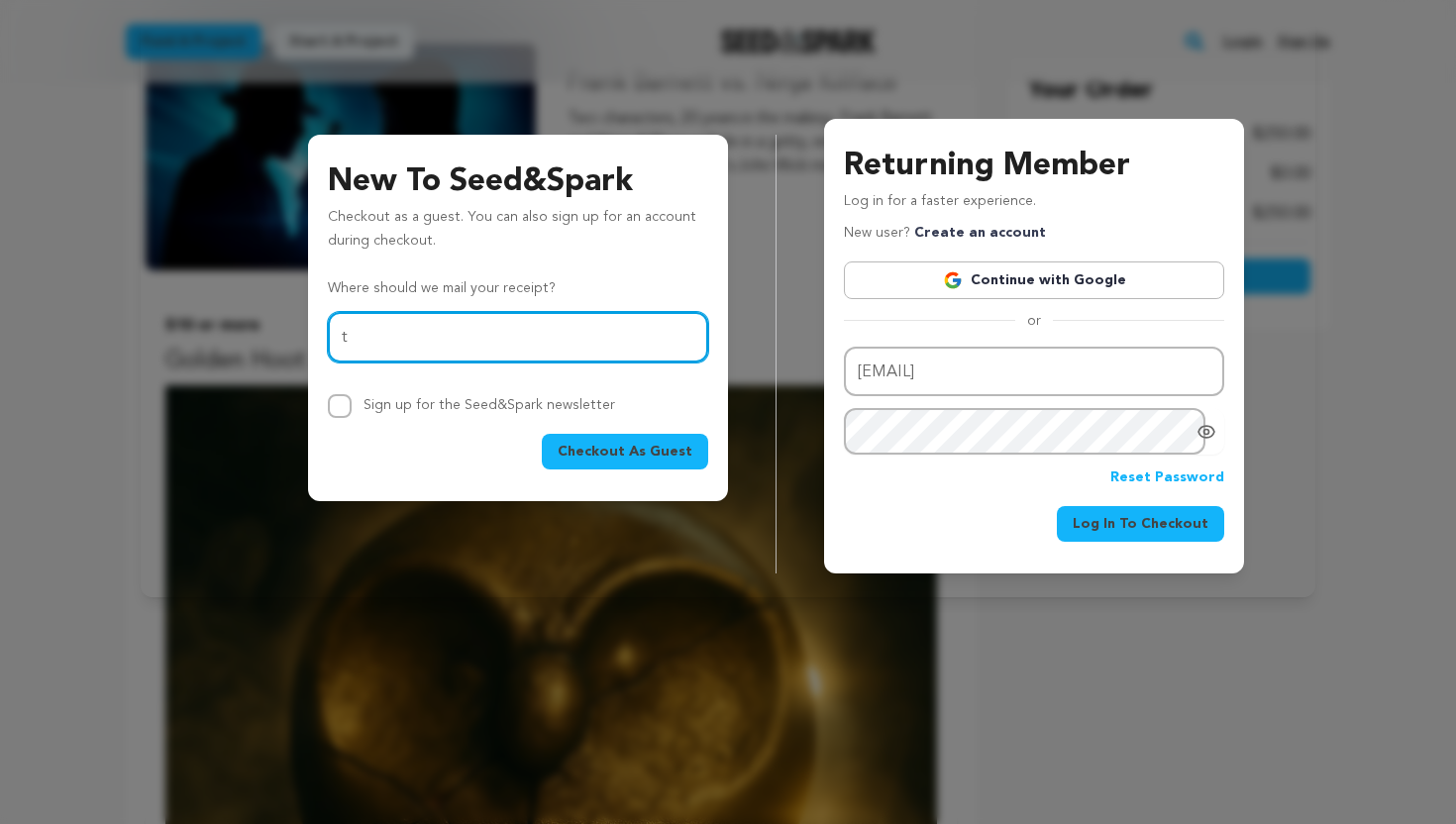 type 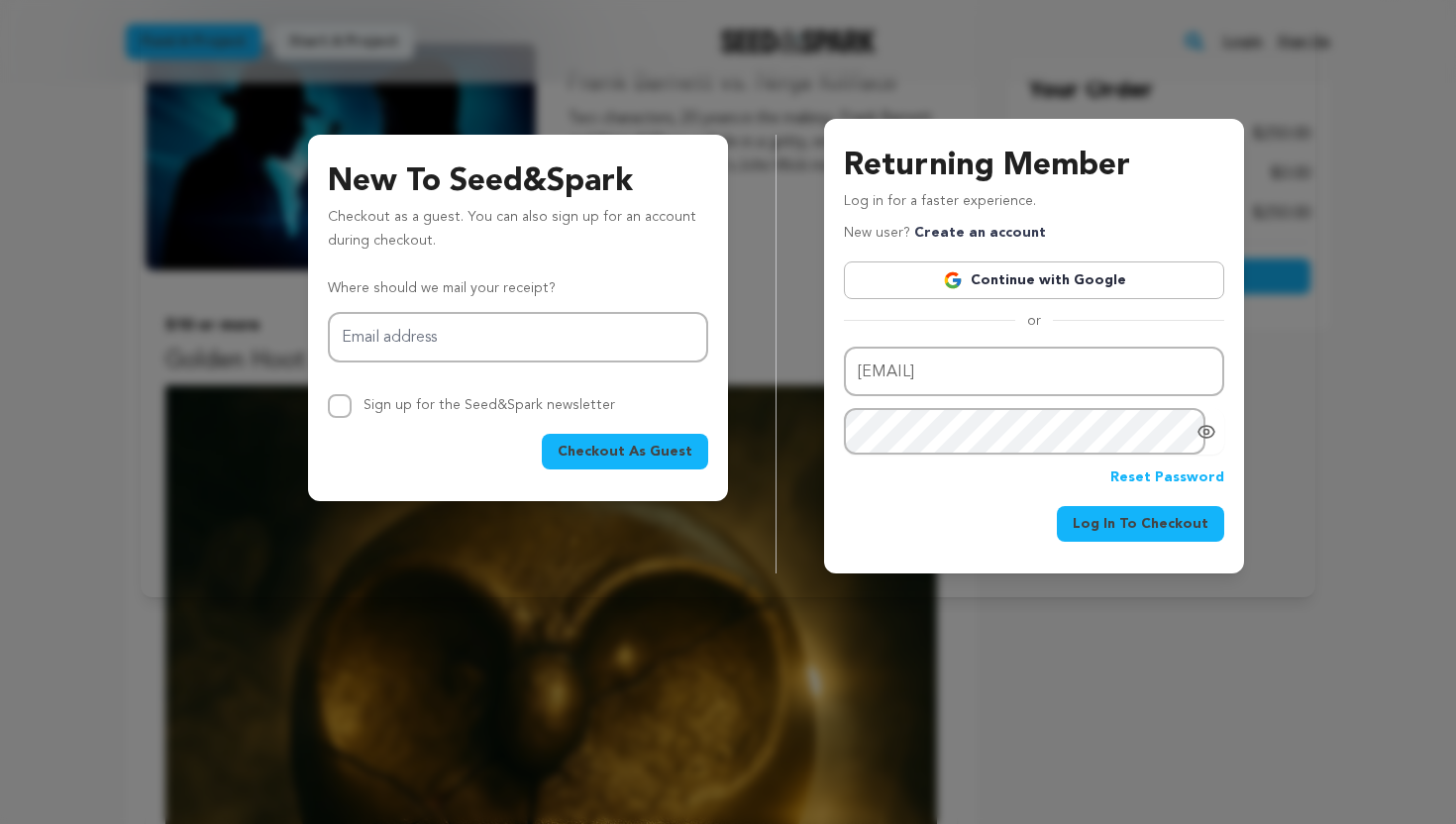 click on "New To Seed&Spark
Checkout as a guest. You can also sign up for an account during checkout.
Where should we mail your receipt?
Email address
Sign up for the Seed&Spark newsletter
Checkout As Guest
Returning Member" at bounding box center [728, 306] 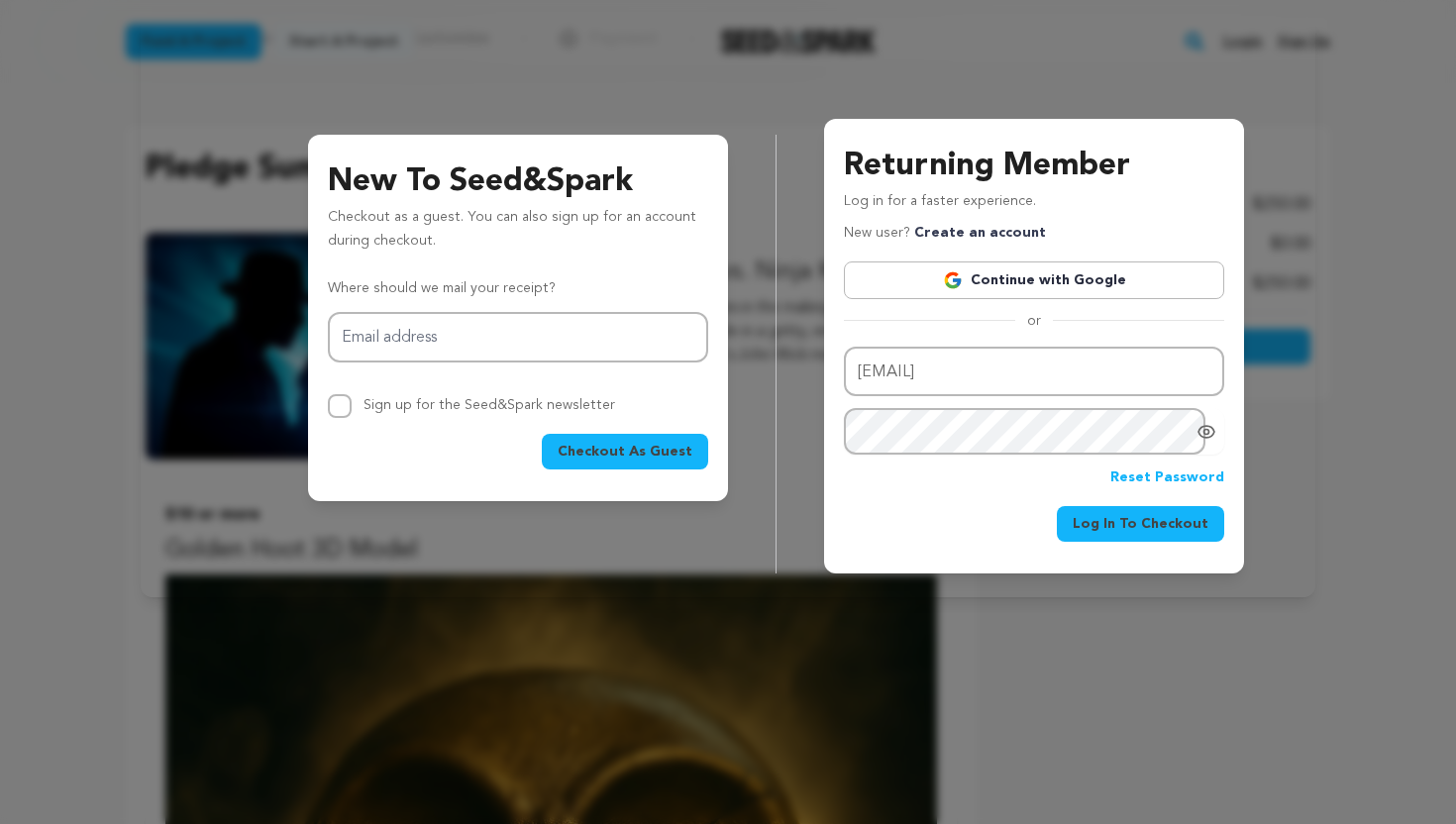 click on "New To Seed&Spark
Checkout as a guest. You can also sign up for an account during checkout.
Where should we mail your receipt?
Email address
Sign up for the Seed&Spark newsletter
Checkout As Guest
Returning Member
Log in for a faster experience." at bounding box center (728, 330) 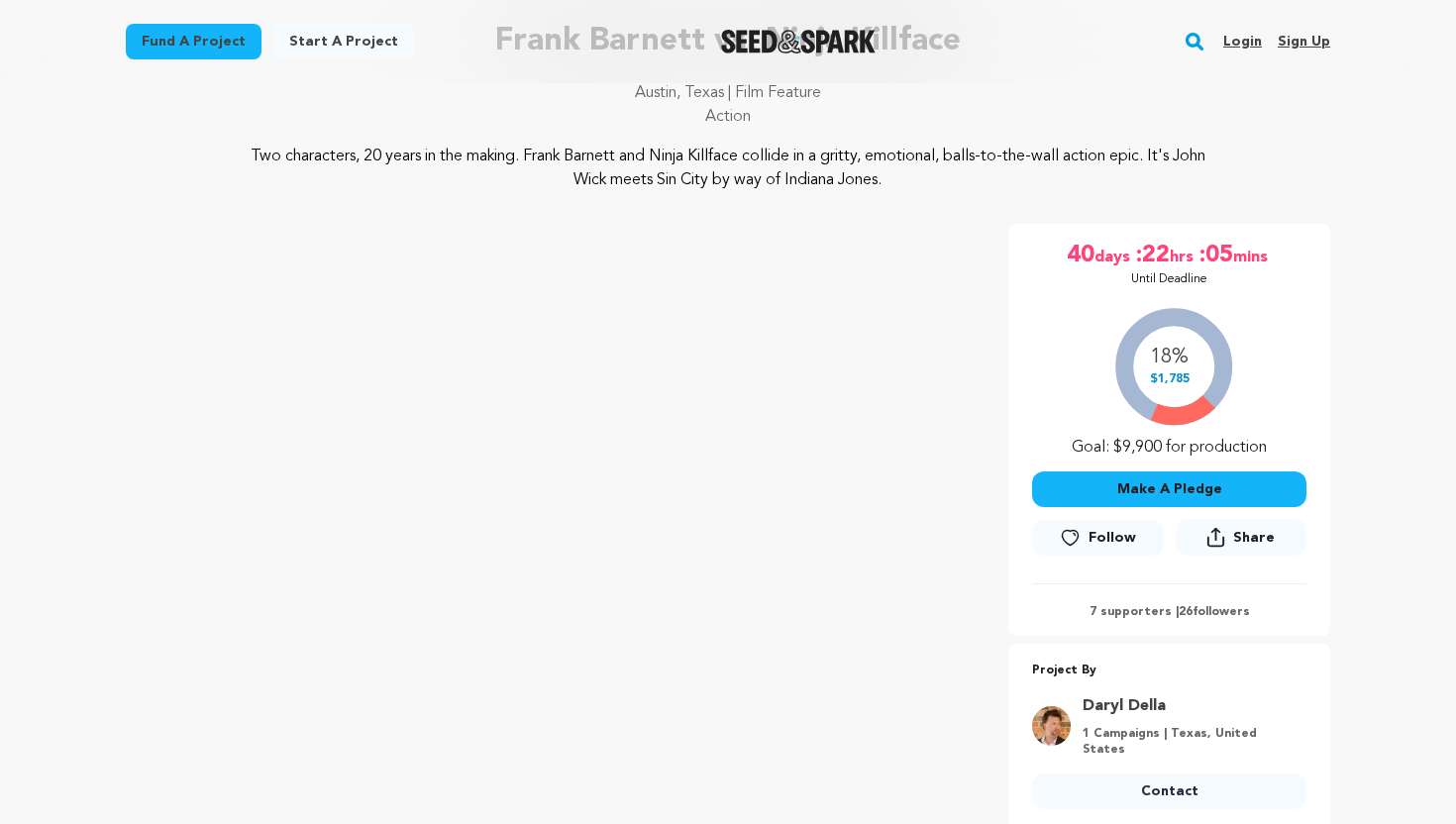 scroll, scrollTop: 176, scrollLeft: 0, axis: vertical 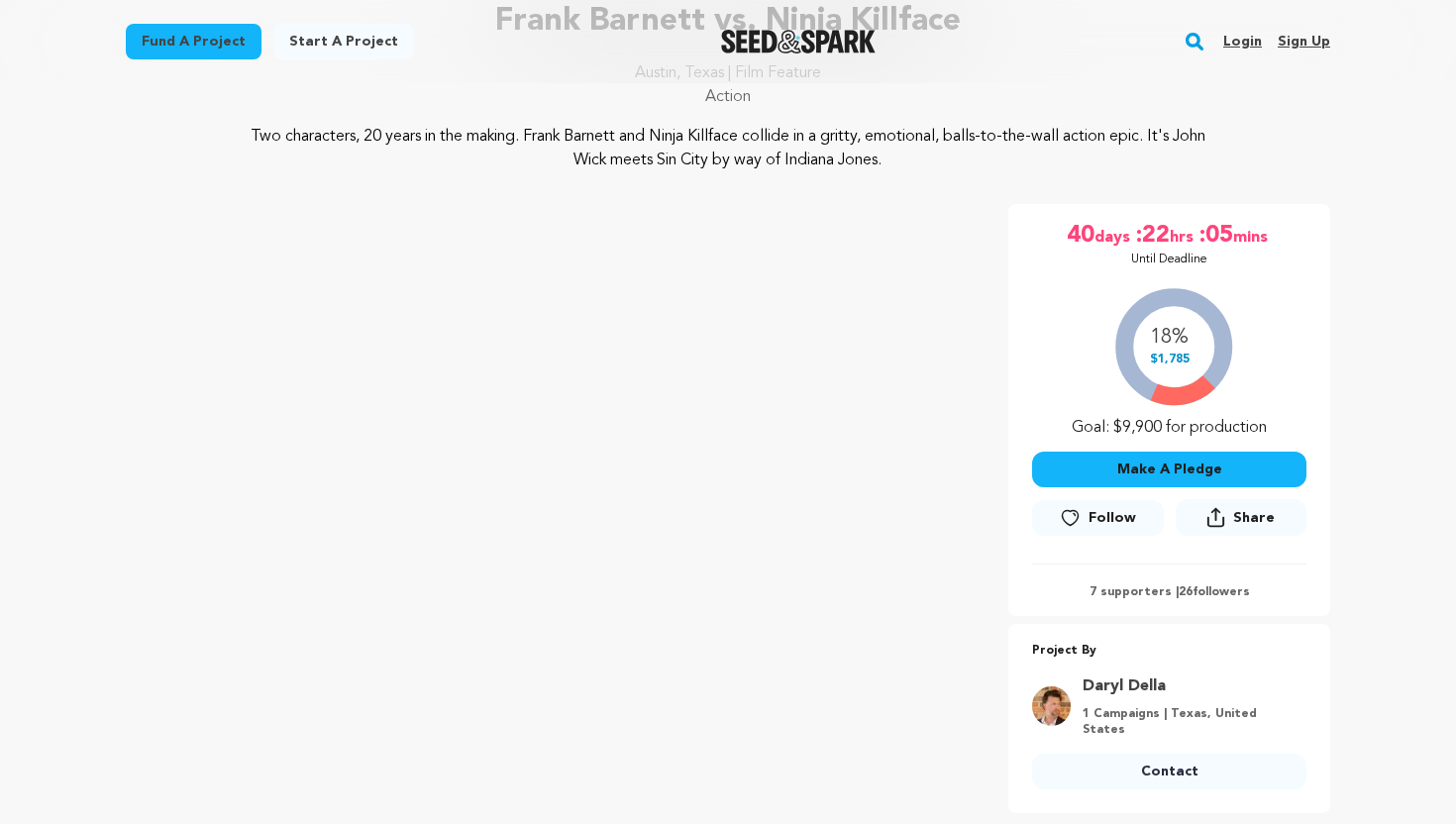 click on "Make A Pledge" at bounding box center (1169, 469) 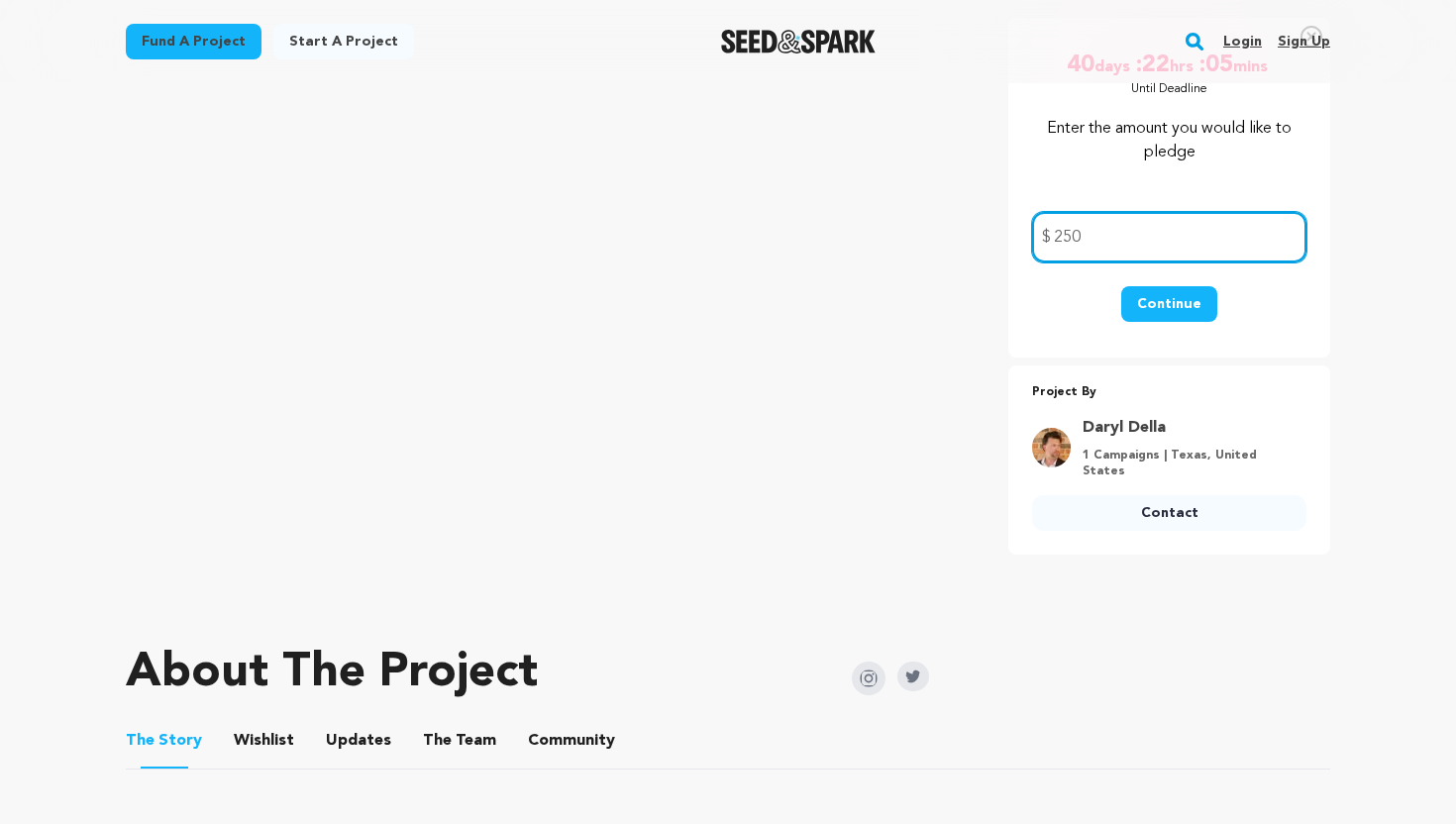 scroll, scrollTop: 347, scrollLeft: 0, axis: vertical 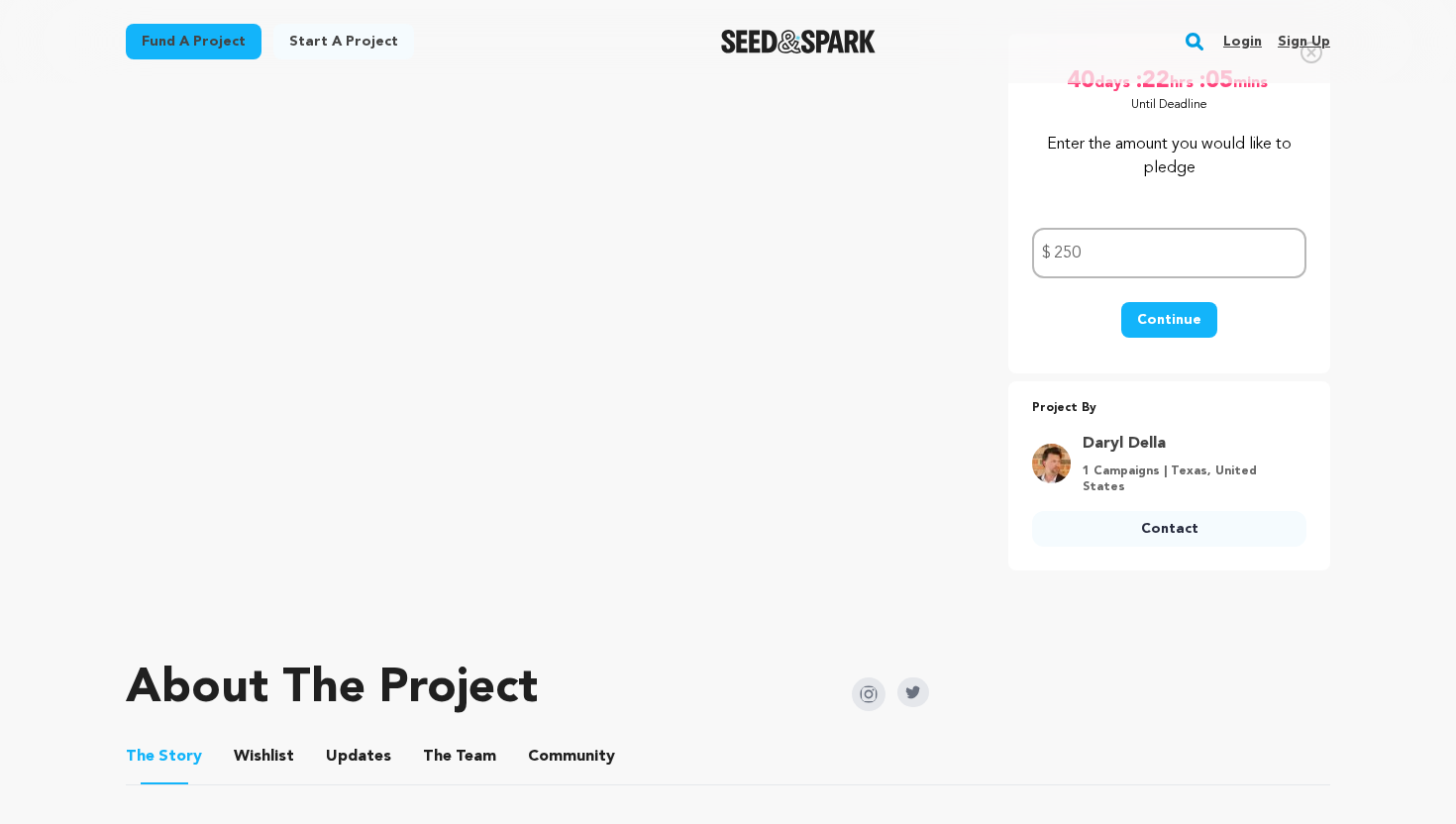 click on "Continue" at bounding box center [1169, 320] 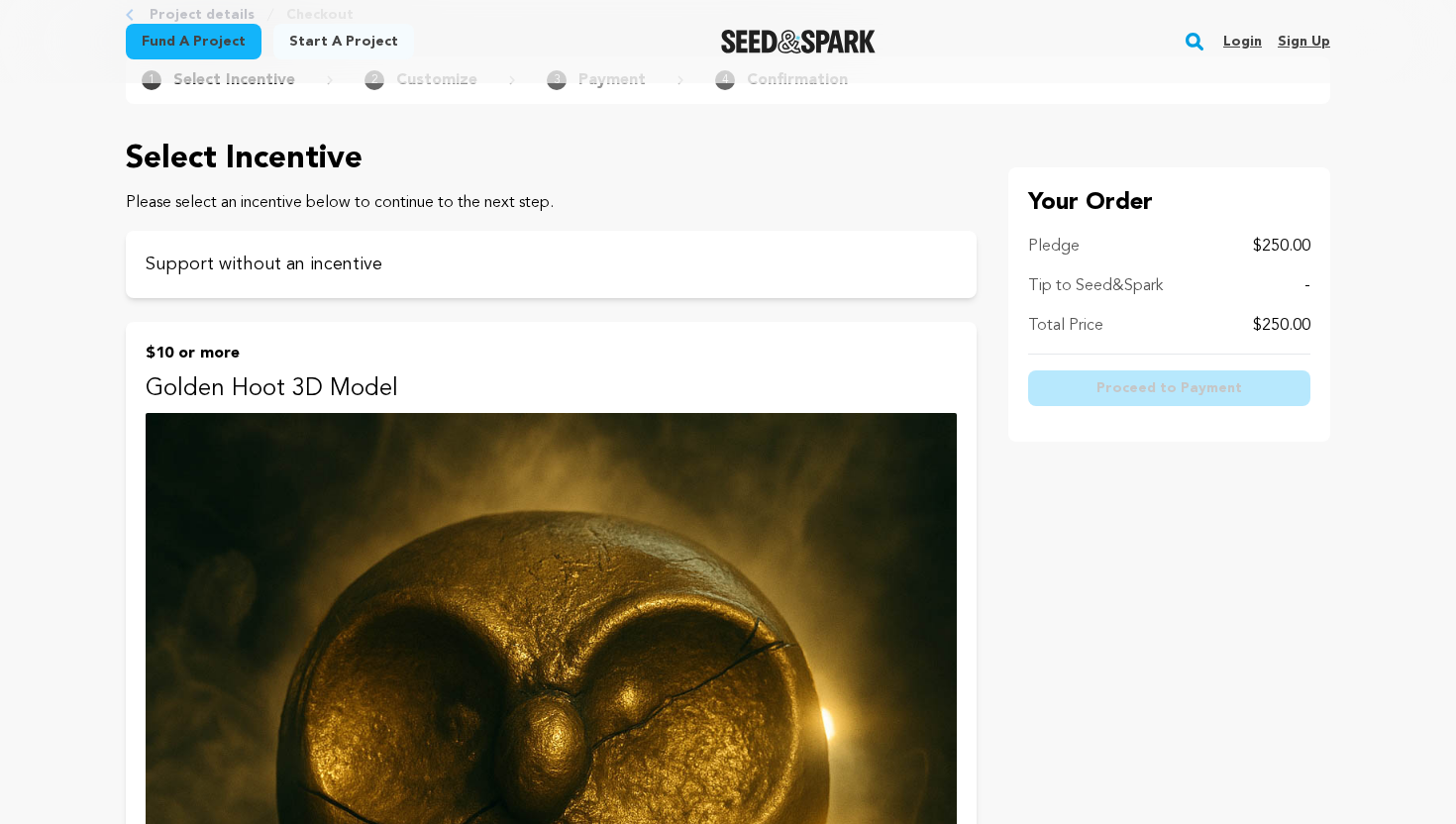 scroll, scrollTop: 123, scrollLeft: 0, axis: vertical 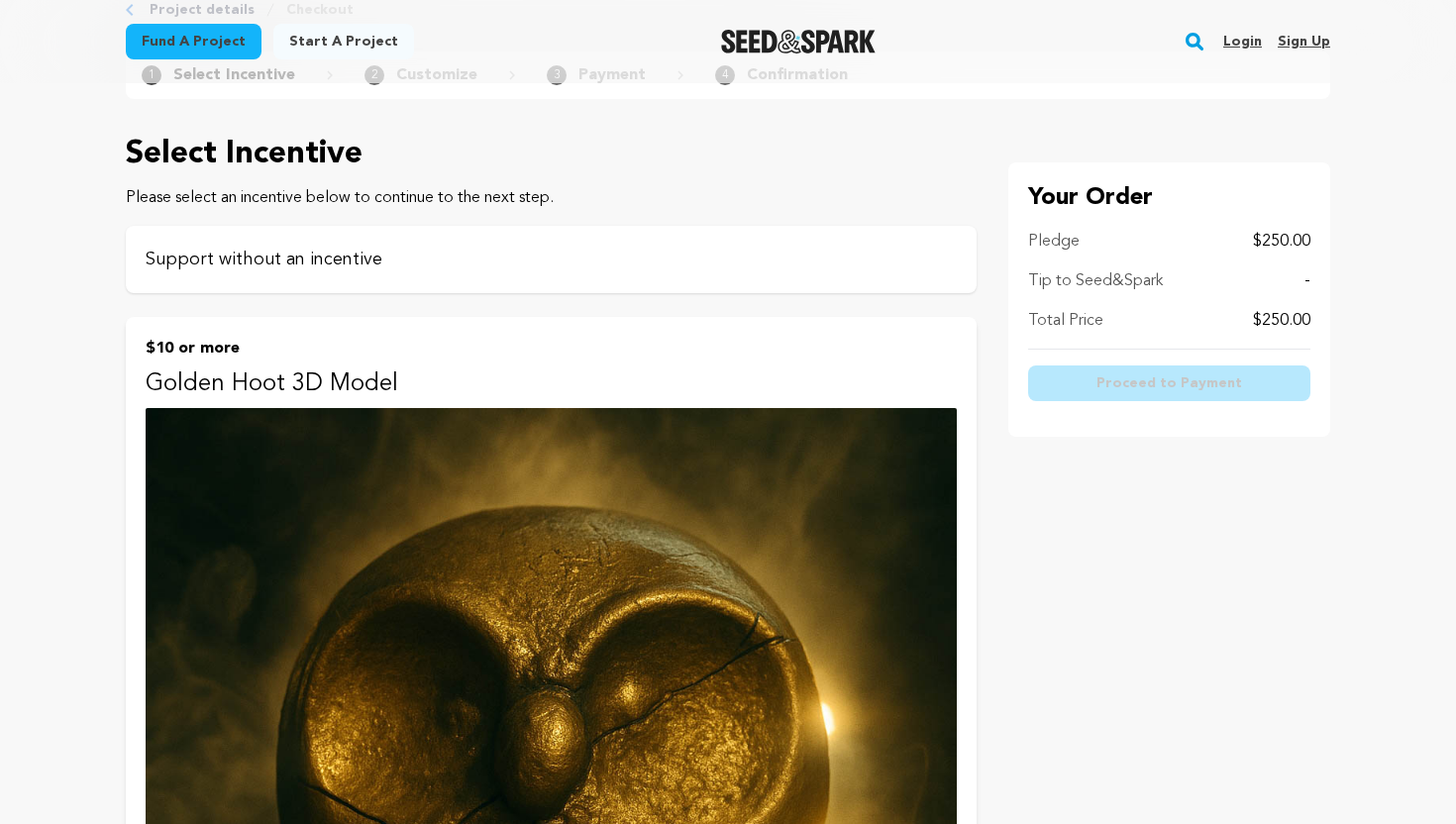 click on "Support without an incentive" at bounding box center [551, 259] 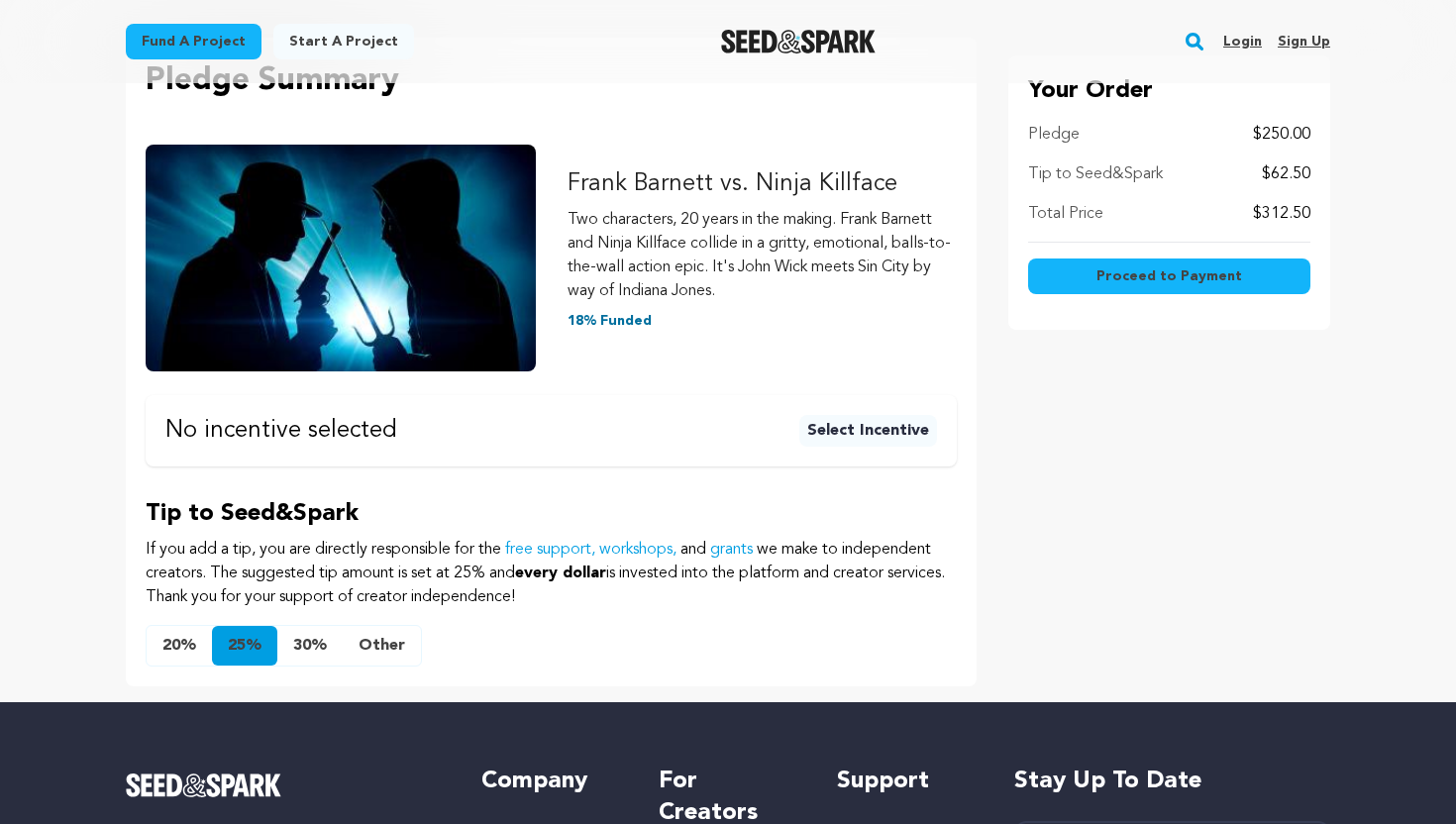 scroll, scrollTop: 254, scrollLeft: 0, axis: vertical 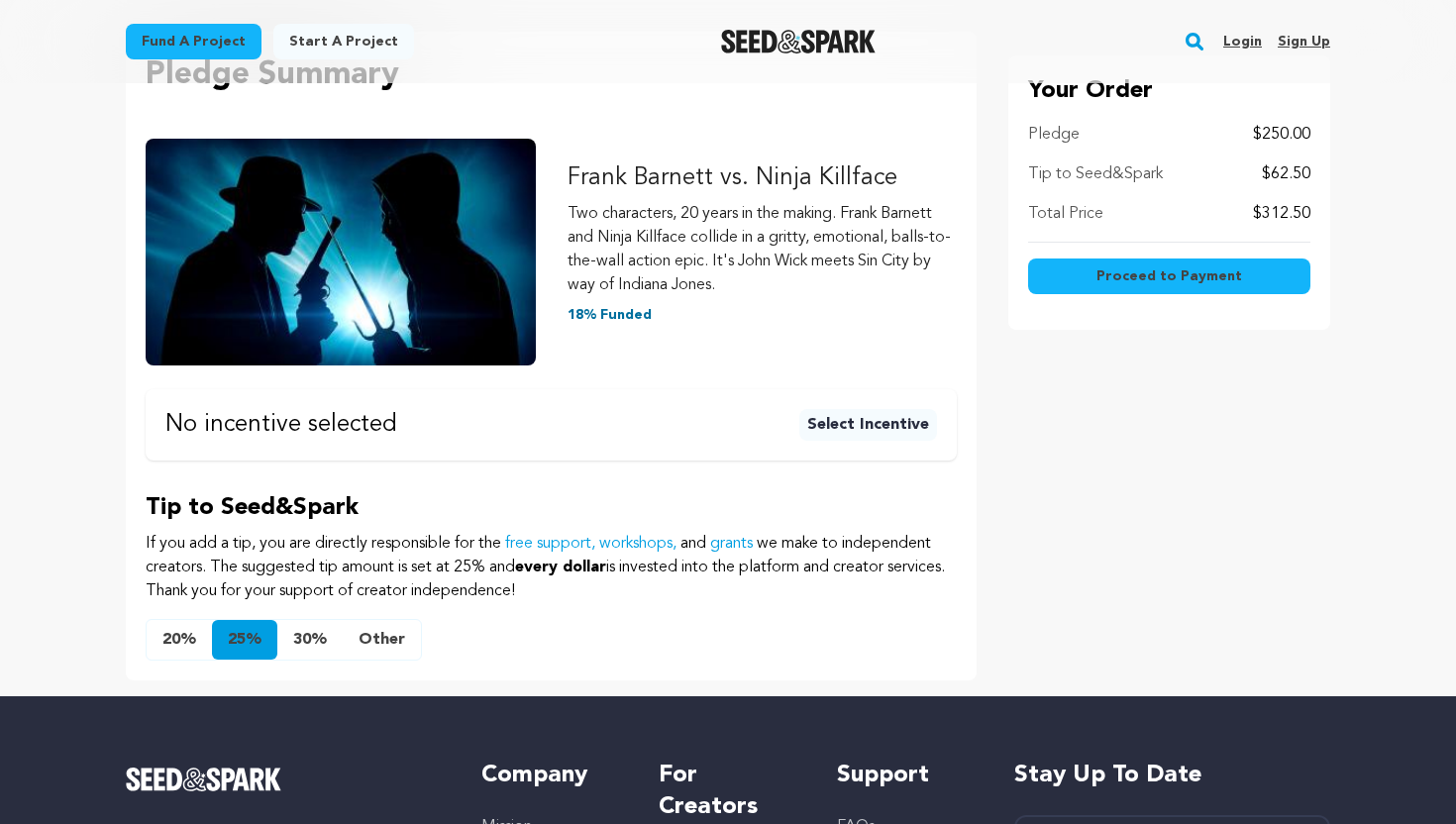 click on "Other" at bounding box center (381, 640) 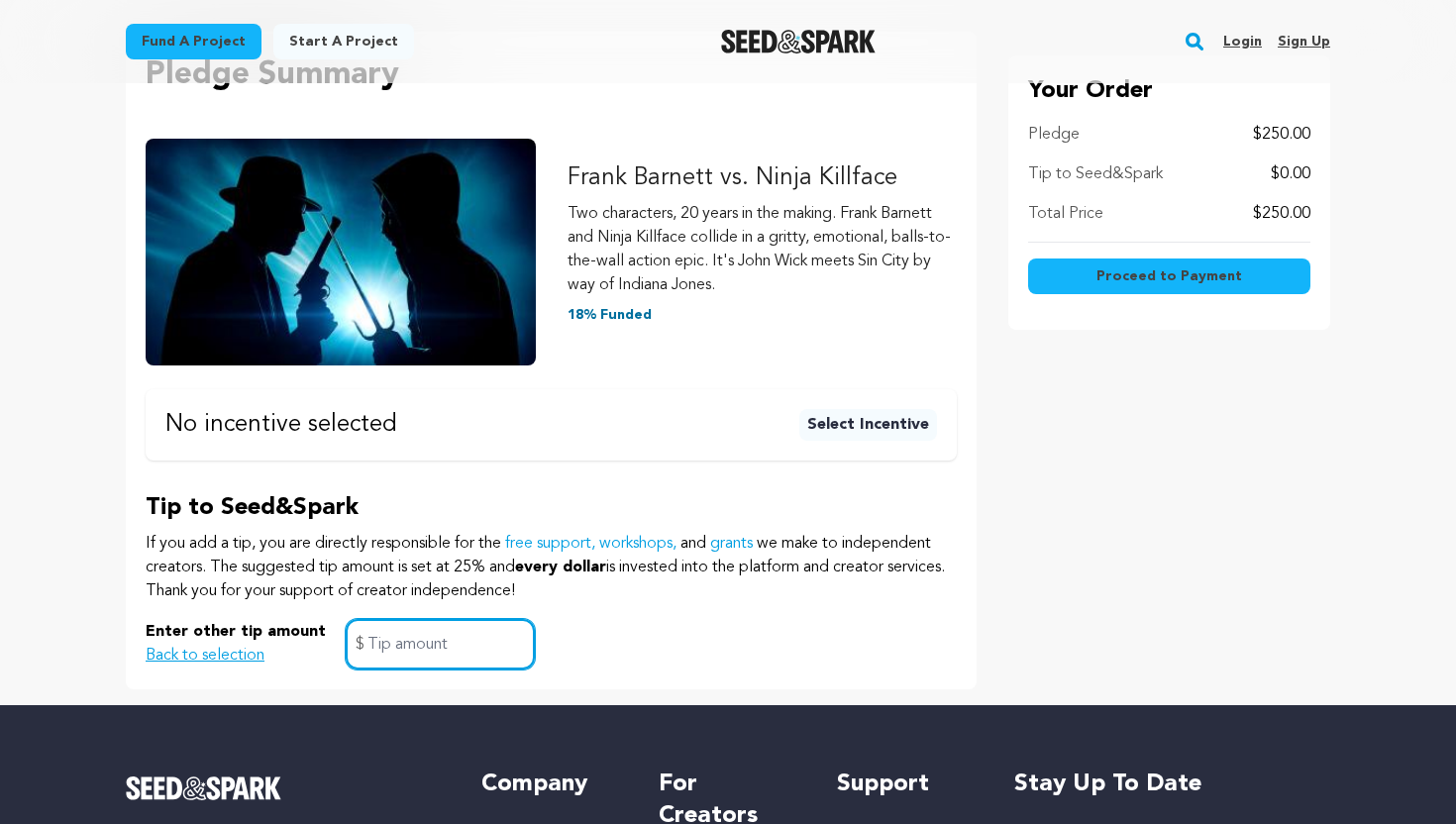 click at bounding box center (440, 644) 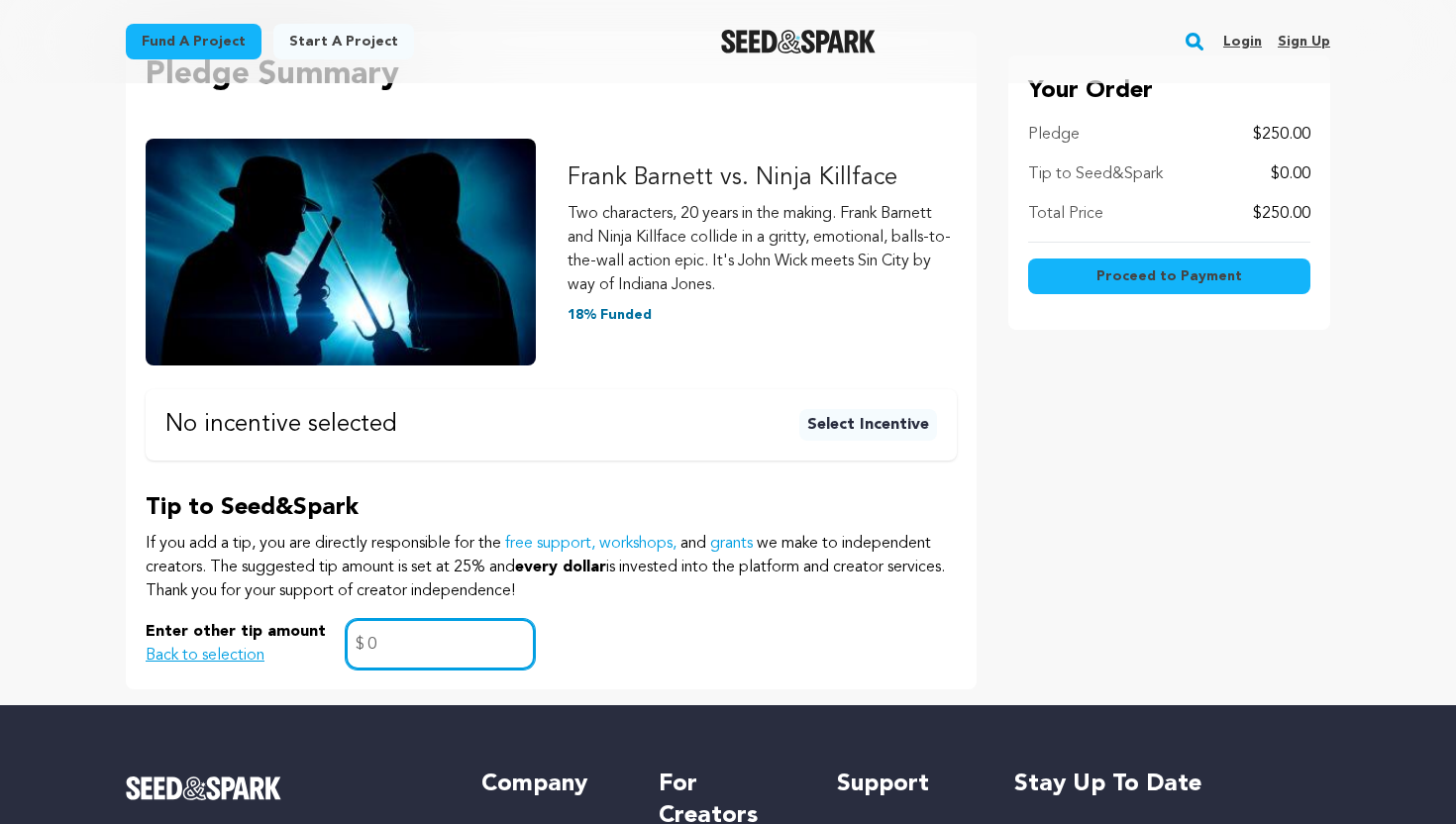 type on "0" 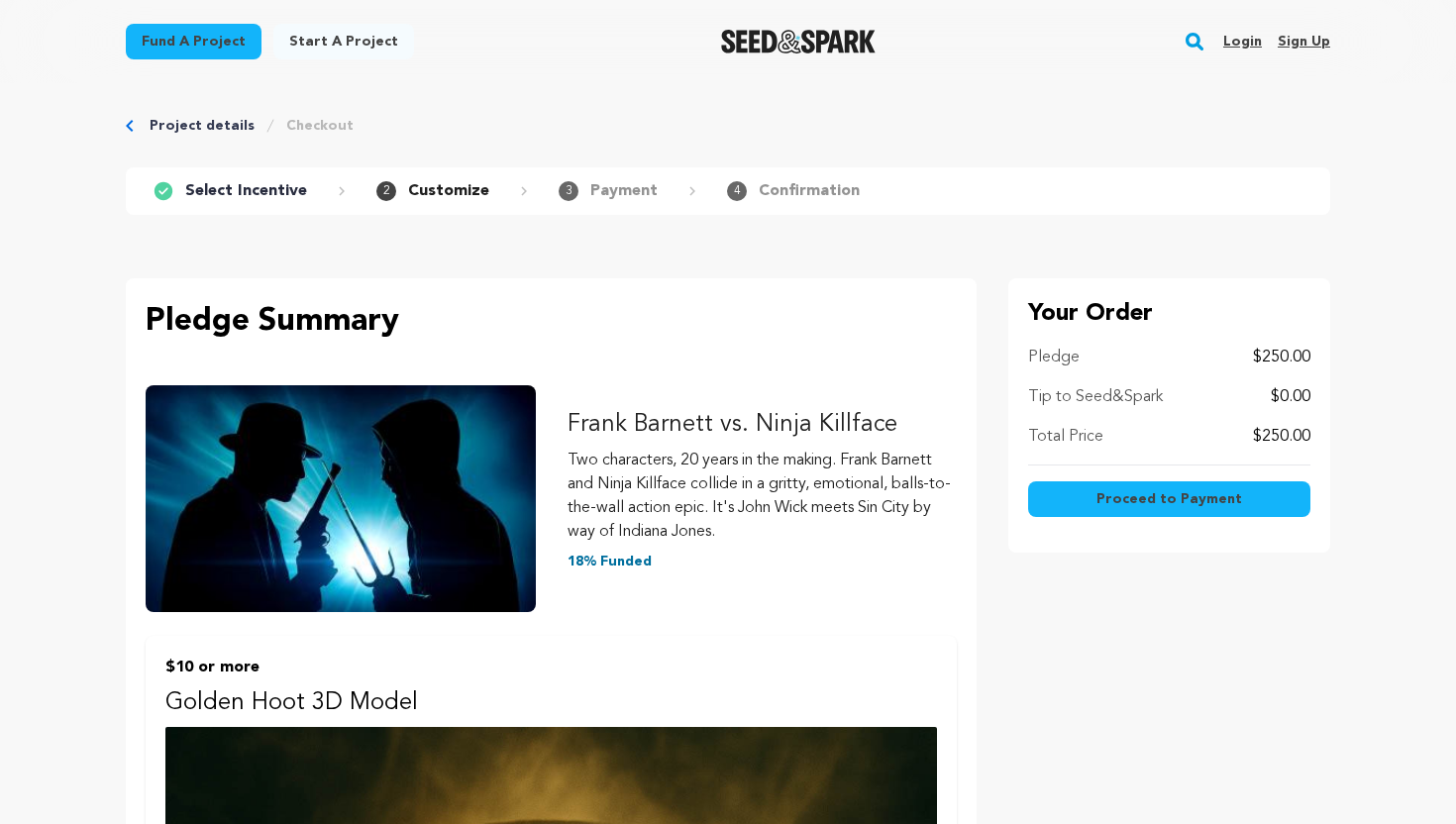 scroll, scrollTop: 0, scrollLeft: 0, axis: both 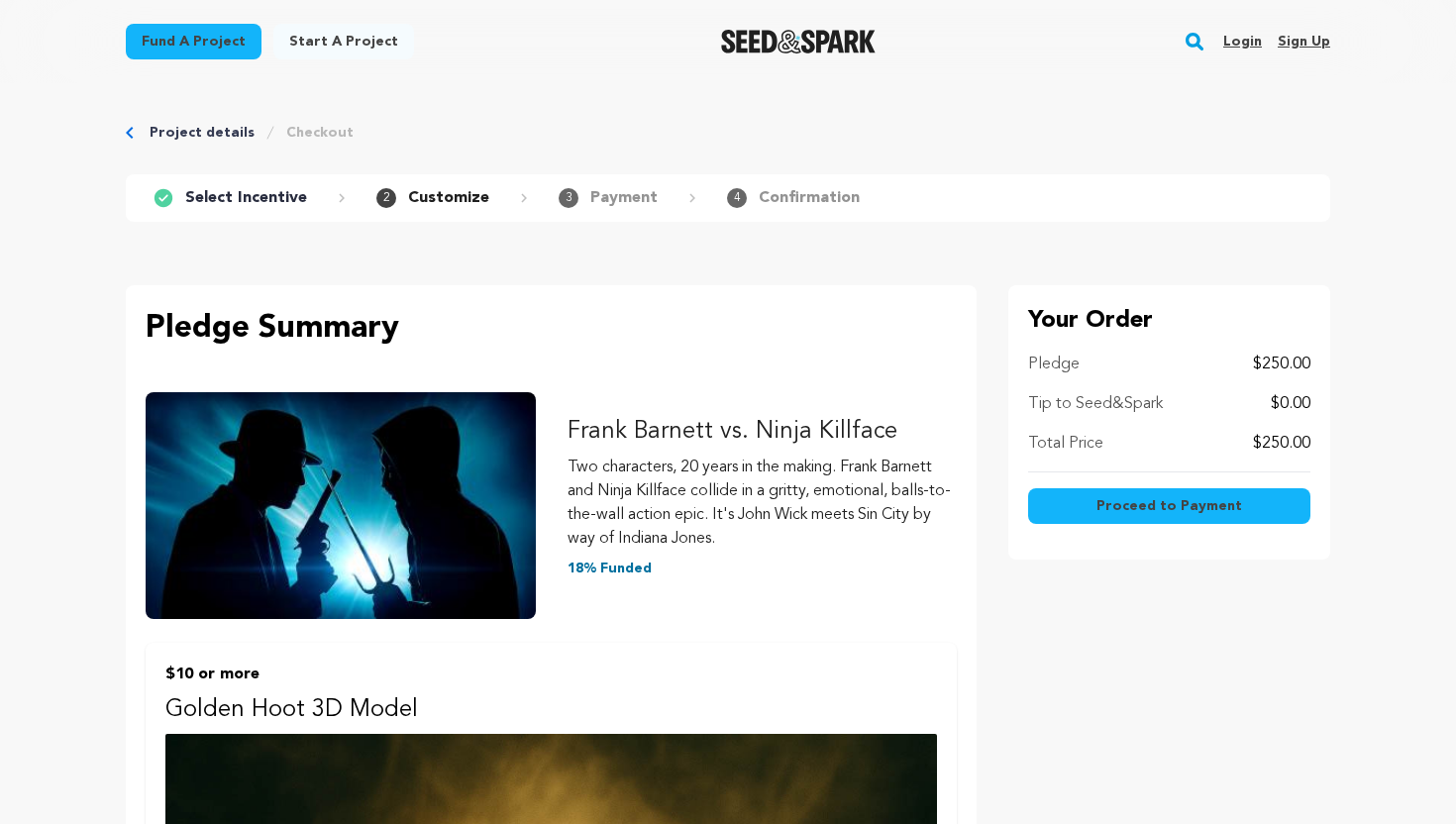 click on "Proceed to Payment" at bounding box center [1169, 506] 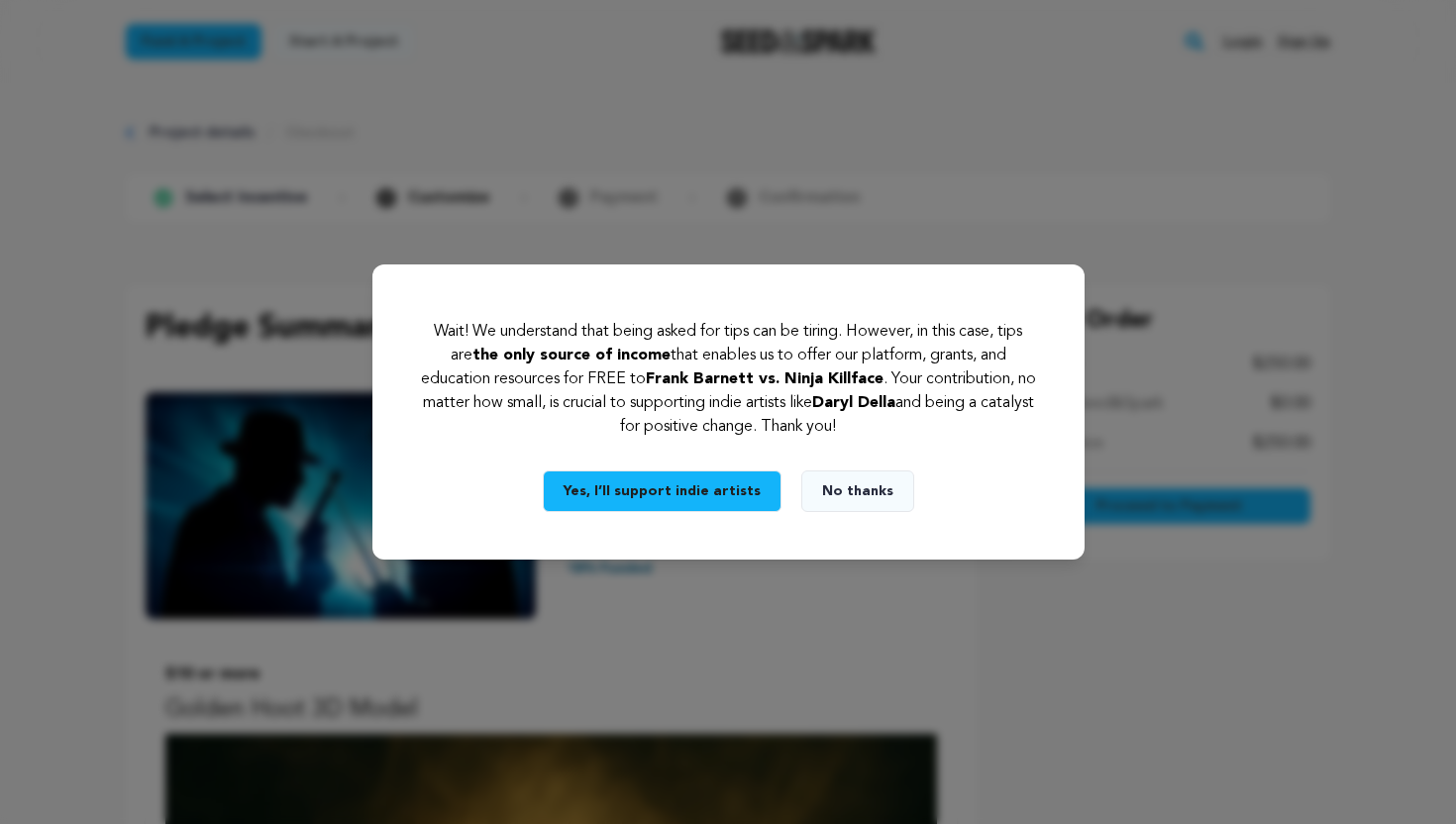click on "No thanks" at bounding box center [858, 491] 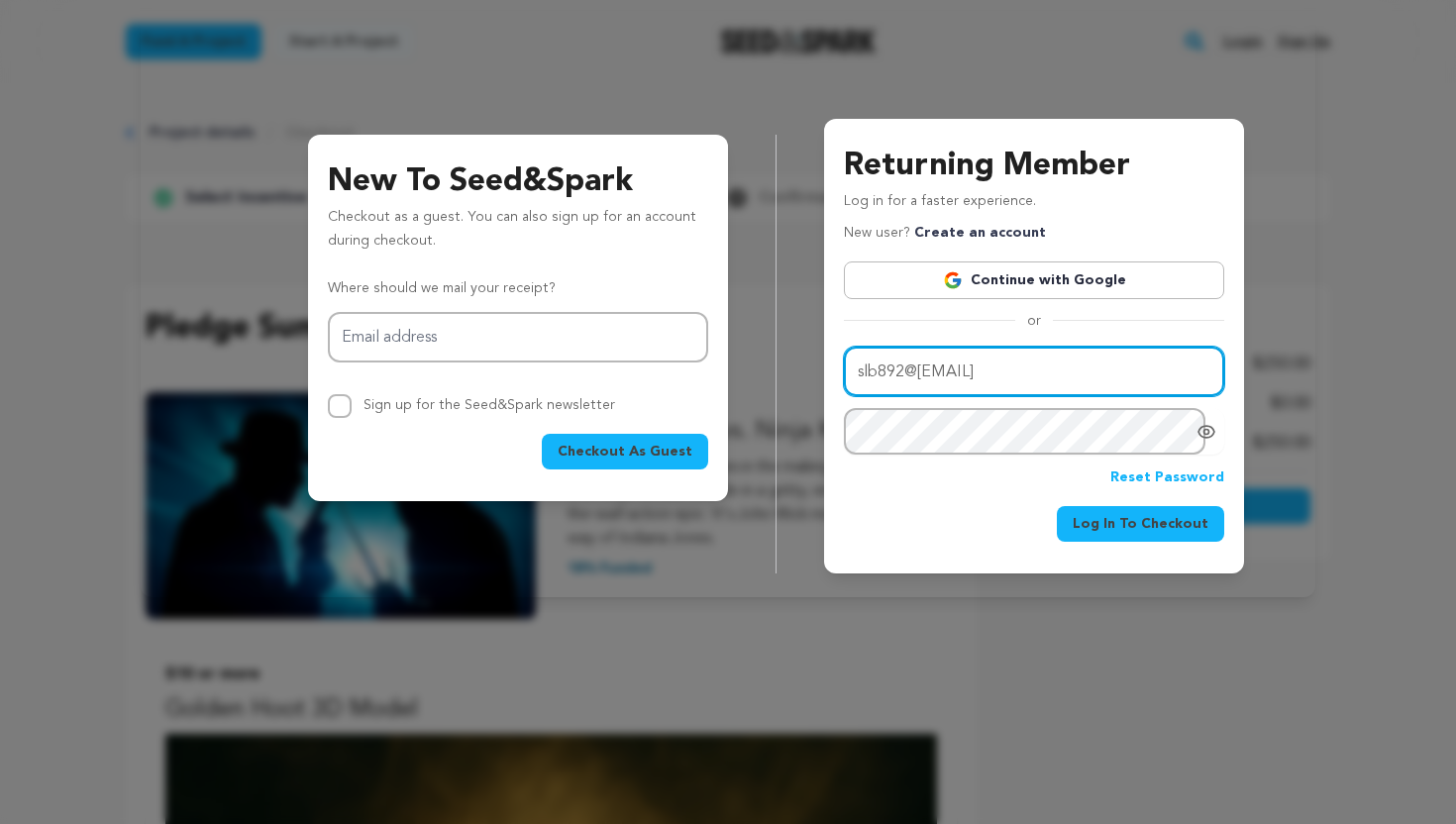 click on "slb892@gmail.com" at bounding box center [1034, 371] 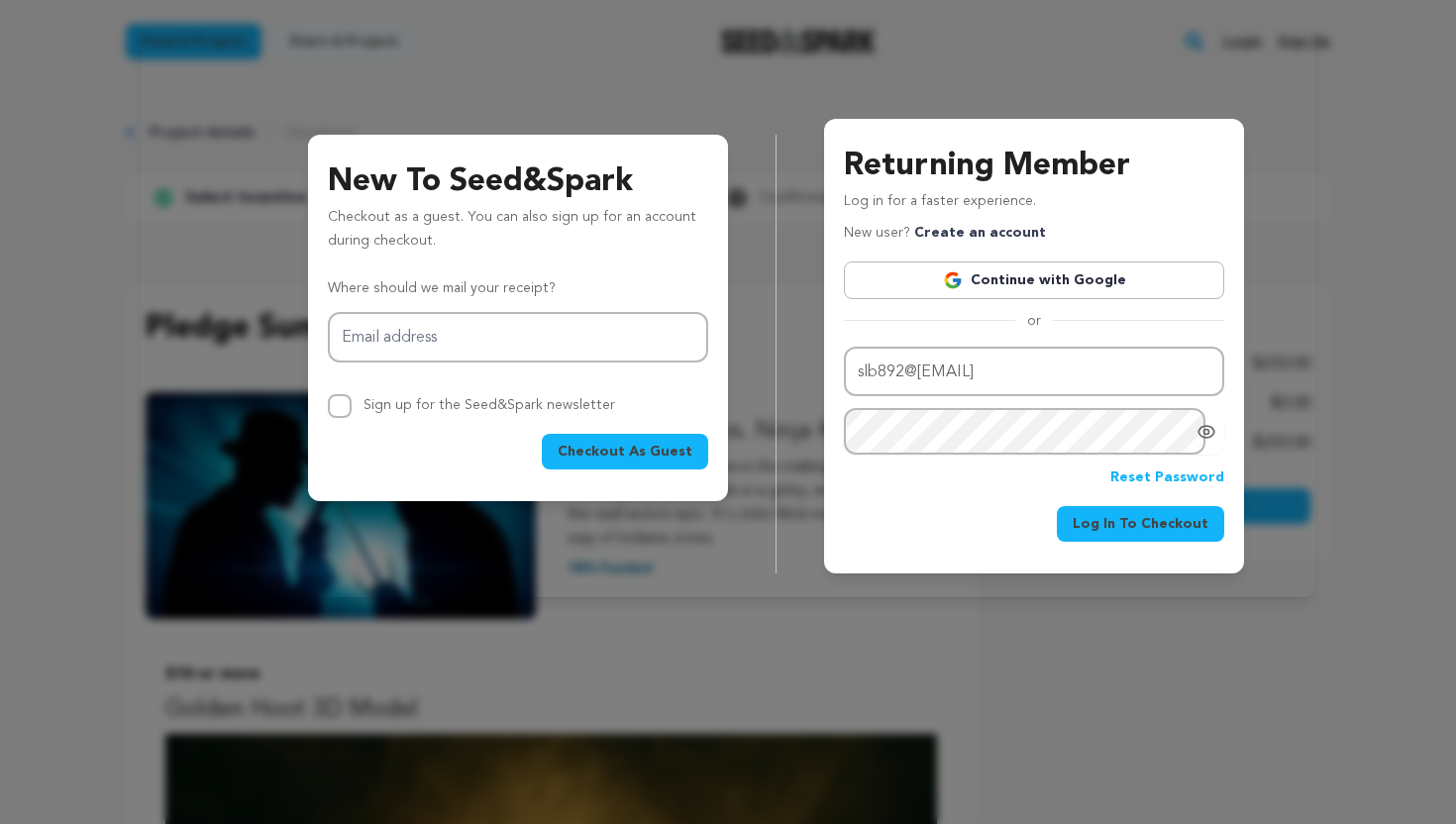 click on "Create
an account" at bounding box center [980, 233] 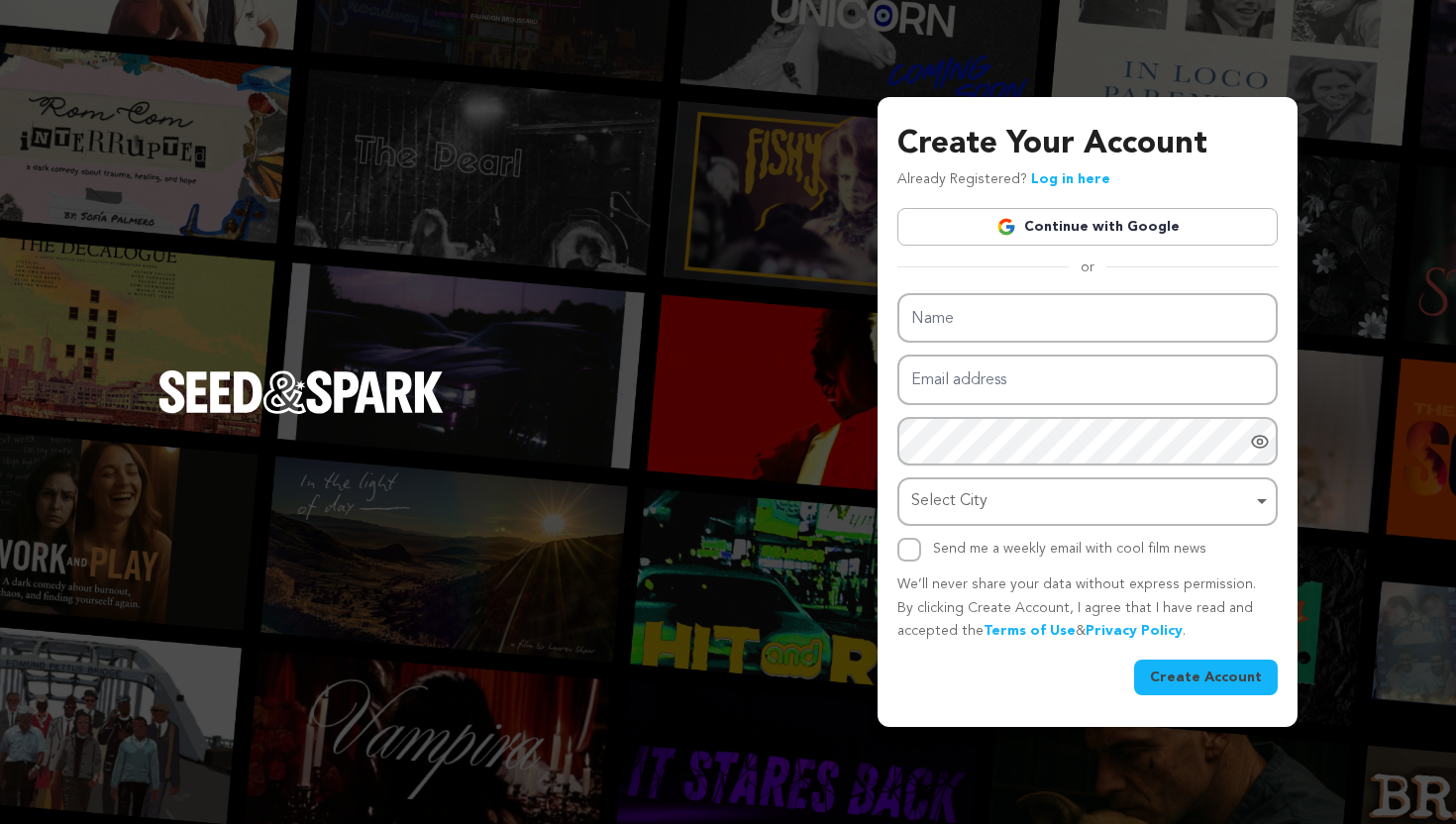 scroll, scrollTop: 0, scrollLeft: 0, axis: both 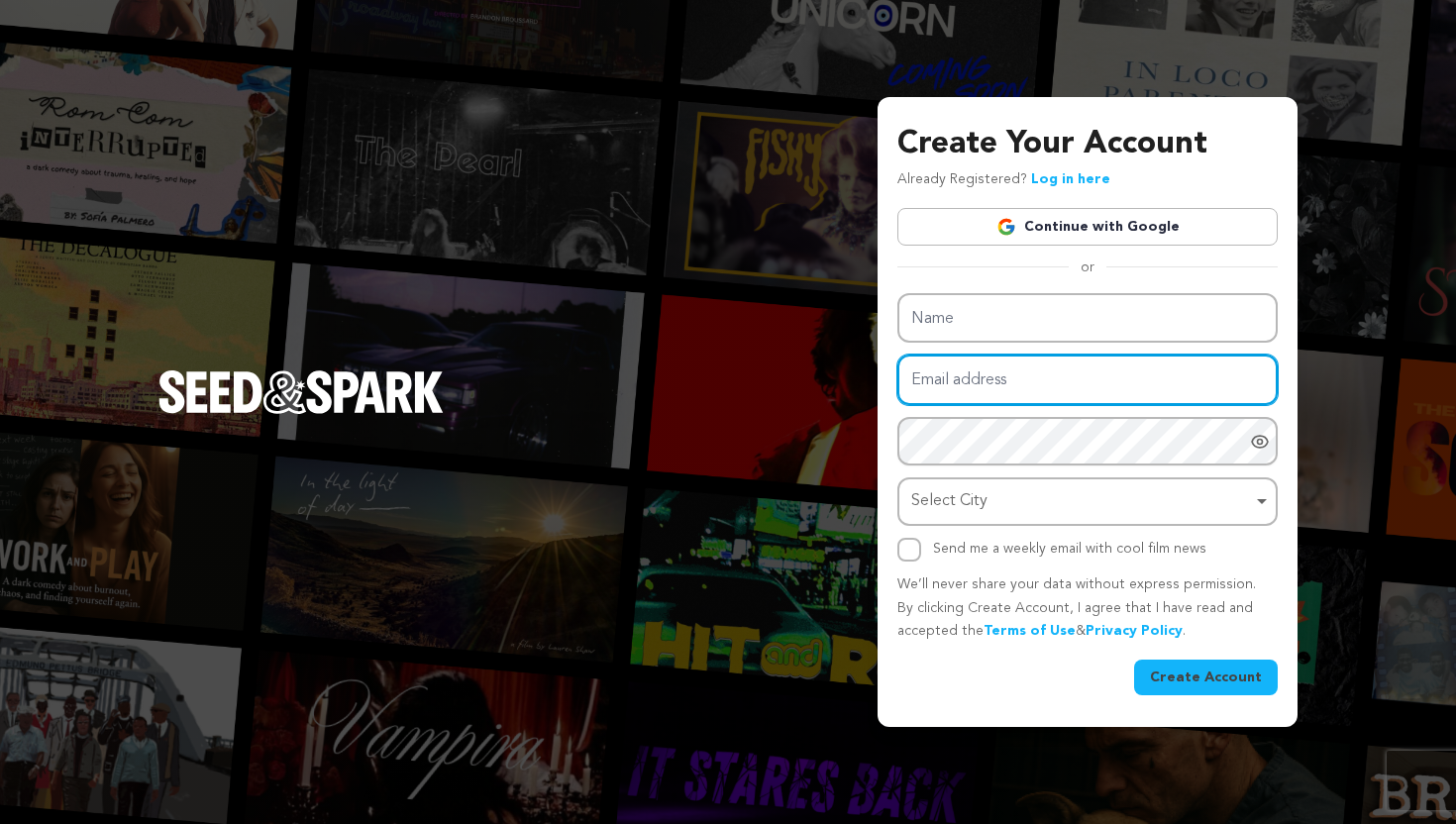 type on "slb892@gmail.com" 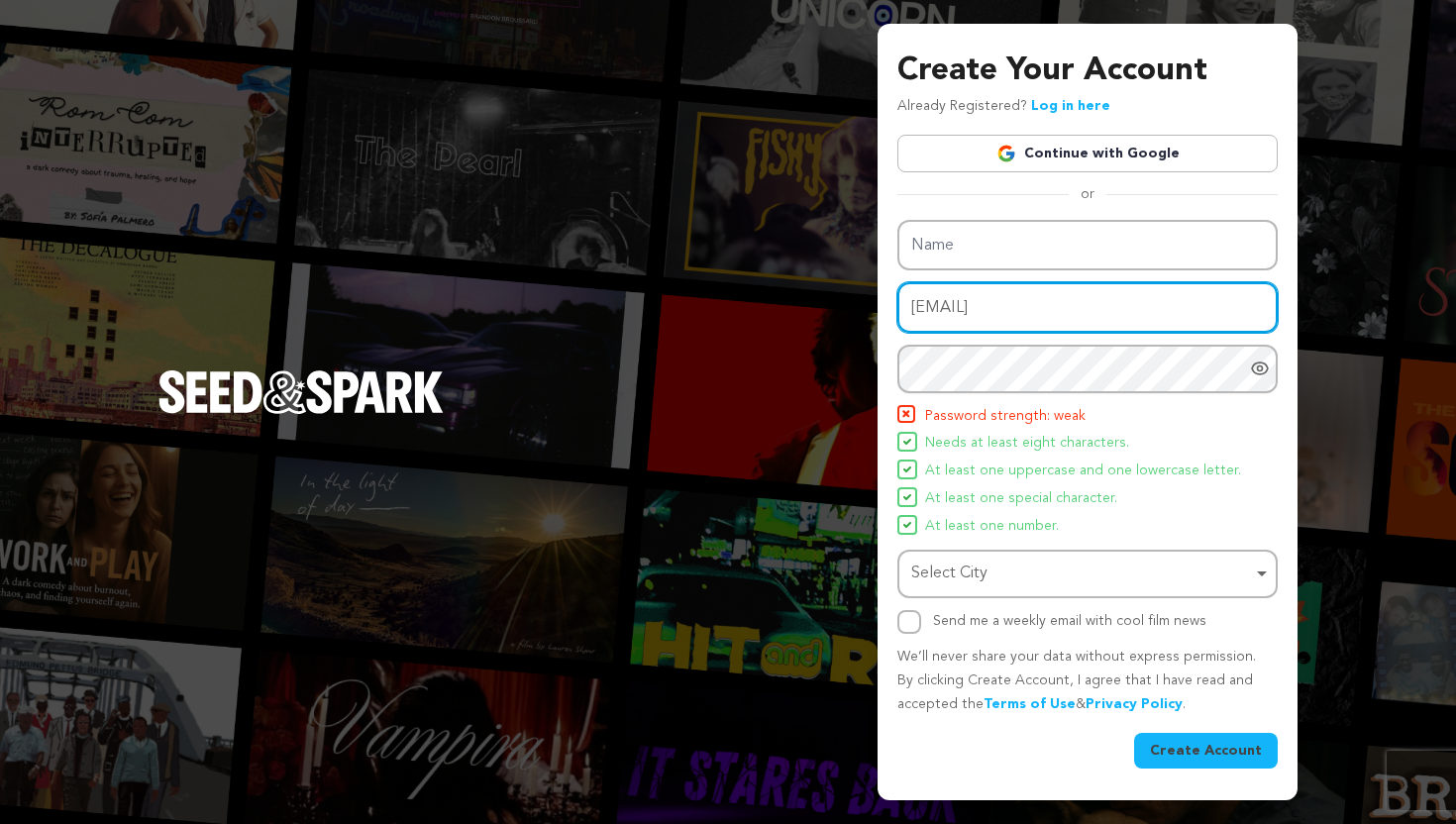 drag, startPoint x: 1043, startPoint y: 382, endPoint x: 772, endPoint y: 345, distance: 273.5142 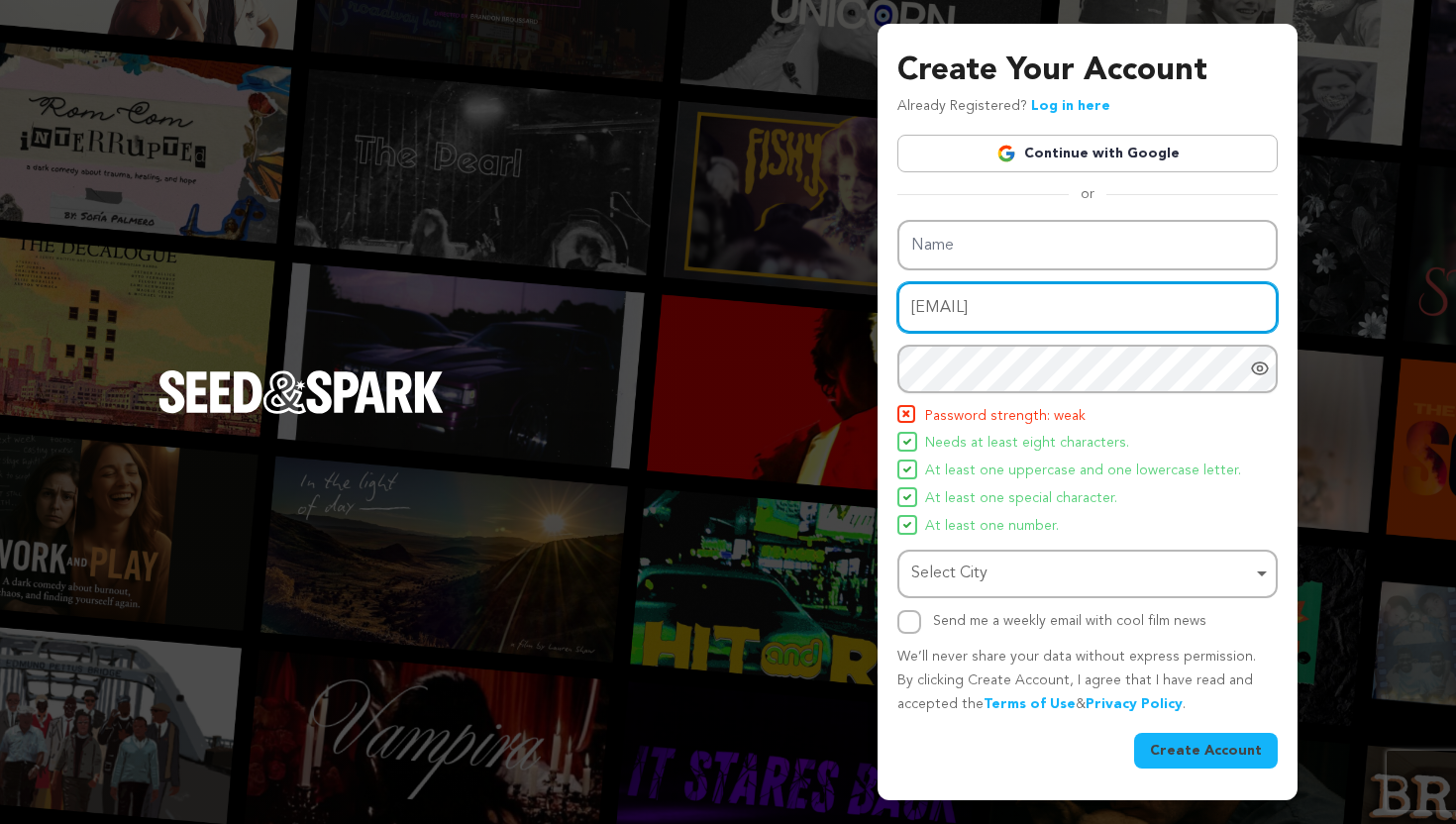 click on "slb892@gmail.com" at bounding box center [1088, 307] 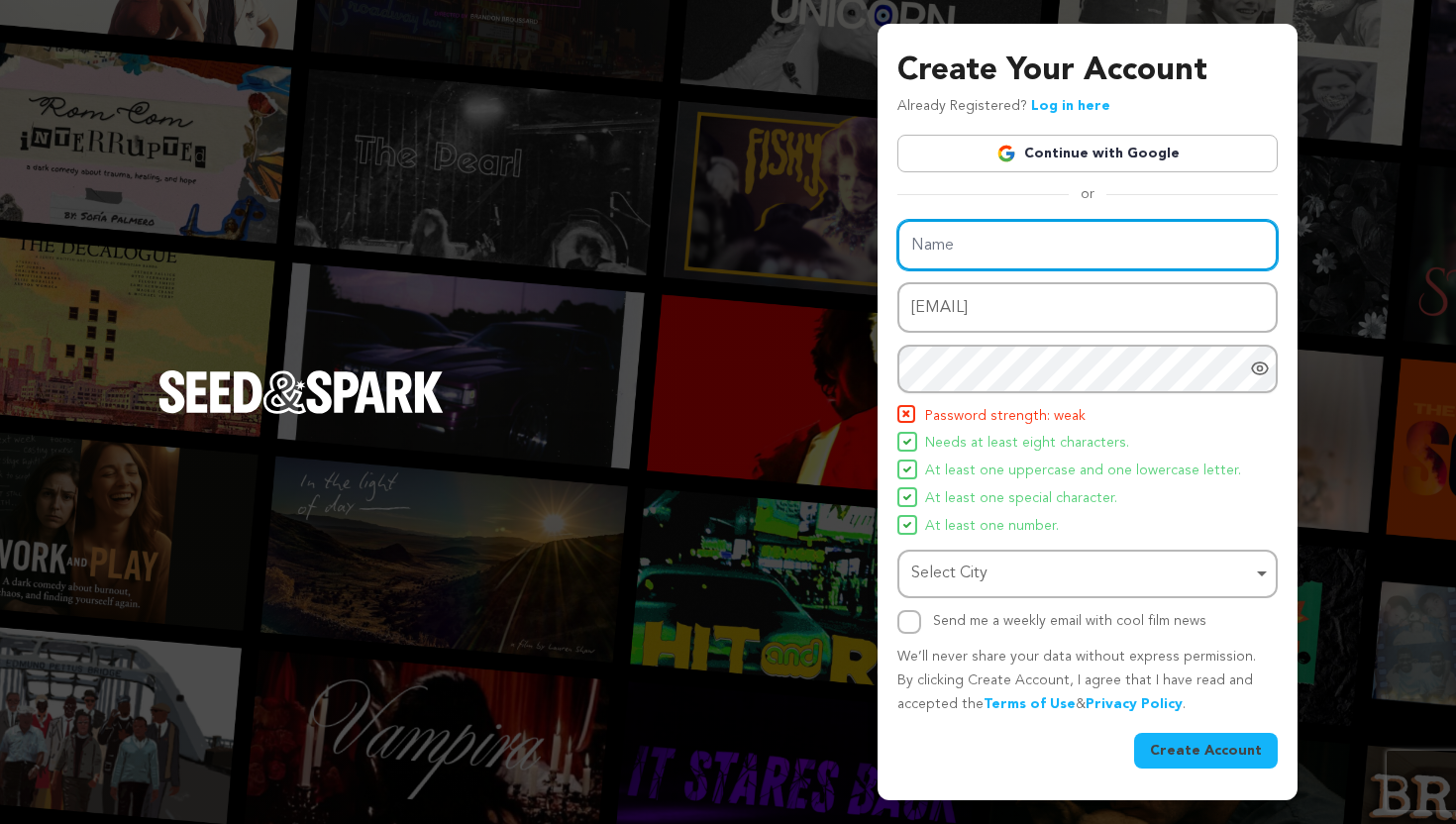 click on "Name" at bounding box center [1088, 245] 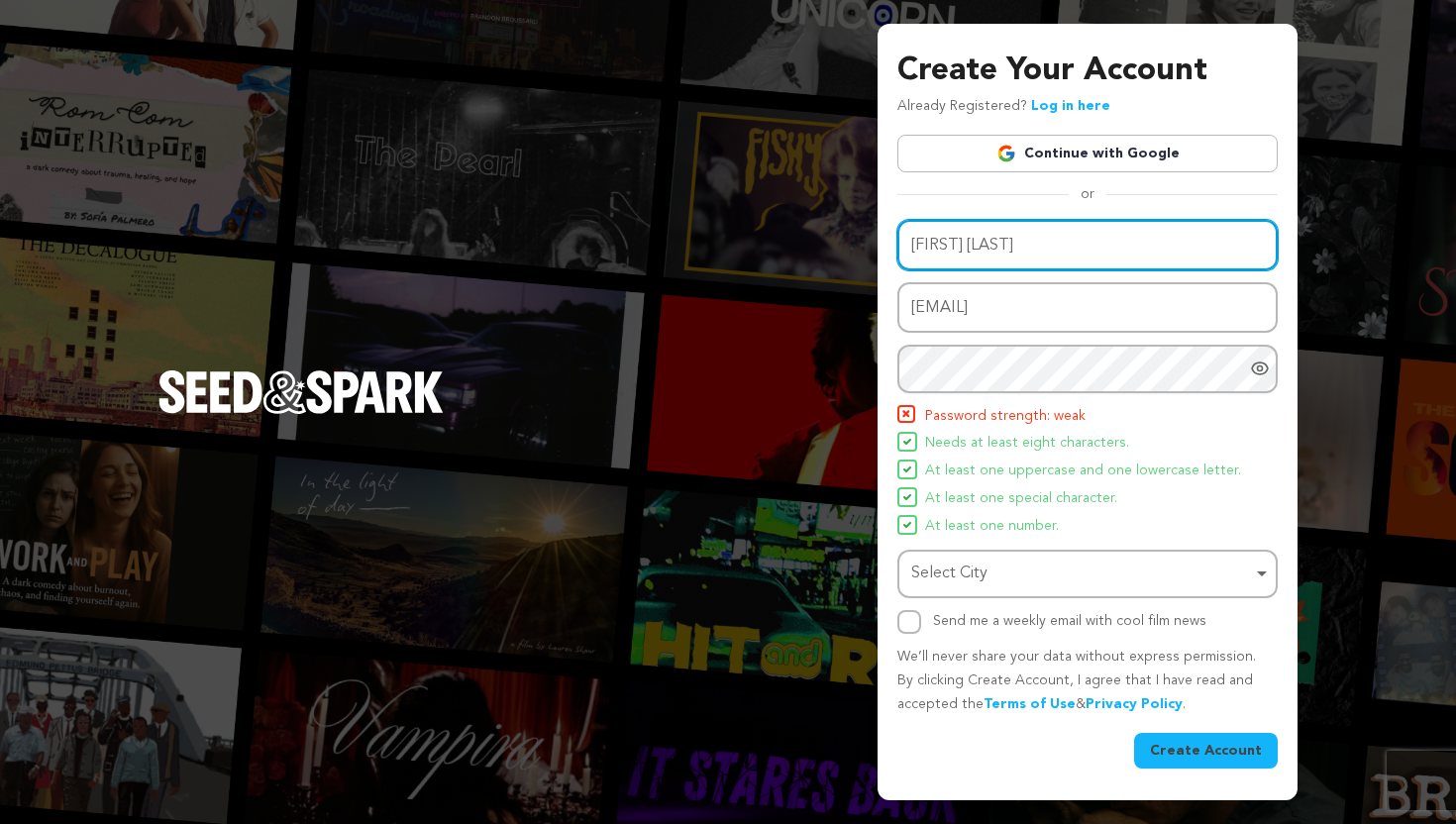 type on "Tom Arnold" 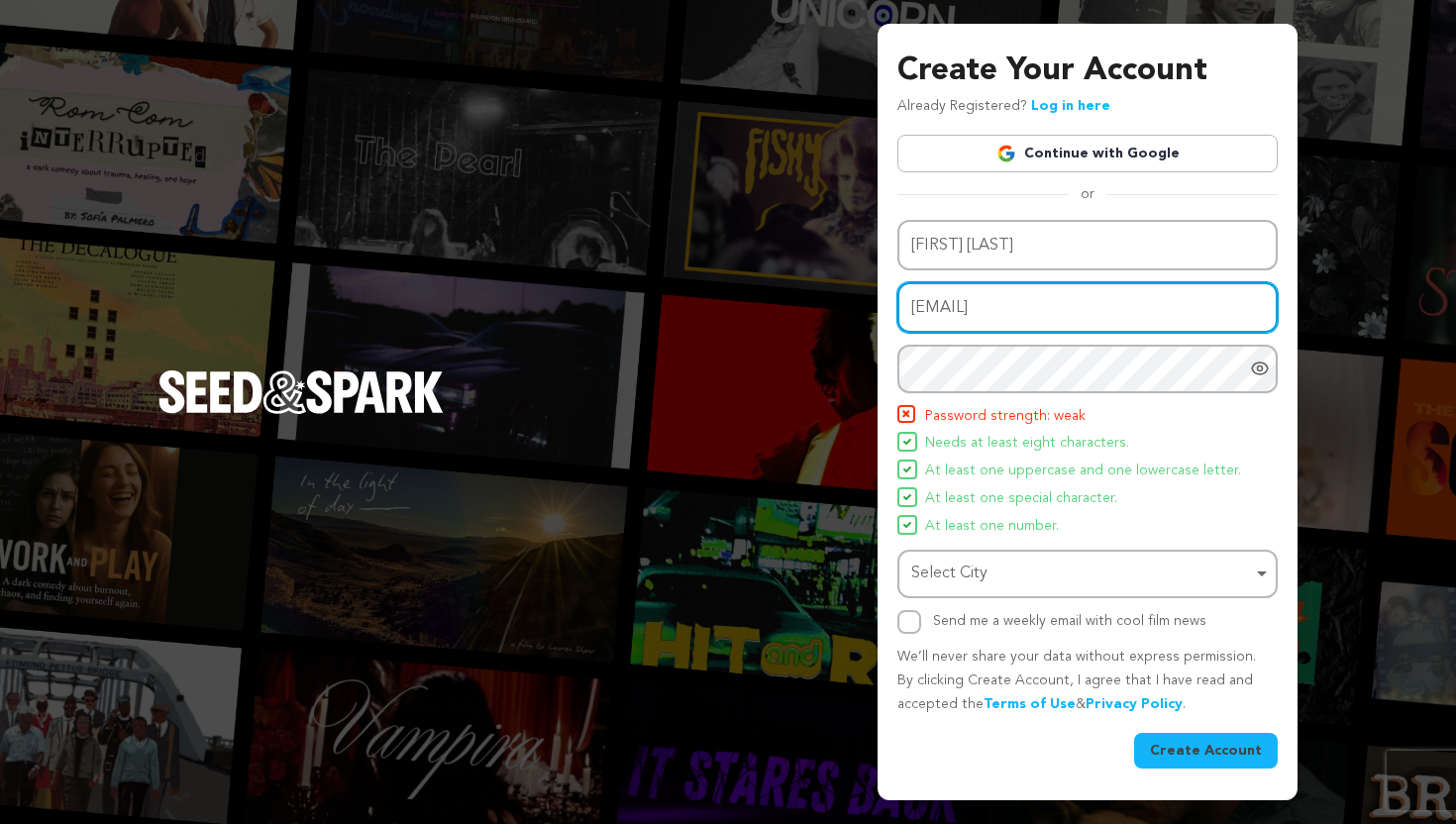 drag, startPoint x: 1115, startPoint y: 313, endPoint x: 827, endPoint y: 299, distance: 288.34008 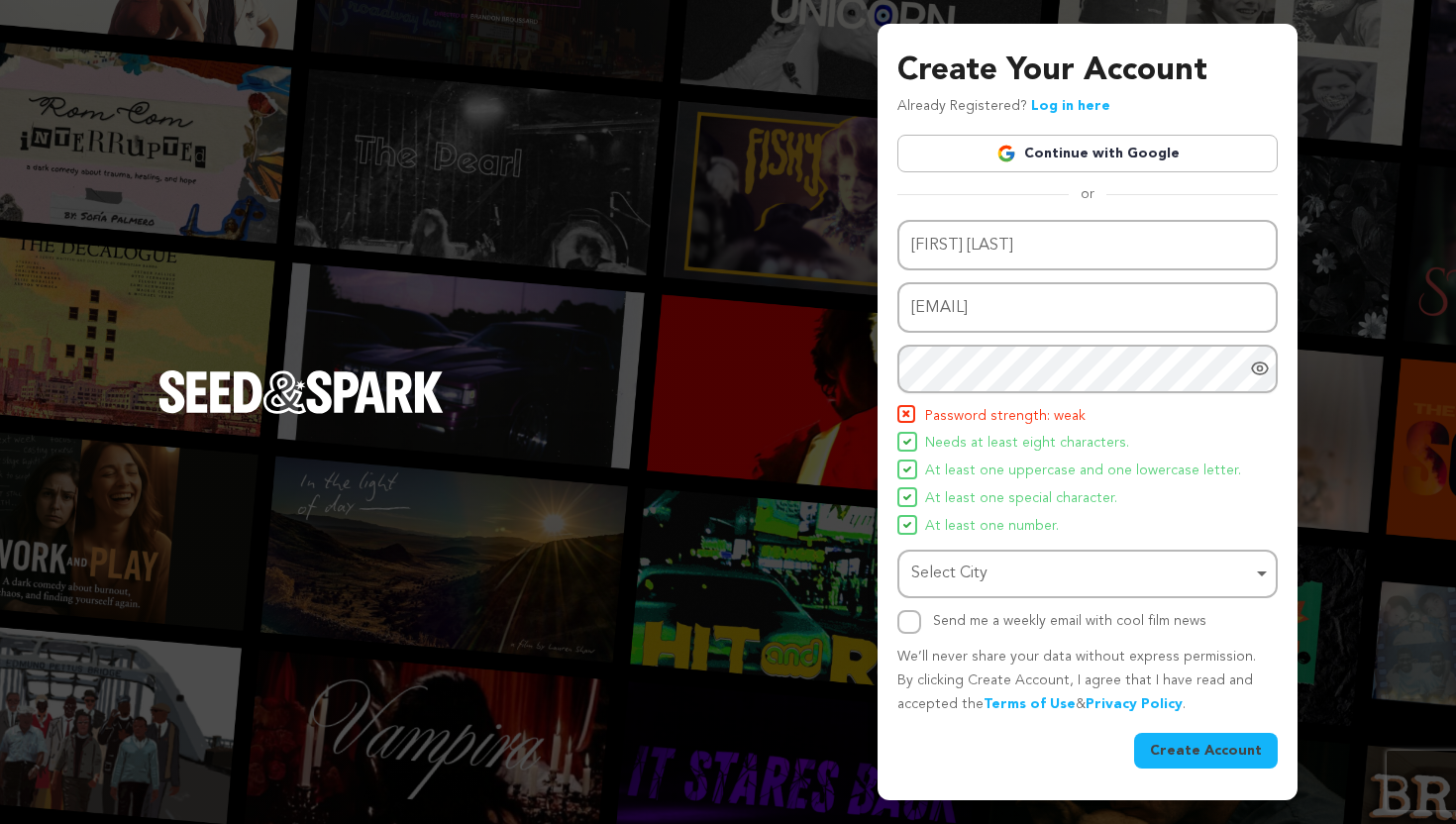click on "Name
Tom Arnold
Email address
assistant@tomarnoldcomedy.com
Password
Password must have at least 8 characters.
Password must have at least one uppercase and one lowercase letter.
Password must have at least one special character.
Password must have at least one number.
Password strength: weak
Needs at least eight characters." at bounding box center (1088, 427) 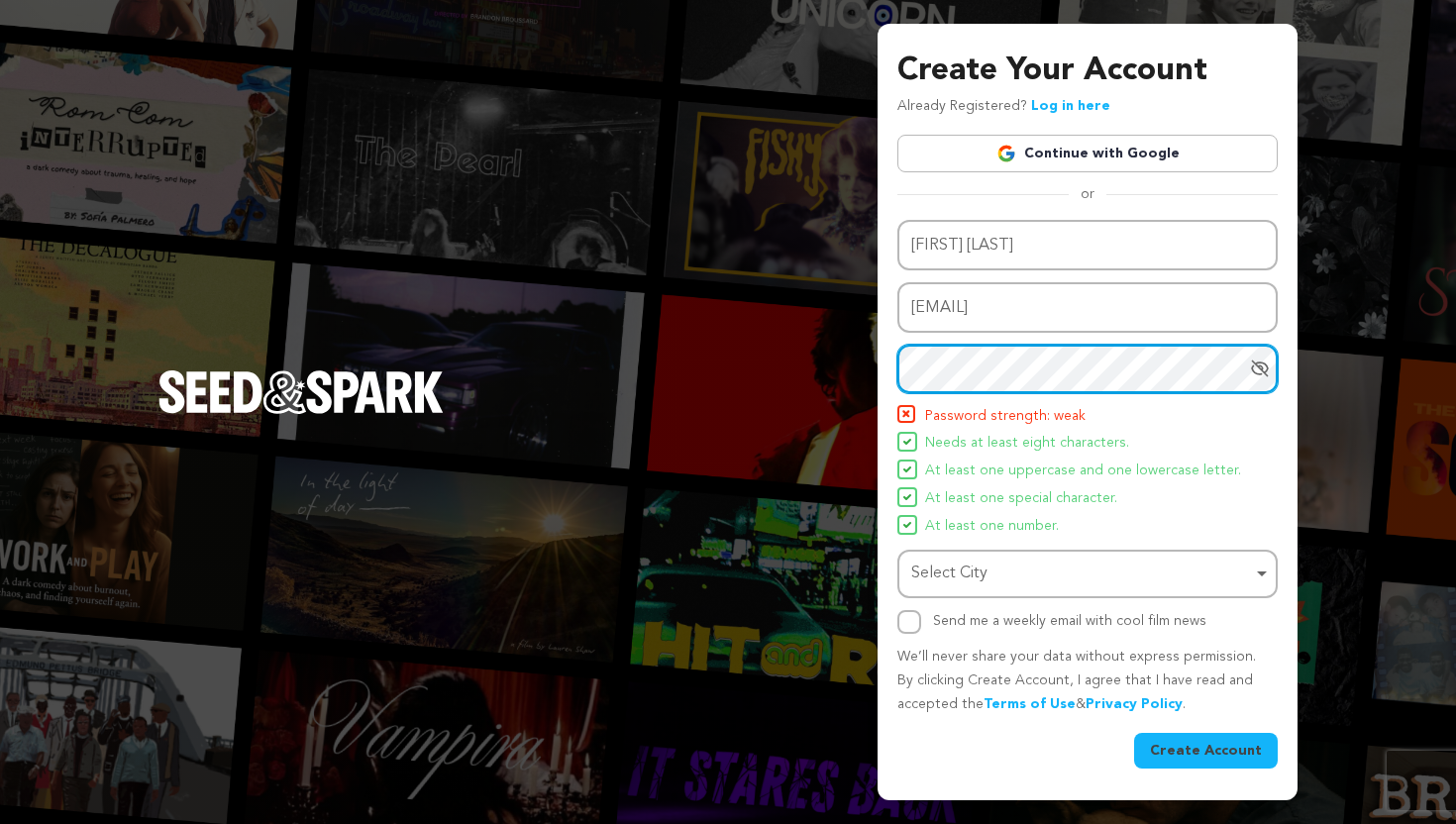 click on "Create Your Account
Already Registered?
Log in here
Continue with Google
or
eyJpdiI6Im5RczFEeElZVmRoN1RNV2drVFUzV2c9PSIsInZhbHVlIjoiTVBtNCsvR3UrcjB0WTAwUVFkVnpOdz09IiwibWFjIjoiZTRlNjhlNmRiZTcxYzhiZTA2NjNiYzdhYWNjZjIwY2NiYTFiZjYwMDFjMWEzNjE0MGI4MDVkZTdkNjYxNjQwNSIsInRhZyI6IiJ9" at bounding box center [728, 412] 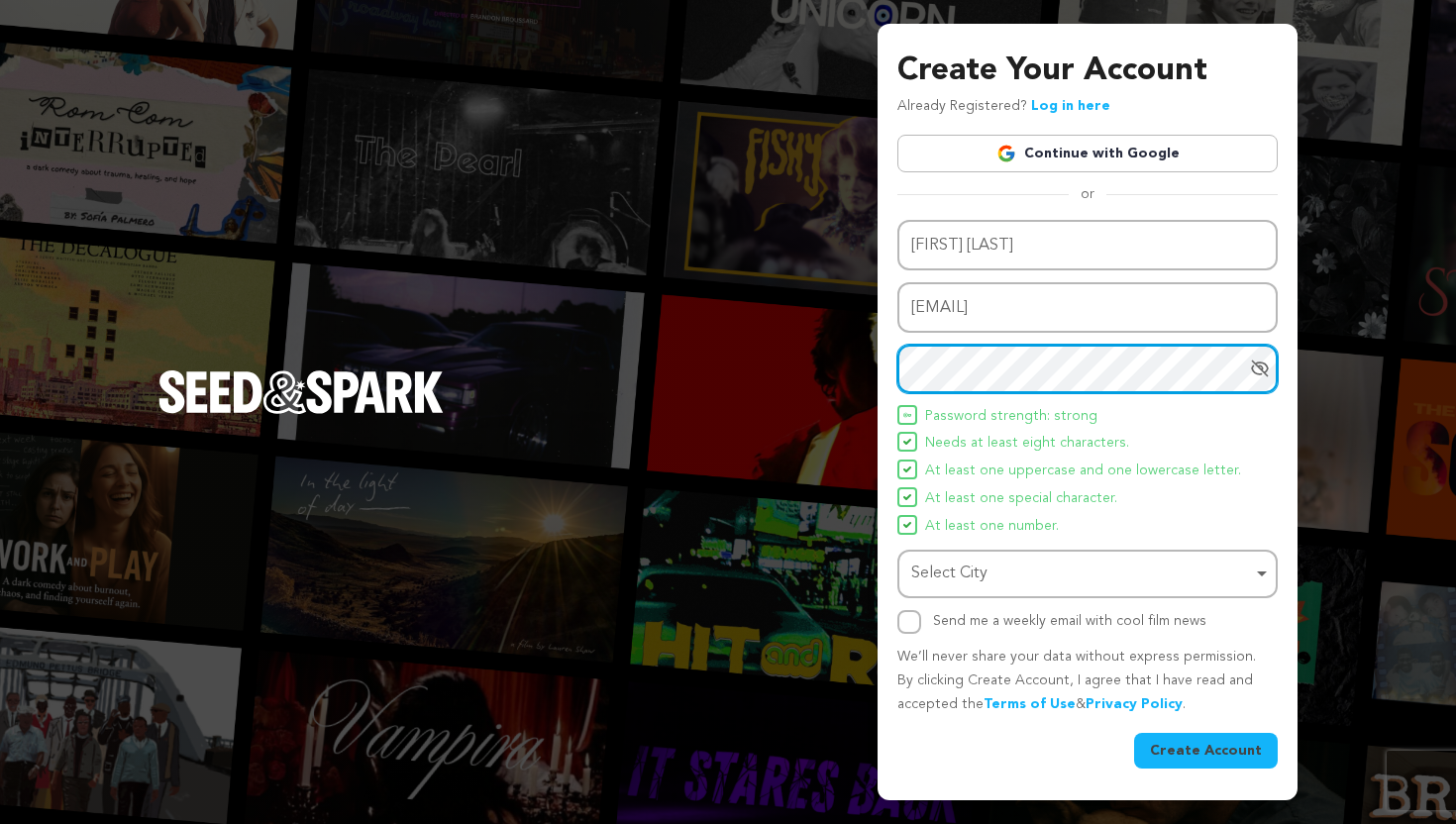 click on "Select City Remove item" at bounding box center [1082, 573] 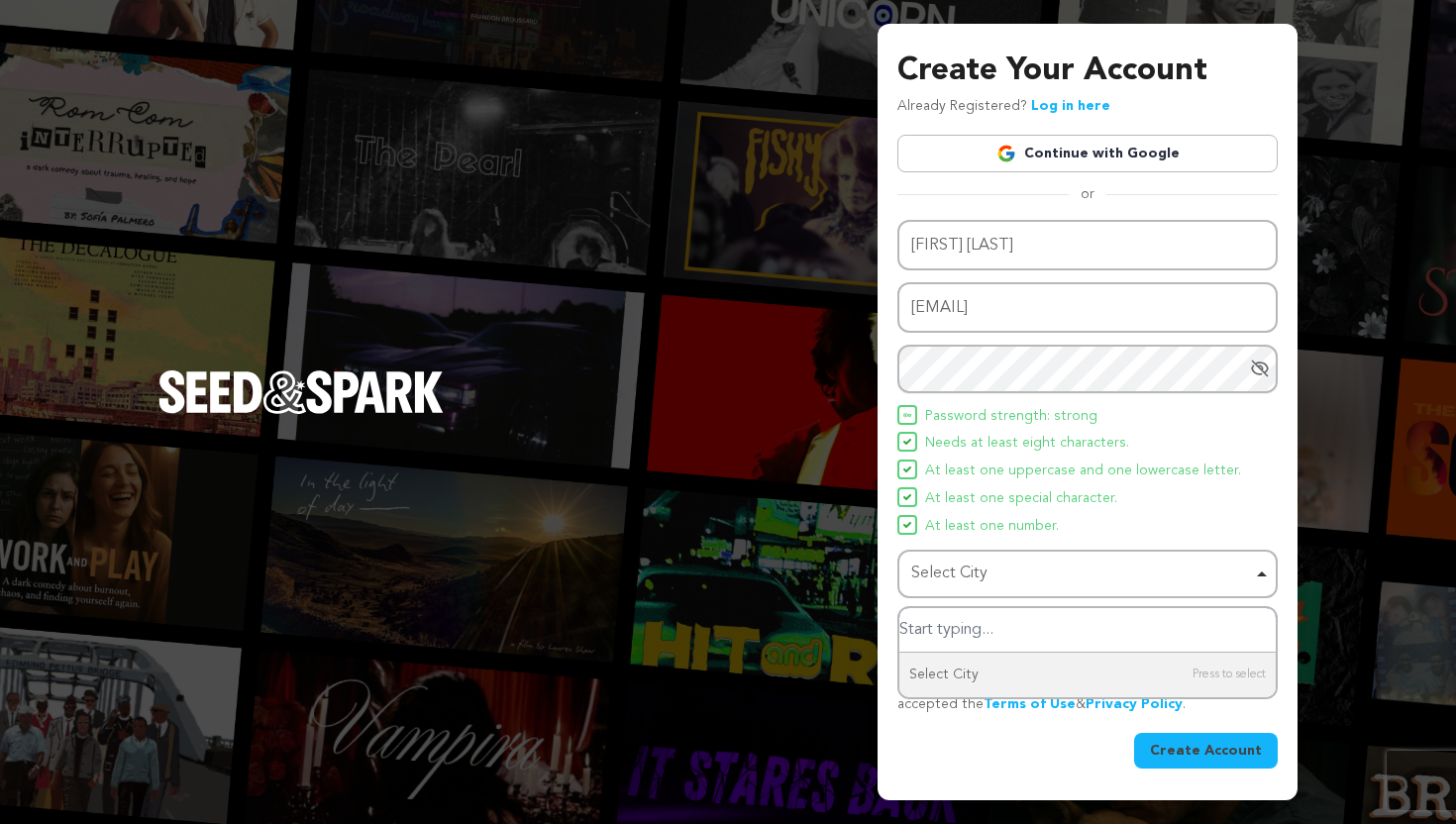 click at bounding box center (1088, 630) 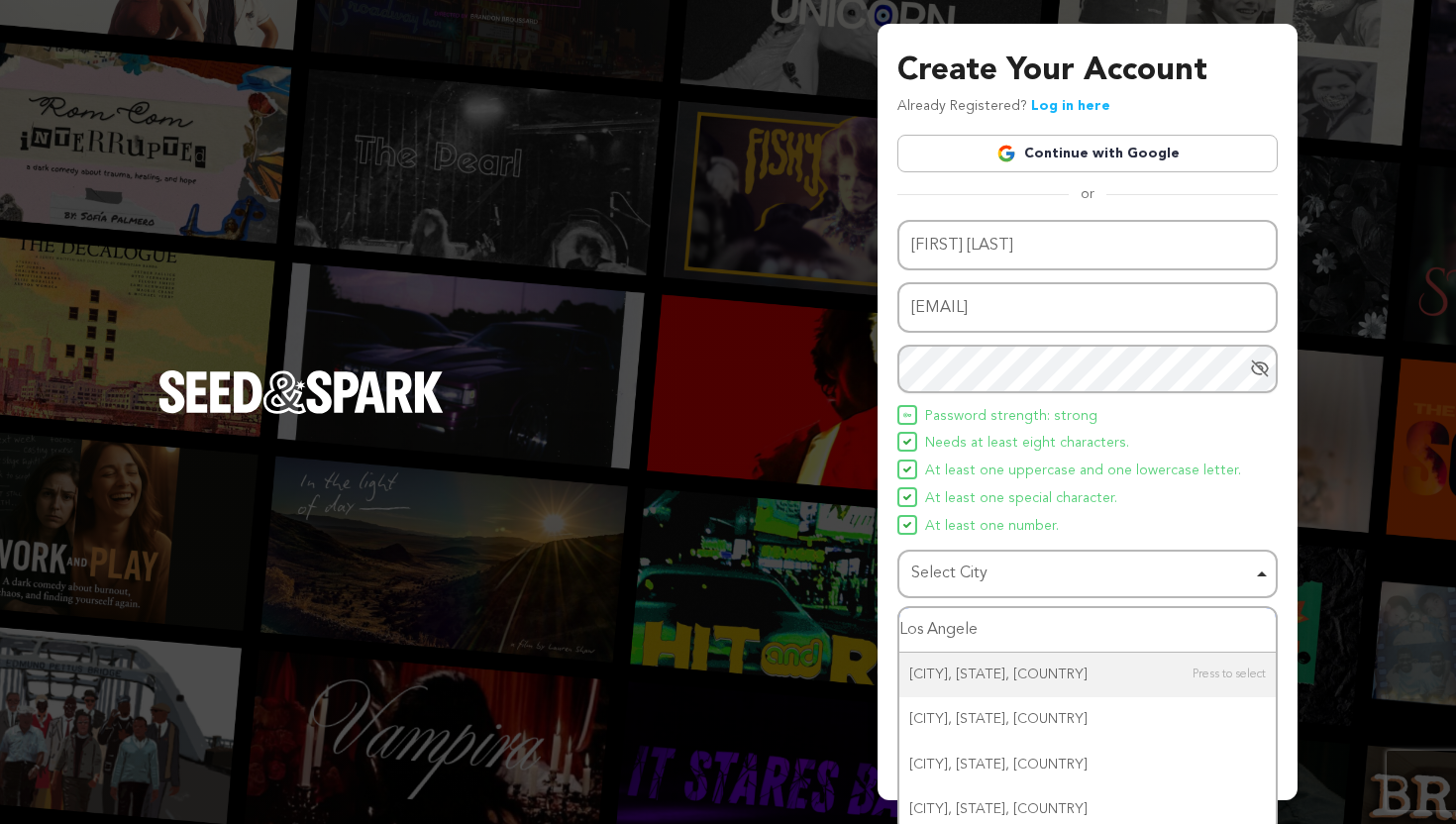 type on "Los Angeles" 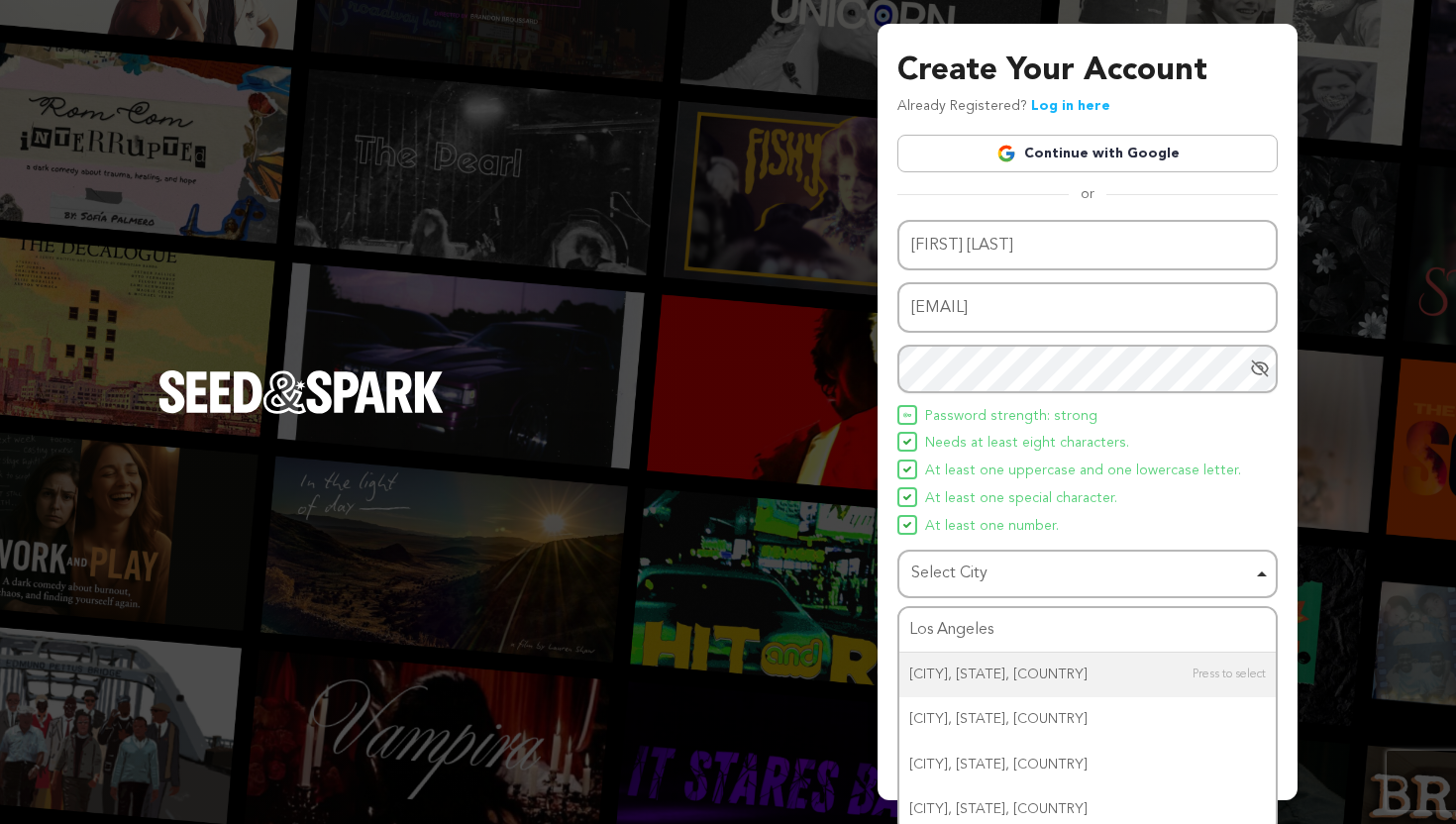 type 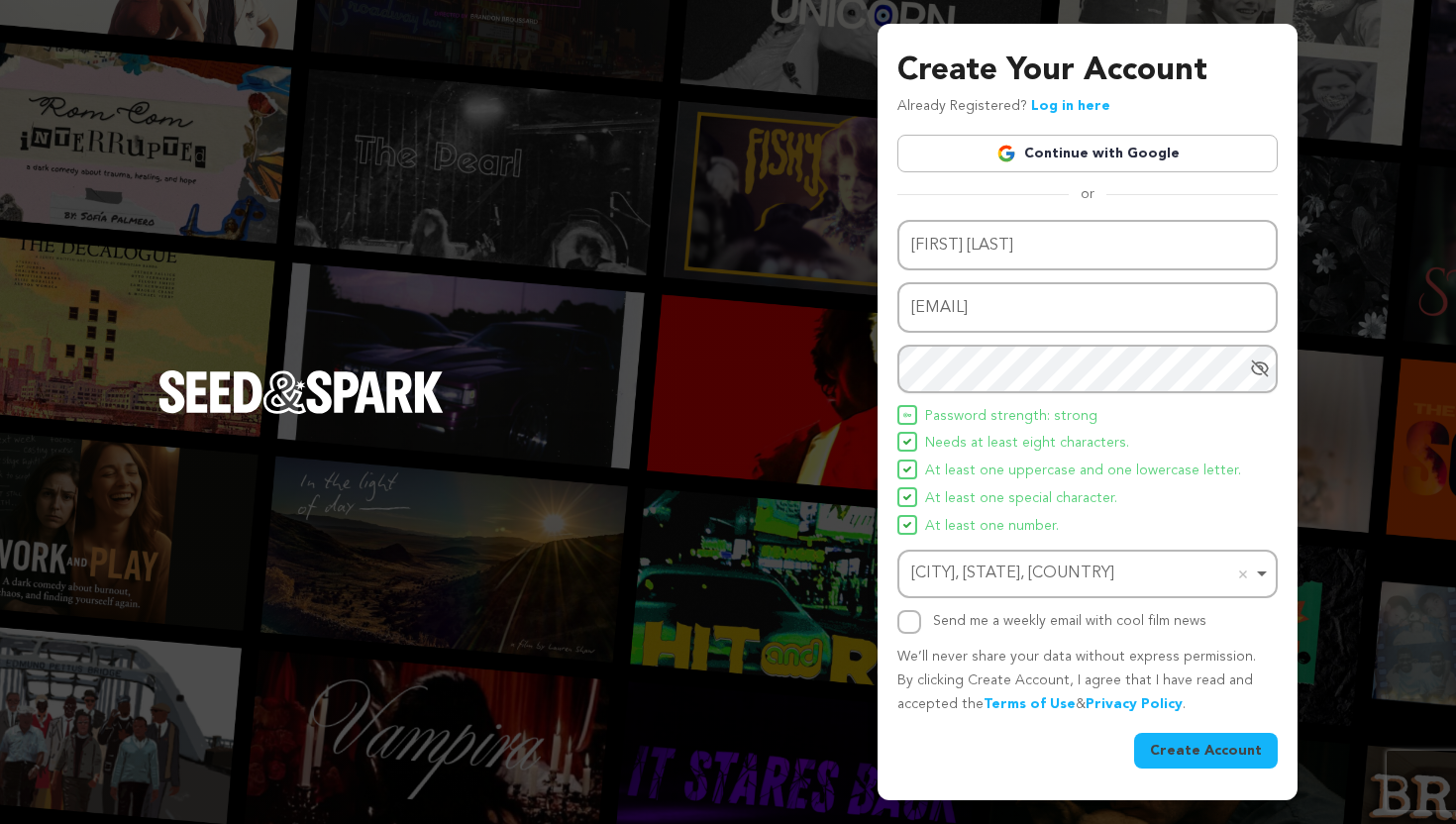 click on "Create Account" at bounding box center (1205, 751) 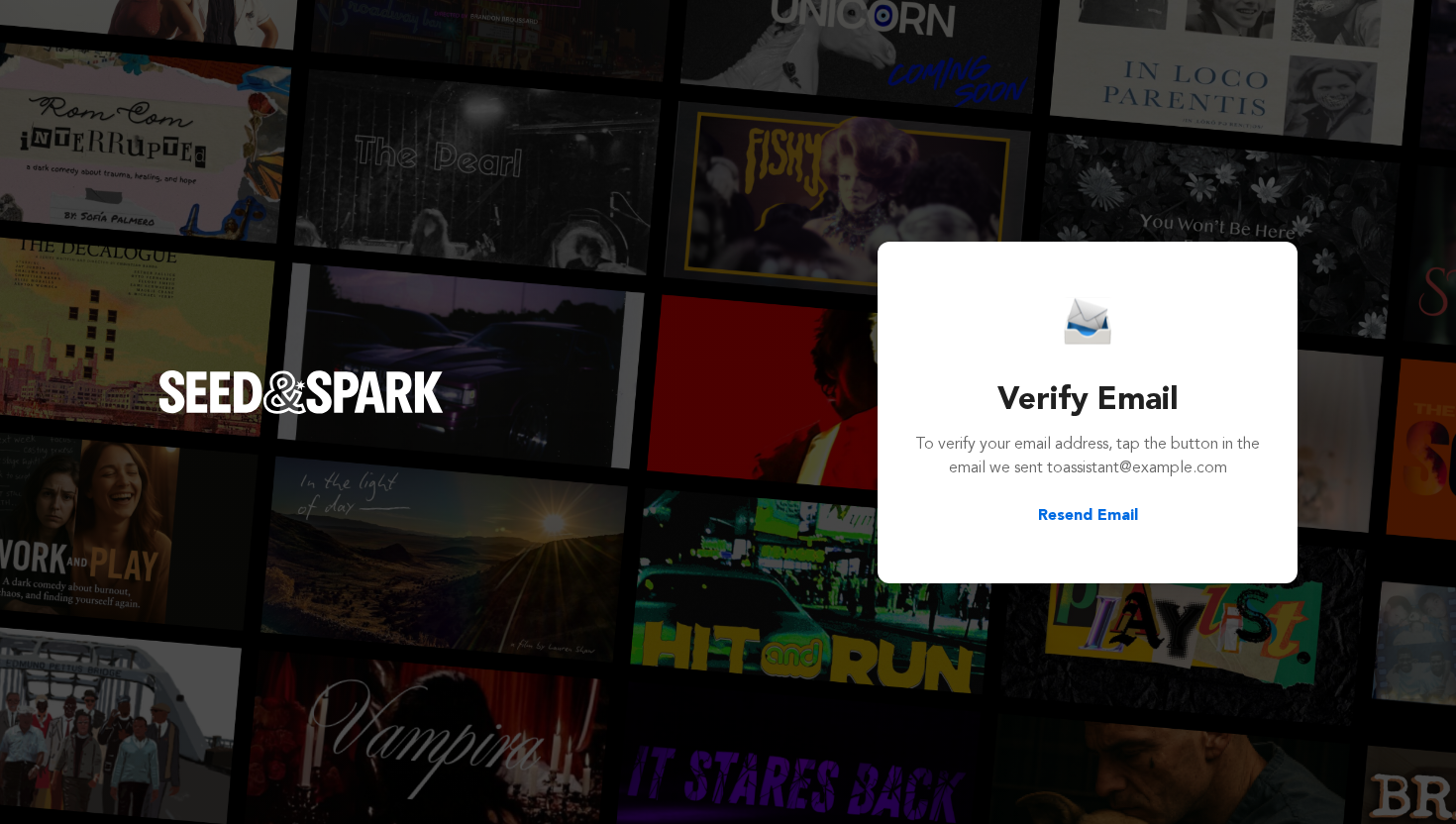 scroll, scrollTop: 0, scrollLeft: 0, axis: both 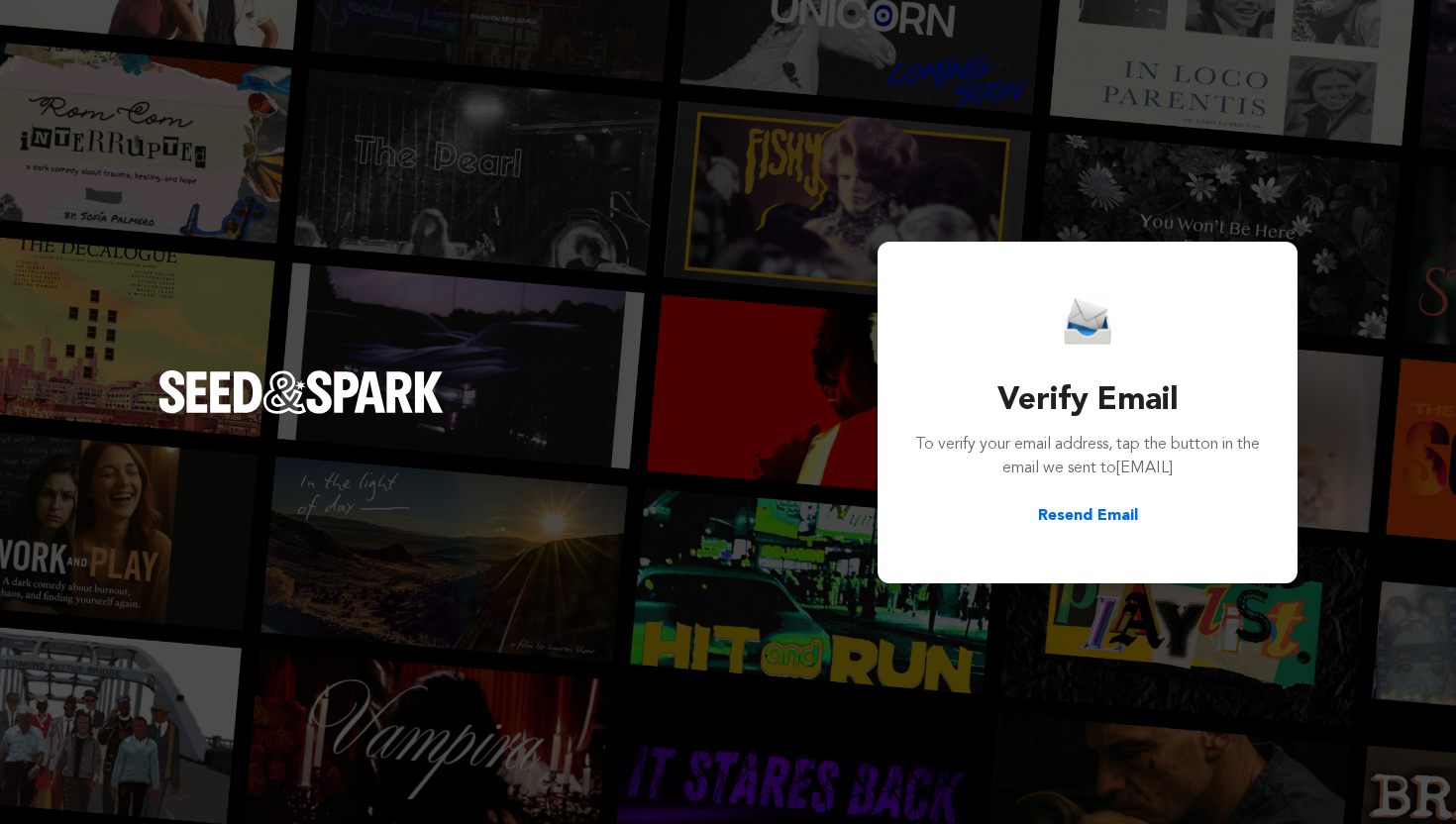 click on "To verify your email address, tap the button in the email we sent to
assistant@tomarnoldcomedy.com" at bounding box center (1088, 457) 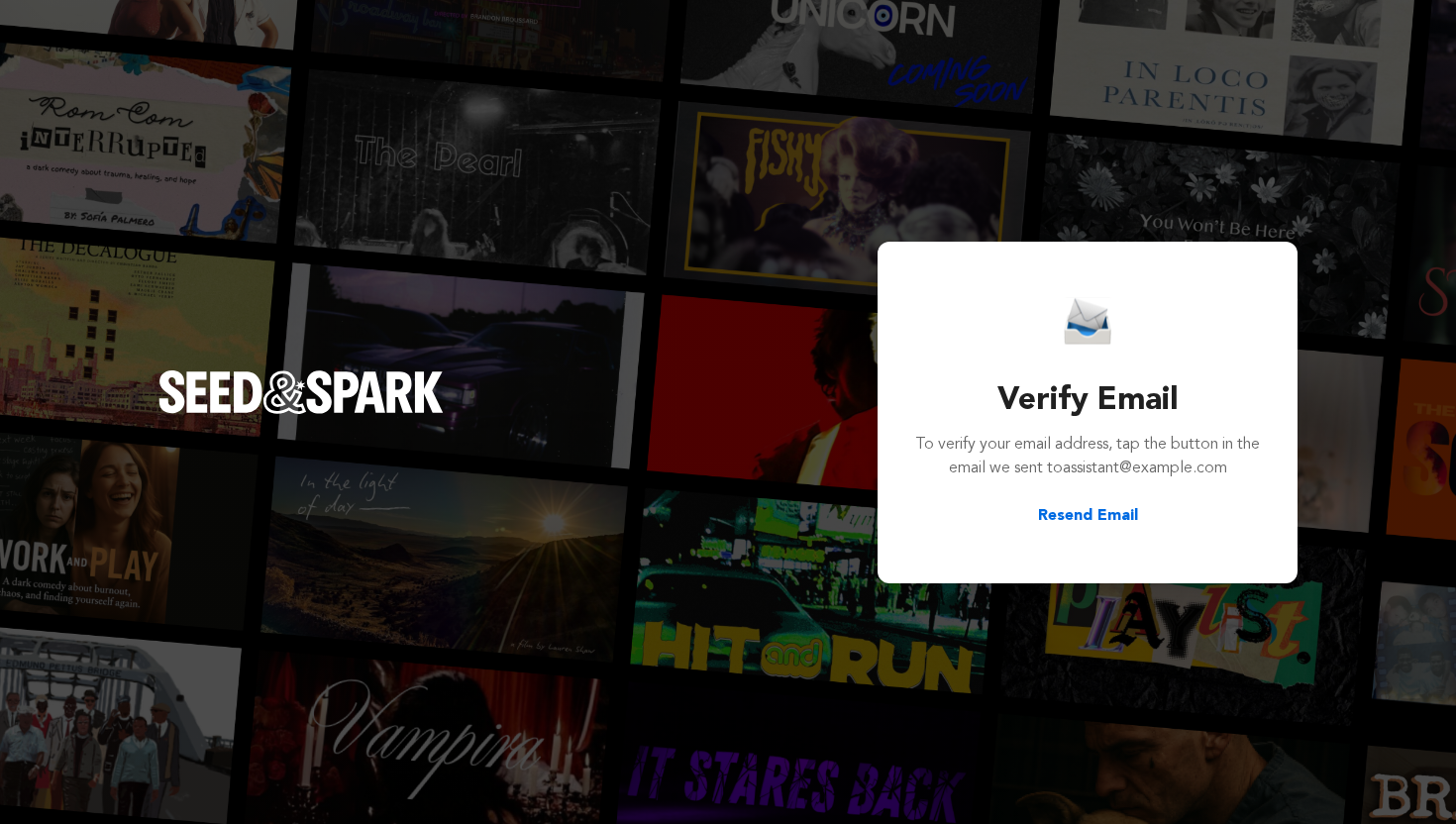 scroll, scrollTop: 0, scrollLeft: 0, axis: both 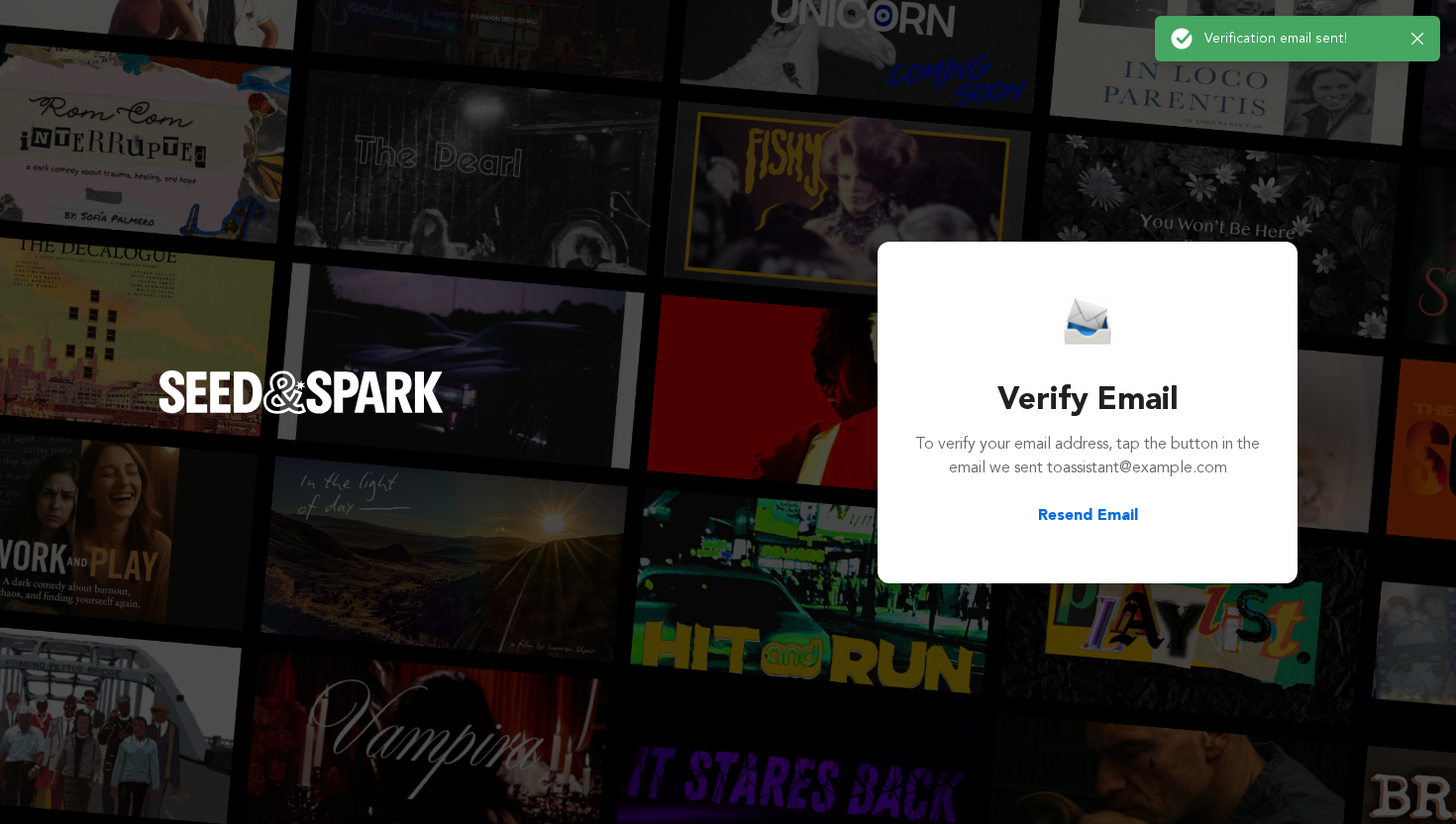 click on "Resend Email" at bounding box center [1088, 516] 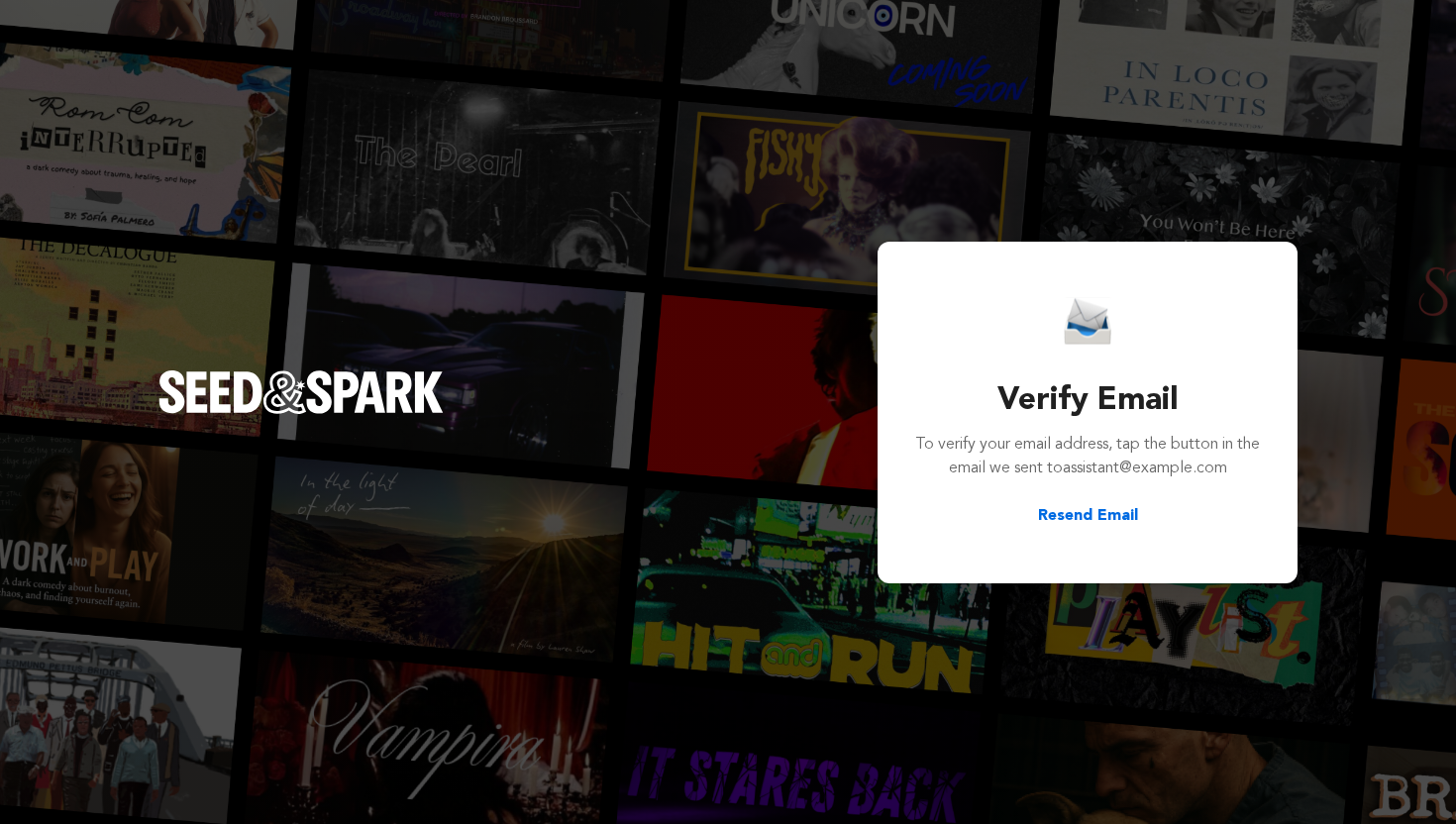 click on "assistant@example.com" at bounding box center [1145, 468] 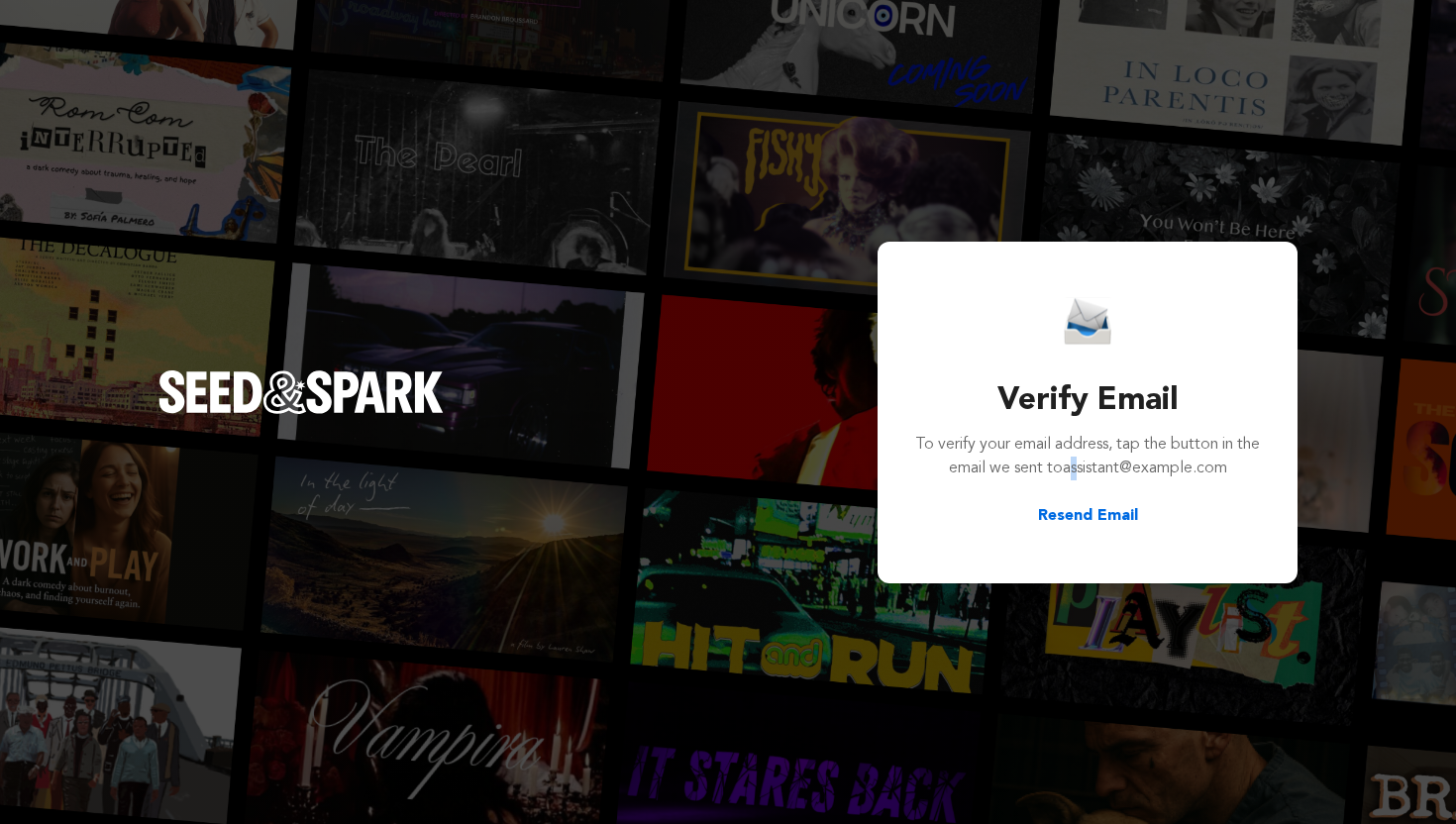 click on "assistant@example.com" at bounding box center (1145, 468) 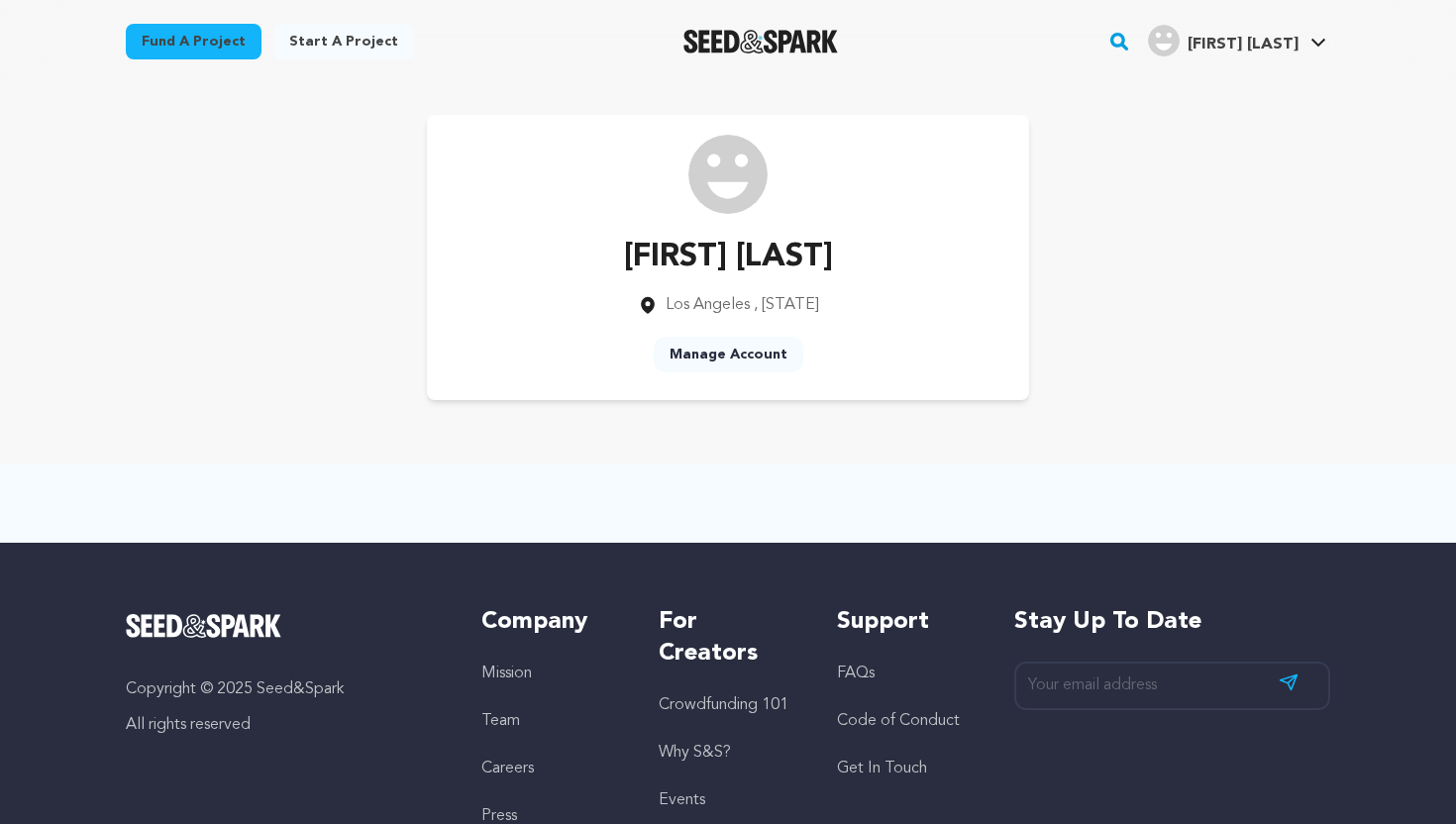 scroll, scrollTop: 0, scrollLeft: 0, axis: both 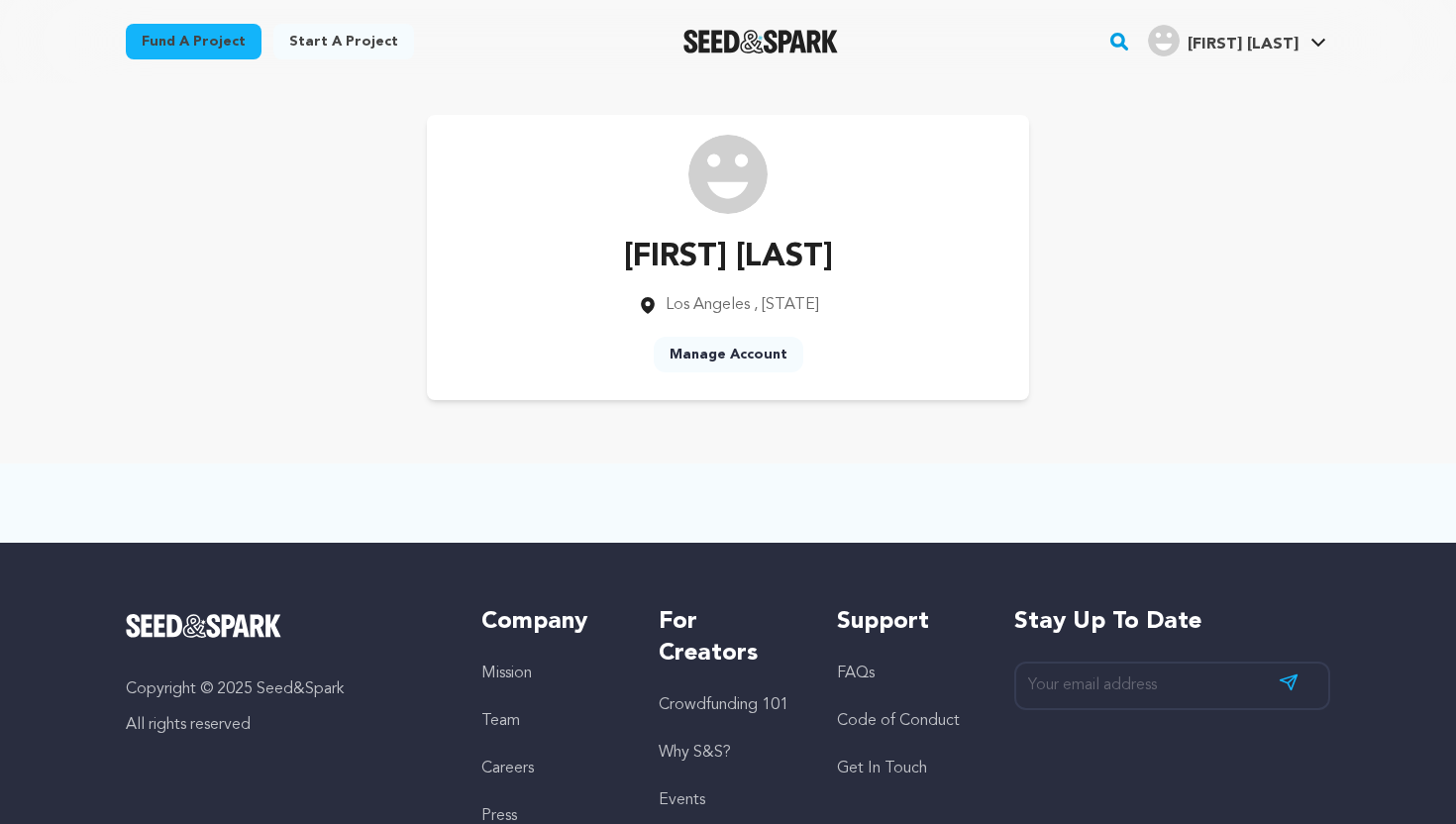 click on "Fund a project" at bounding box center (193, 42) 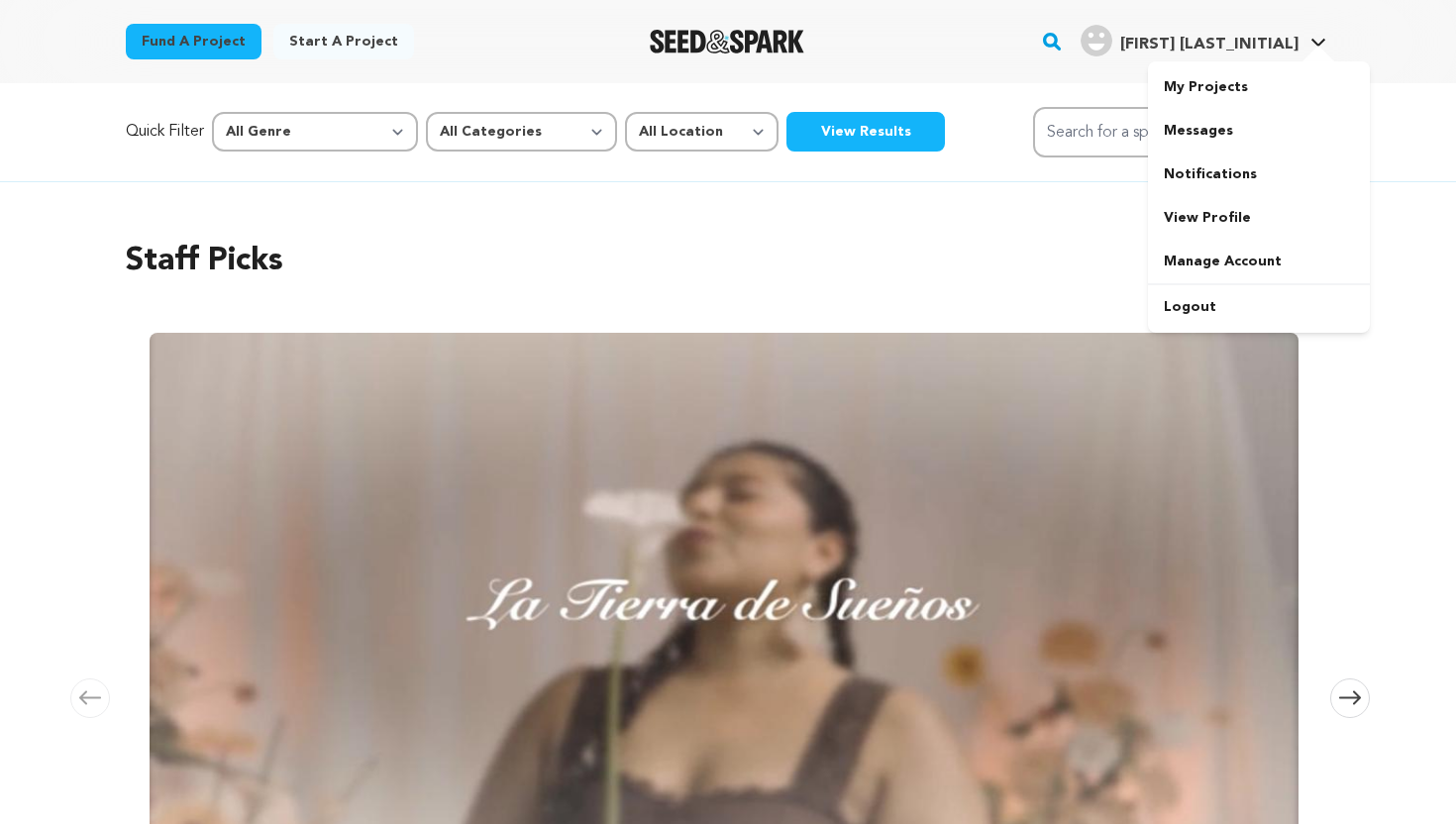 scroll, scrollTop: 0, scrollLeft: 0, axis: both 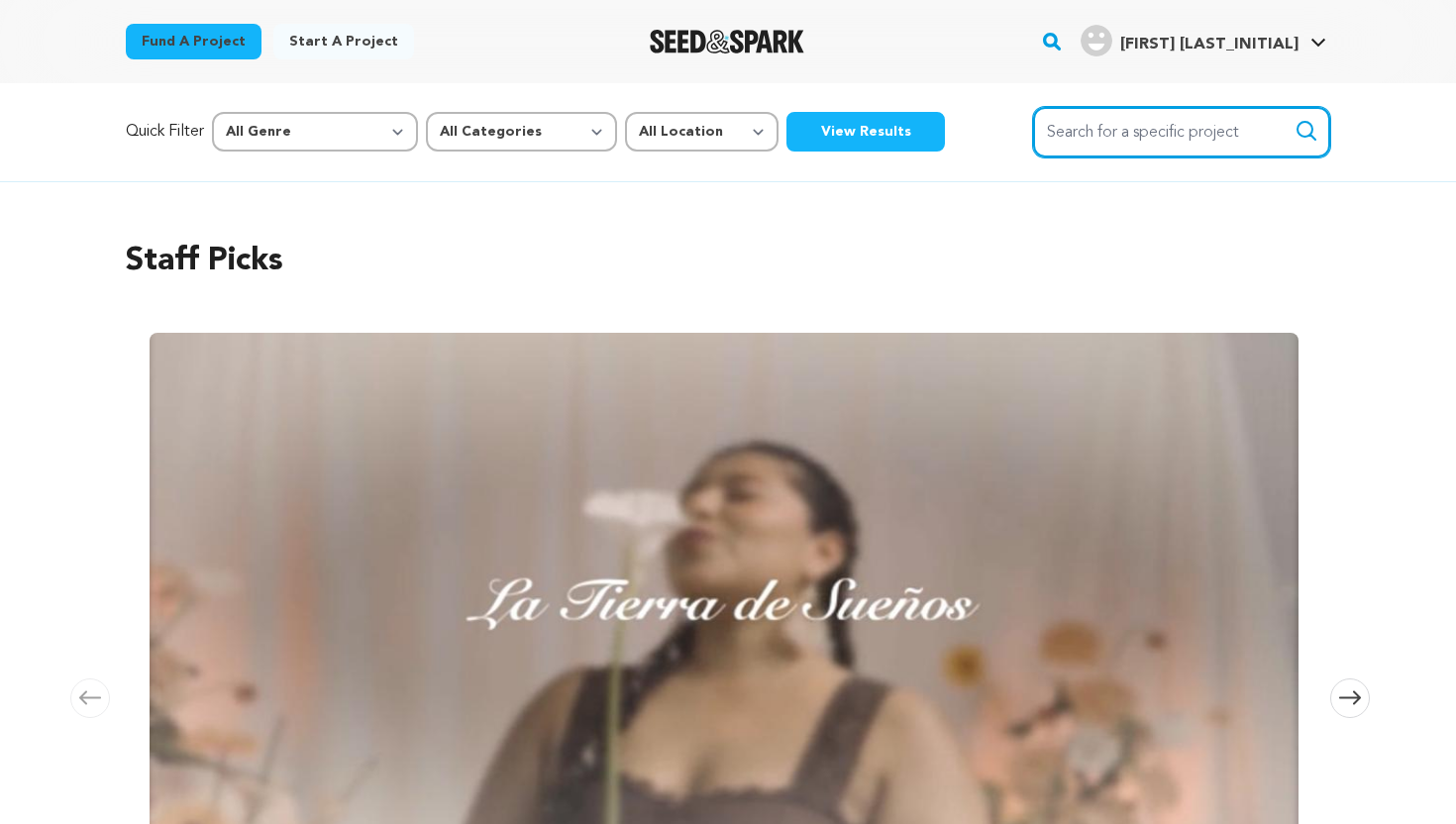 click on "Search for a specific project" at bounding box center [1182, 132] 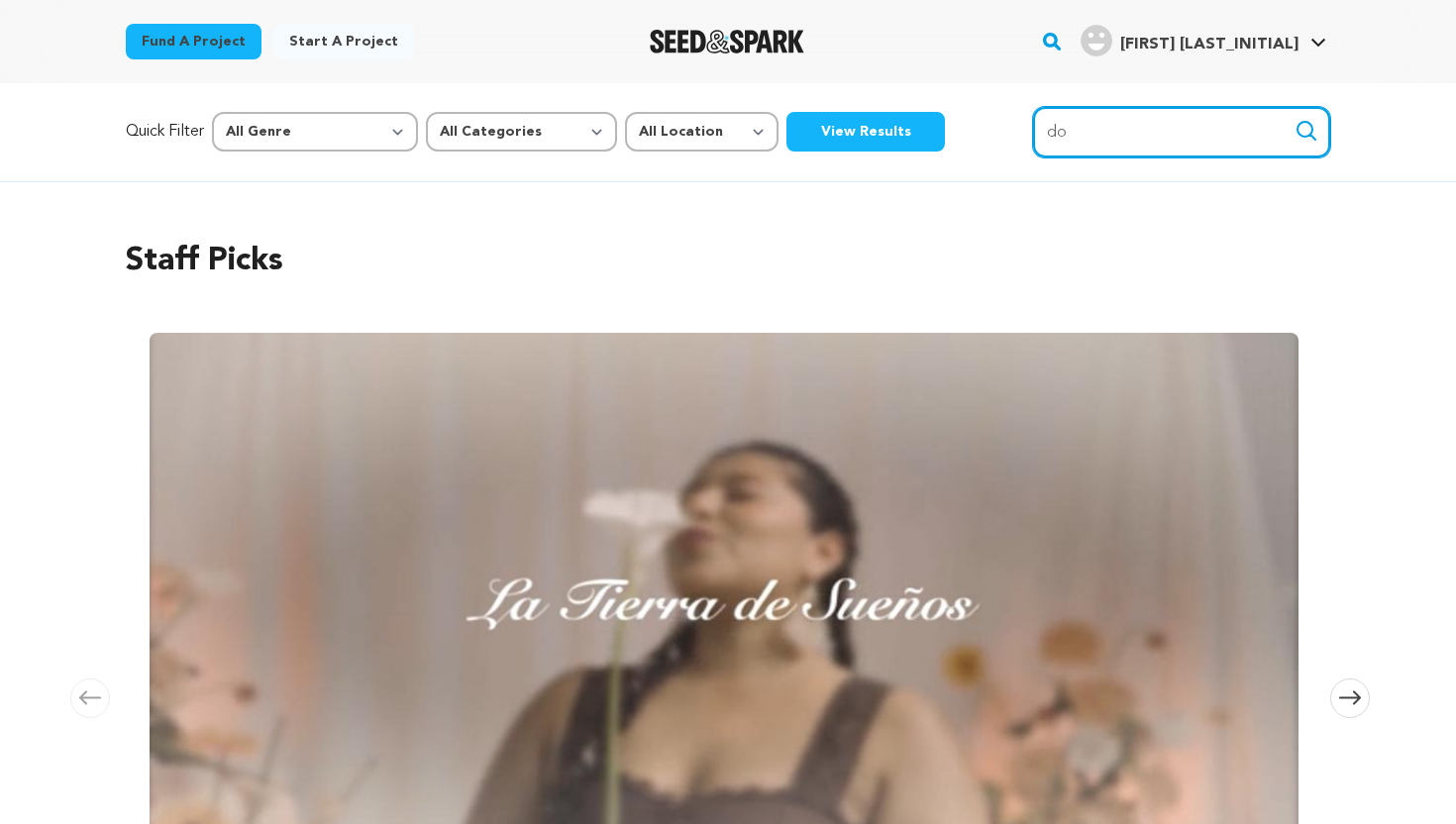 type on "d" 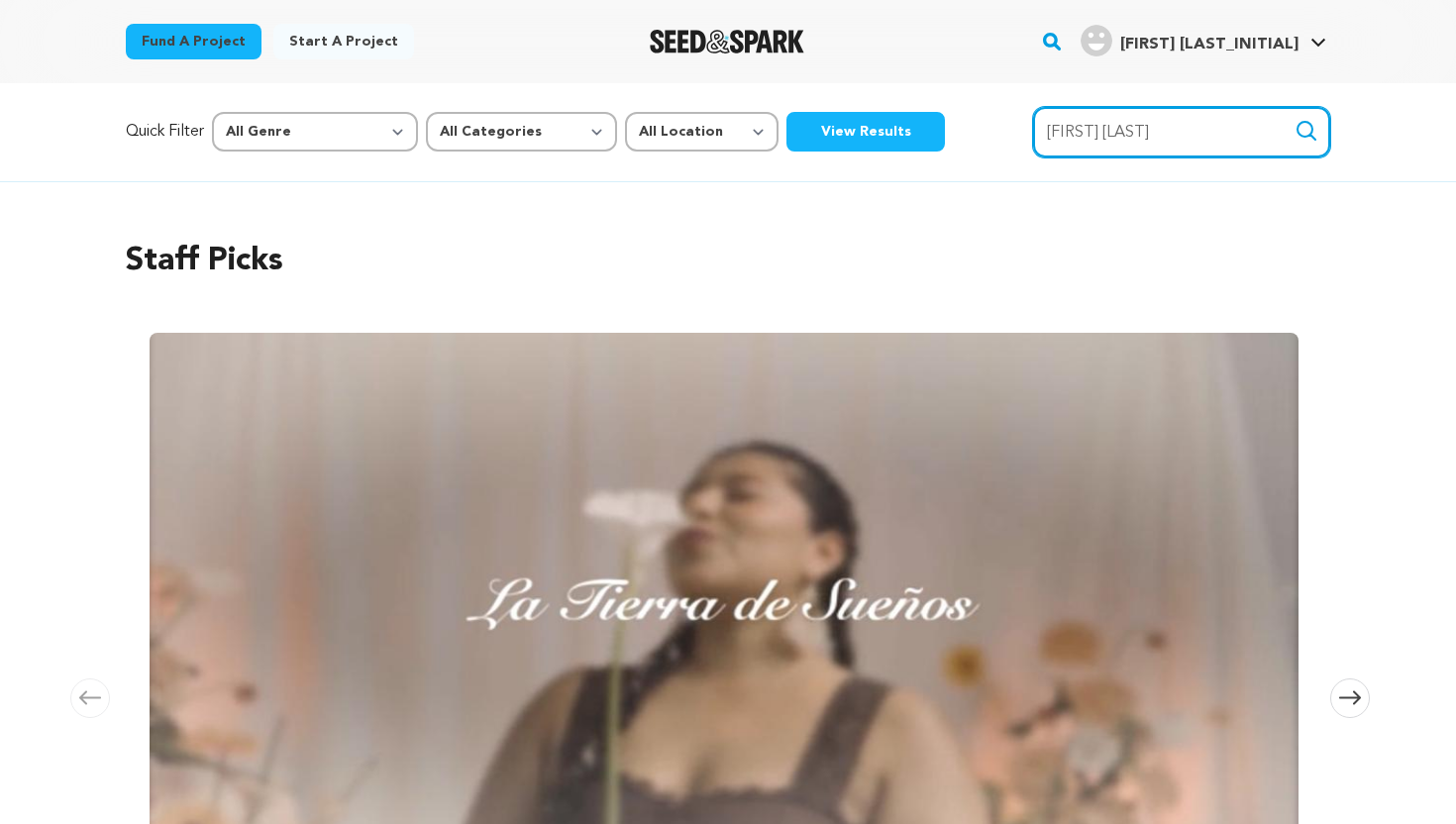 type on "frank barnett" 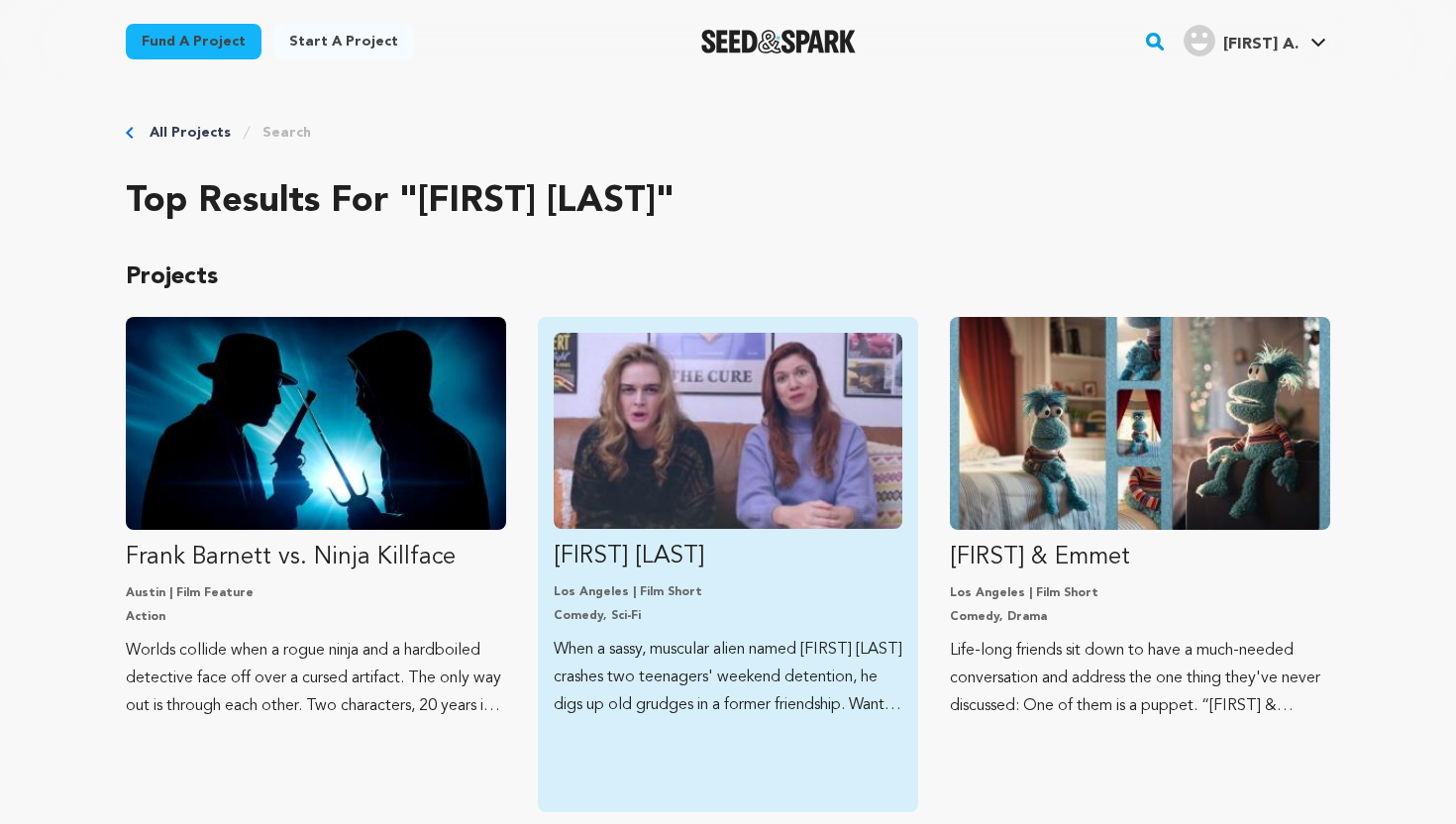scroll, scrollTop: 0, scrollLeft: 0, axis: both 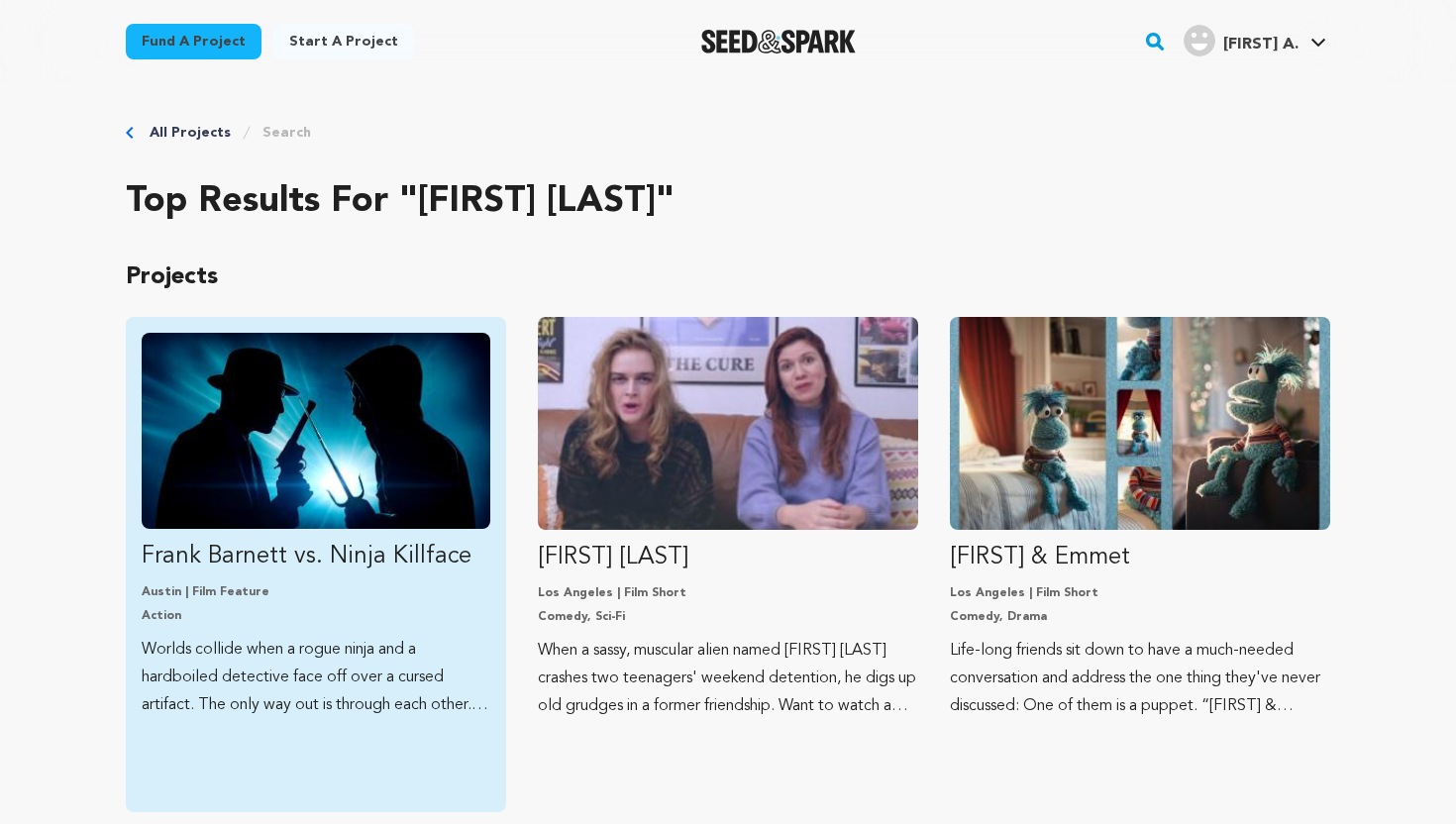 click on "Frank Barnett vs. Ninja Killface" at bounding box center (316, 557) 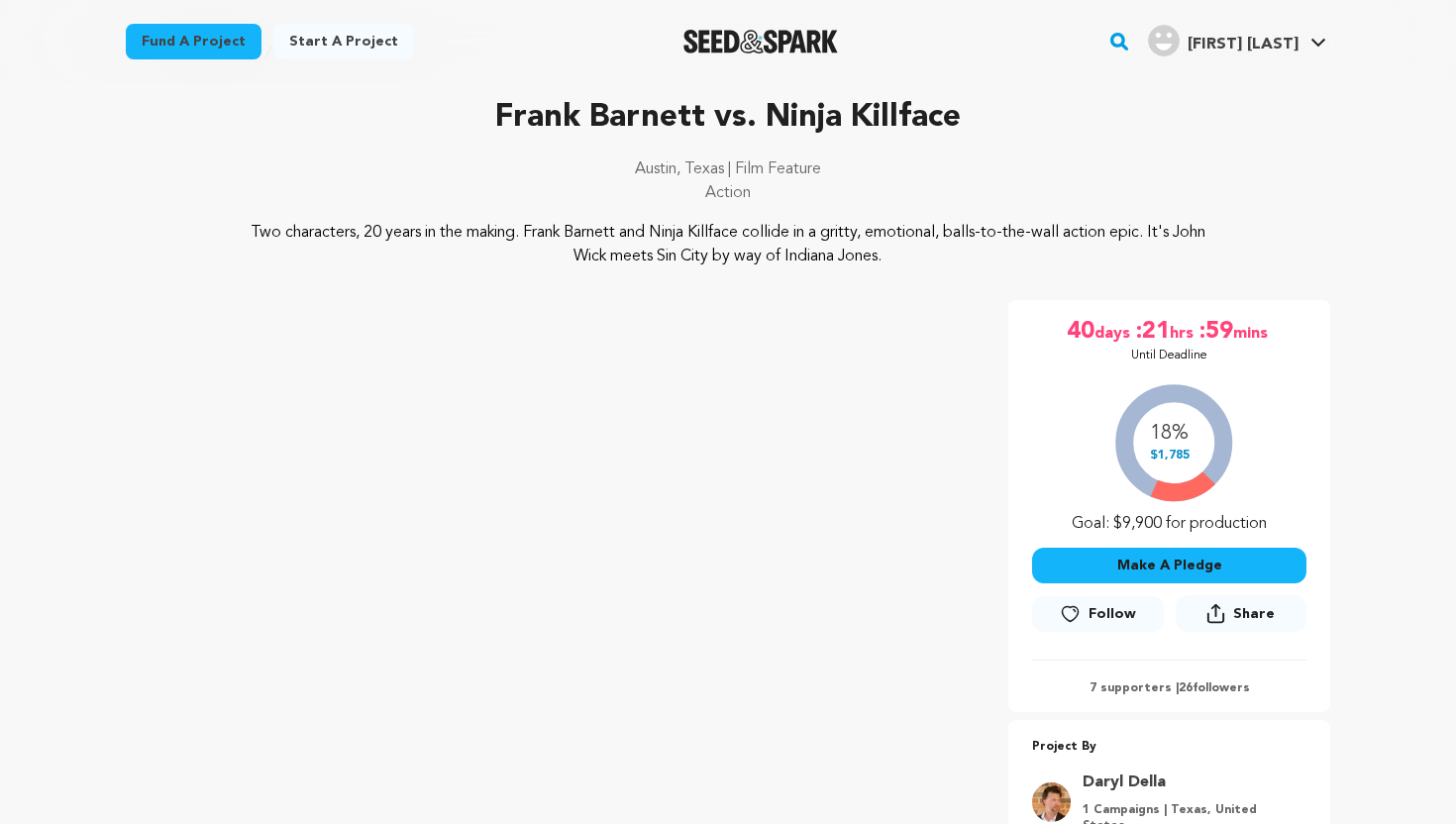 scroll, scrollTop: 91, scrollLeft: 0, axis: vertical 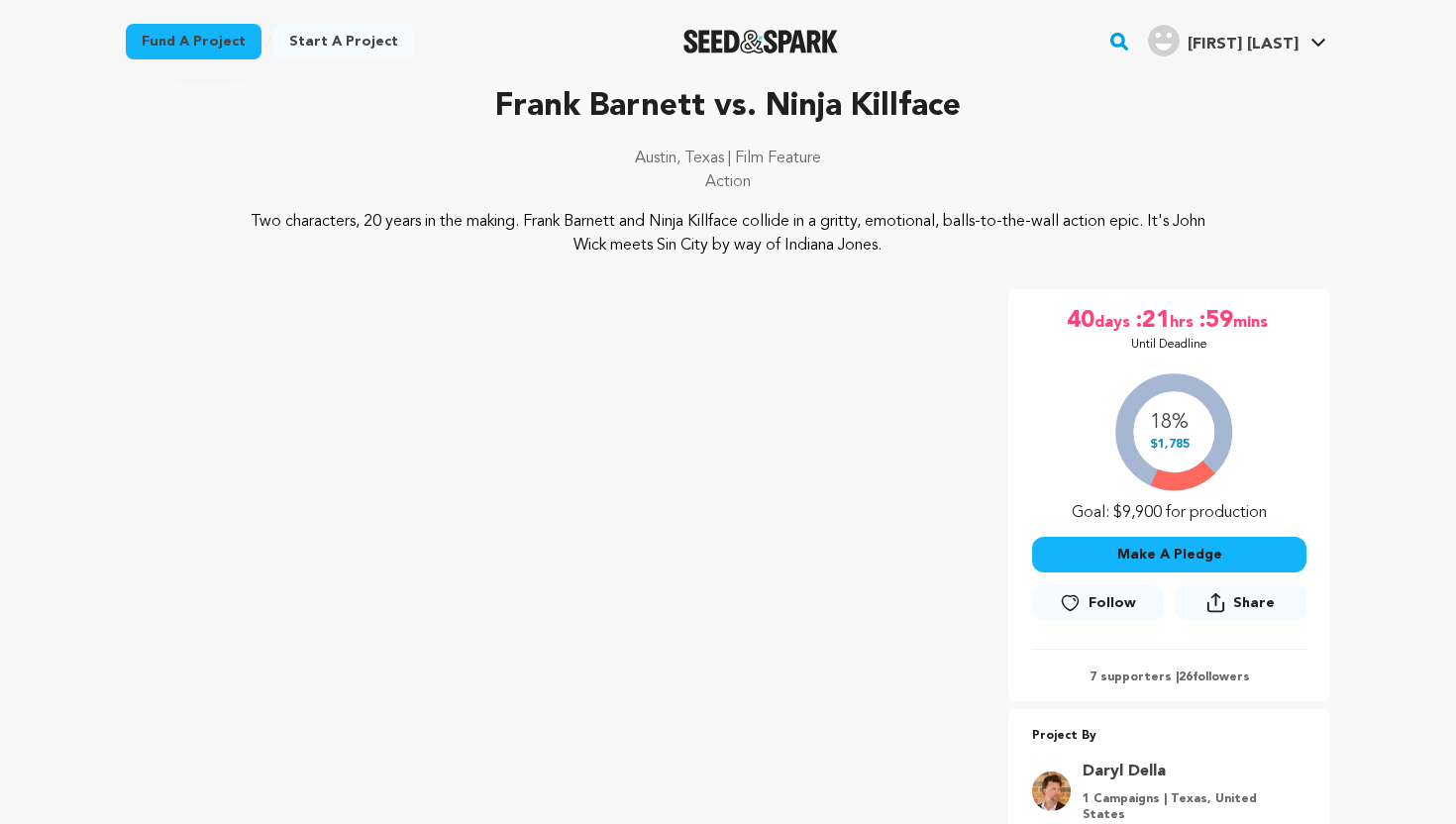 click on "Make A Pledge" at bounding box center (1169, 555) 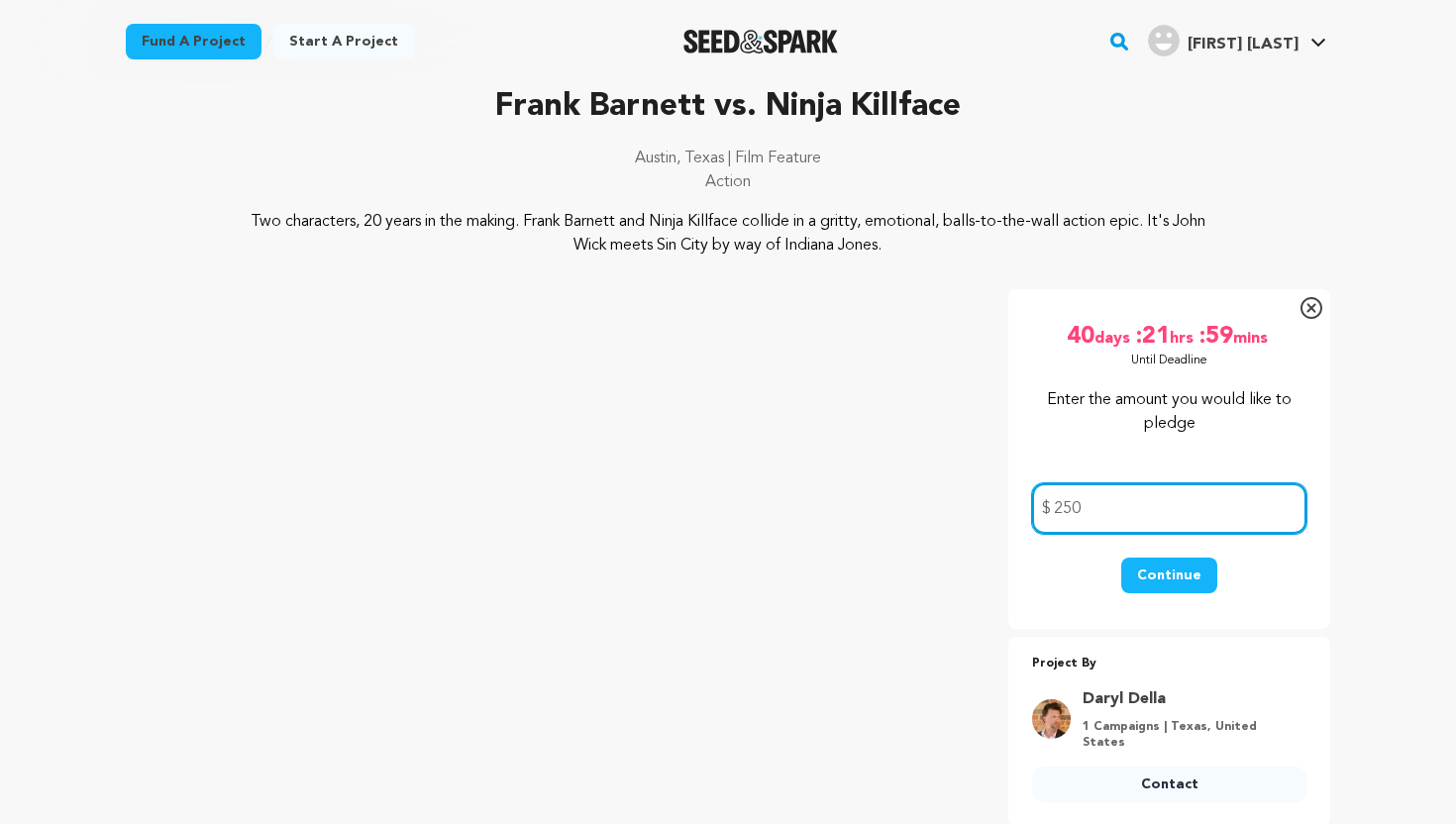 type on "250" 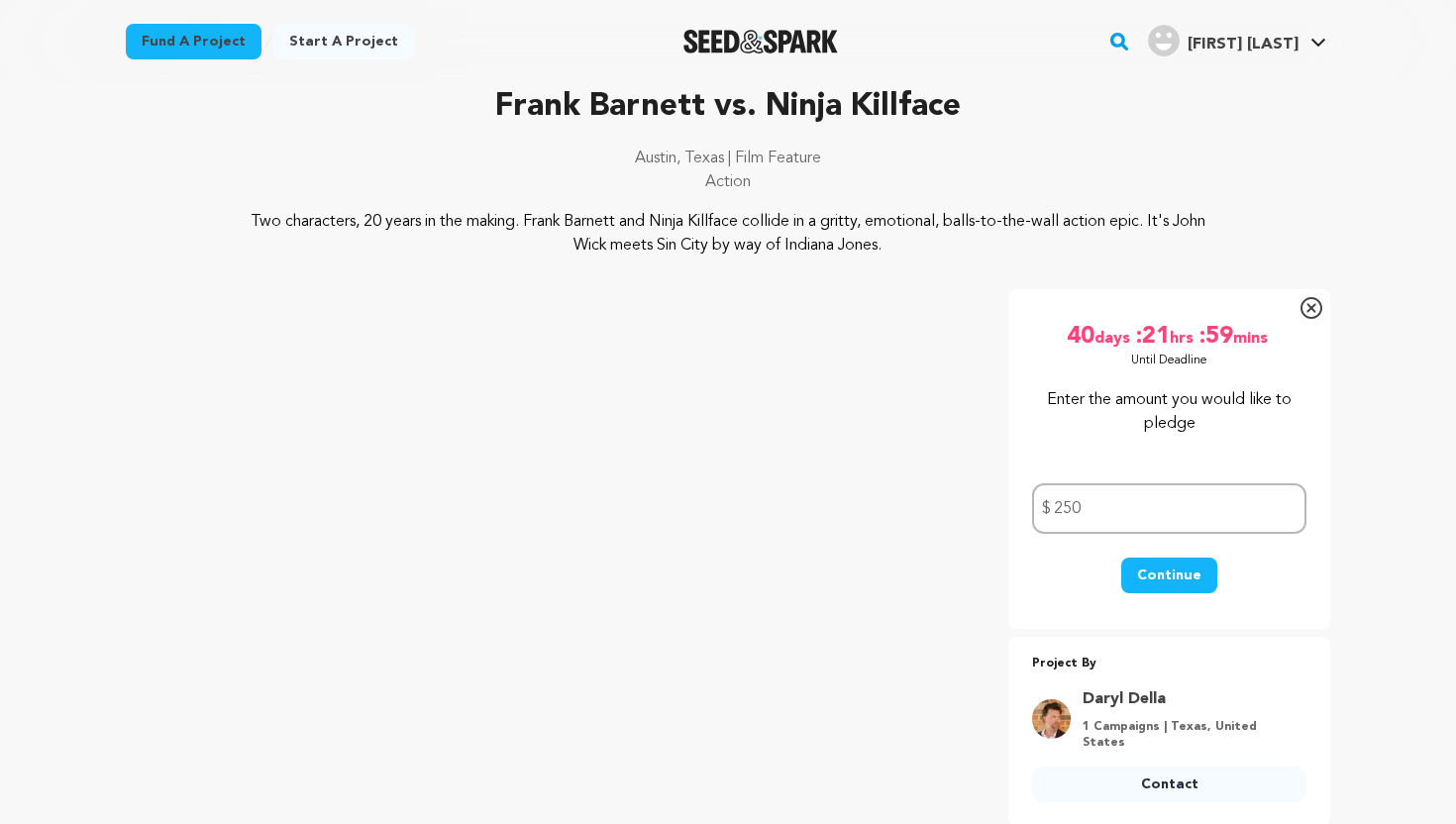 click on "Continue" at bounding box center (1169, 575) 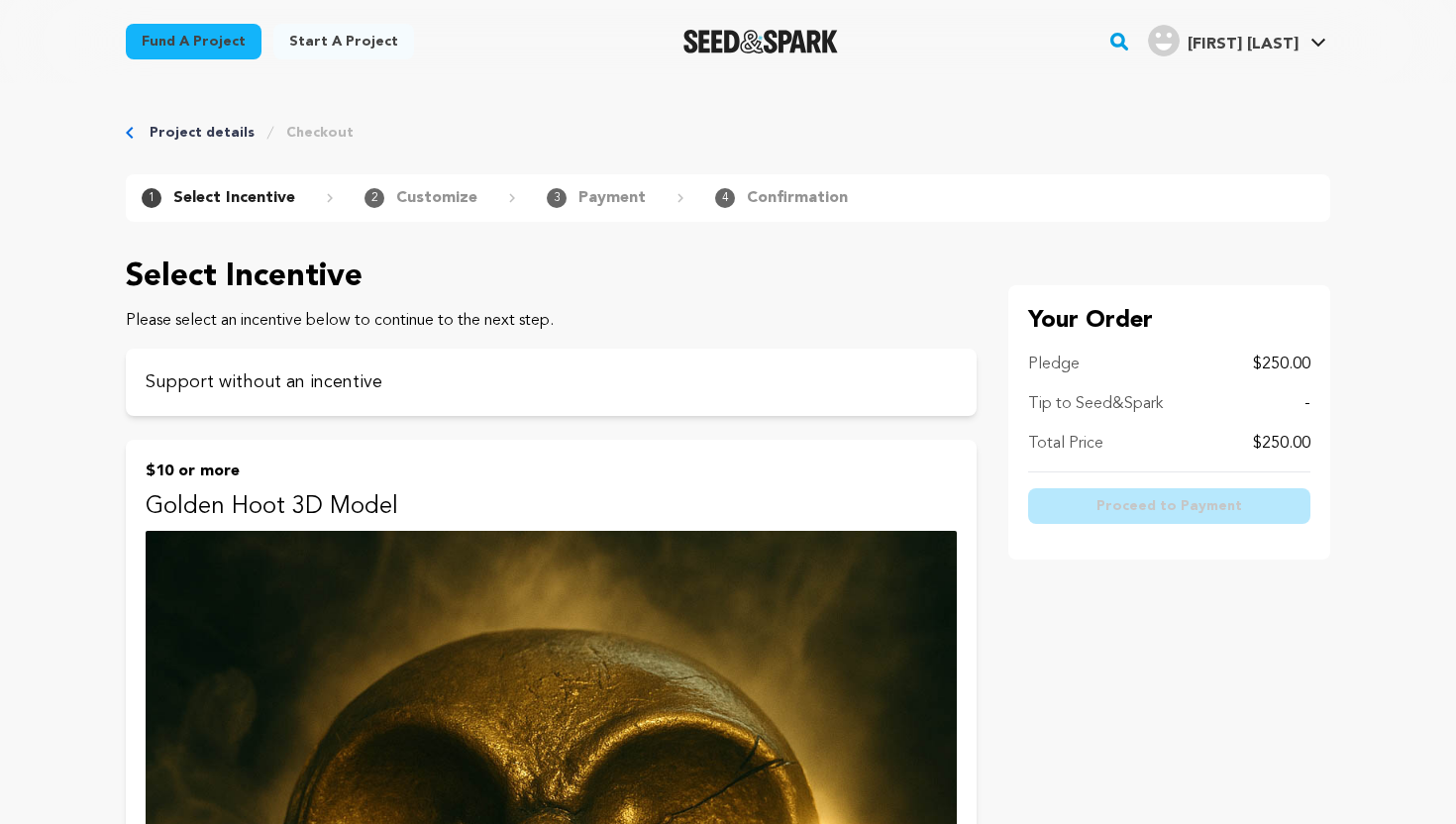 scroll, scrollTop: 0, scrollLeft: 0, axis: both 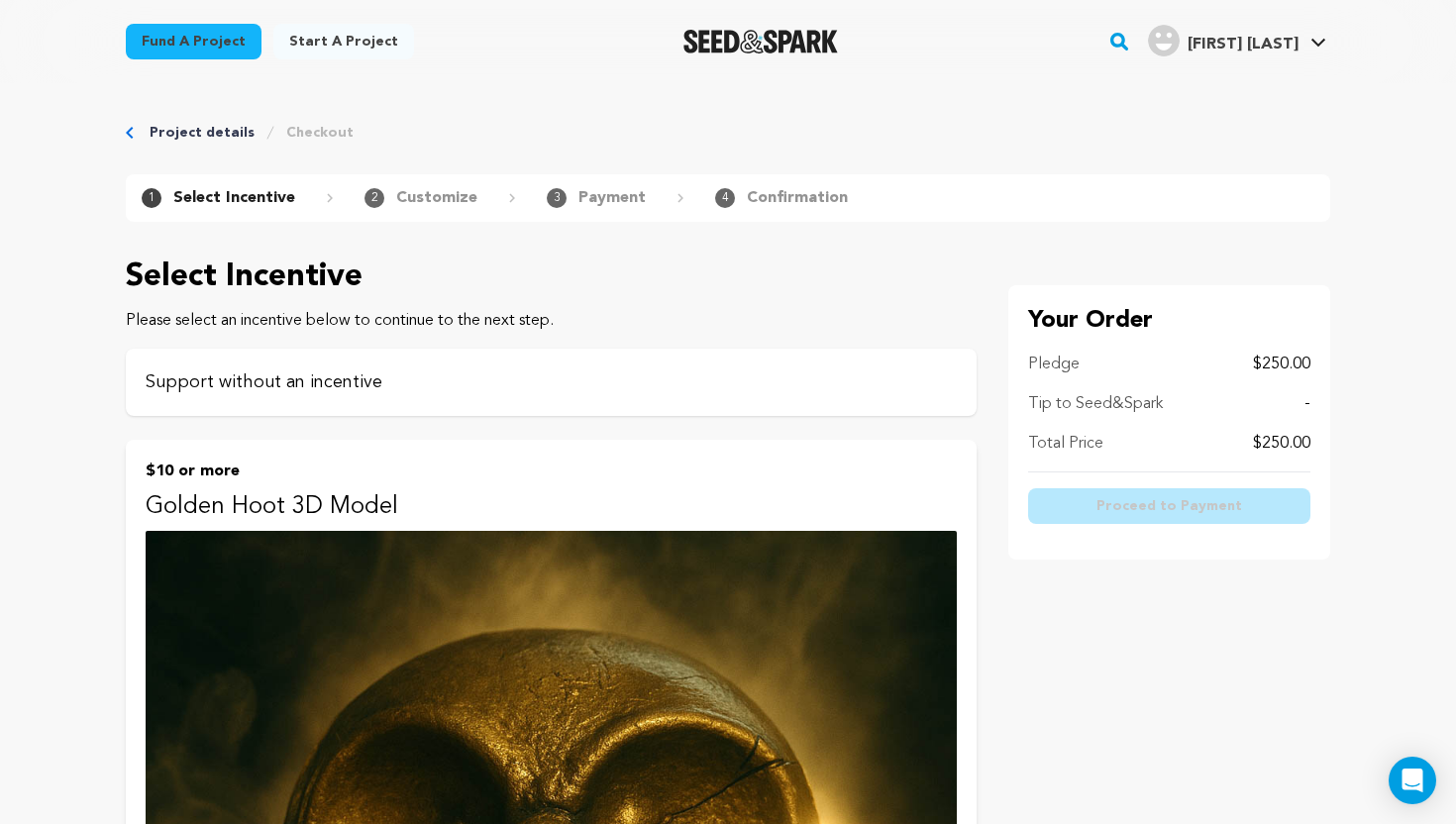 click on "Support without an incentive" at bounding box center (551, 382) 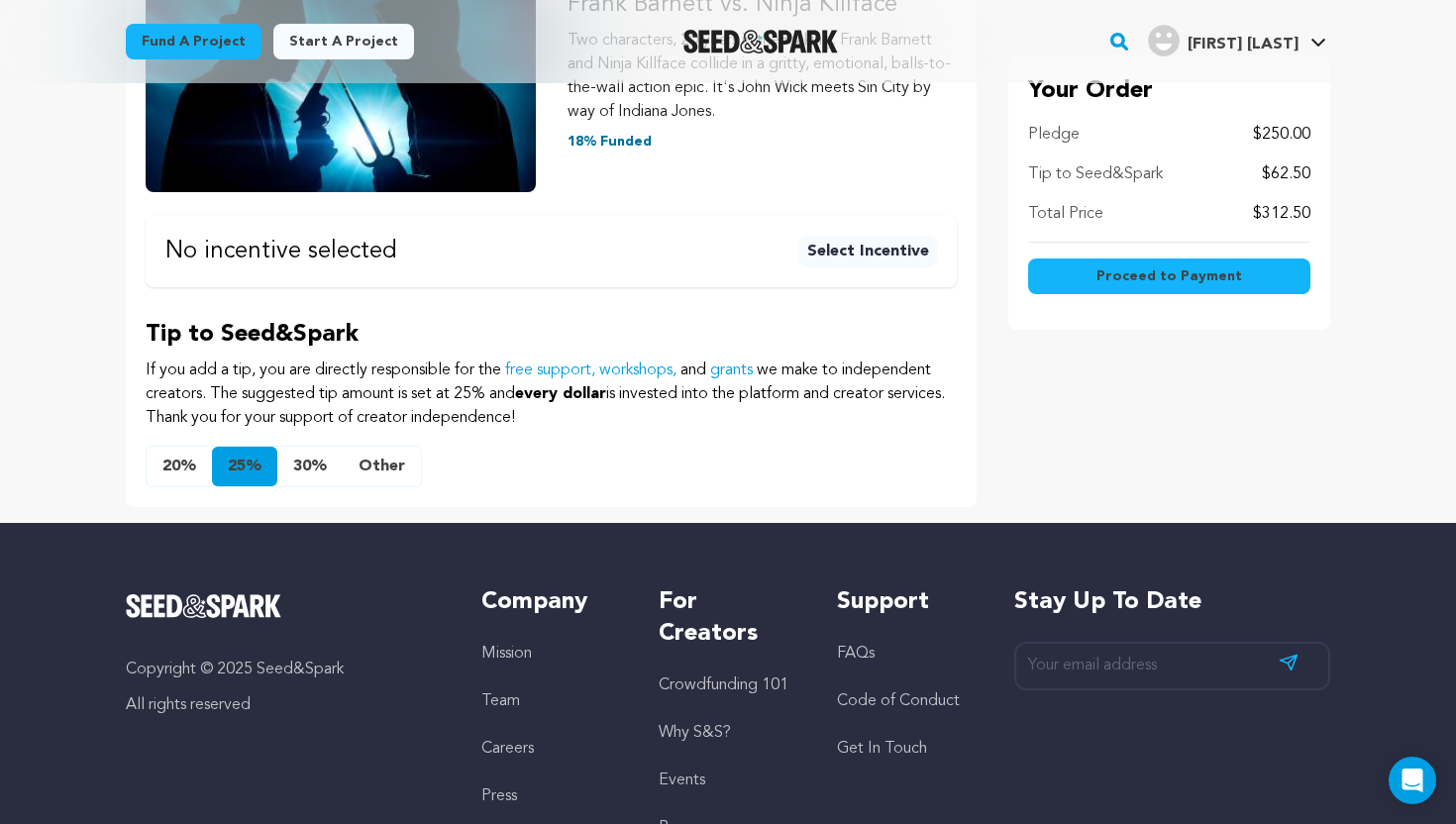 scroll, scrollTop: 429, scrollLeft: 0, axis: vertical 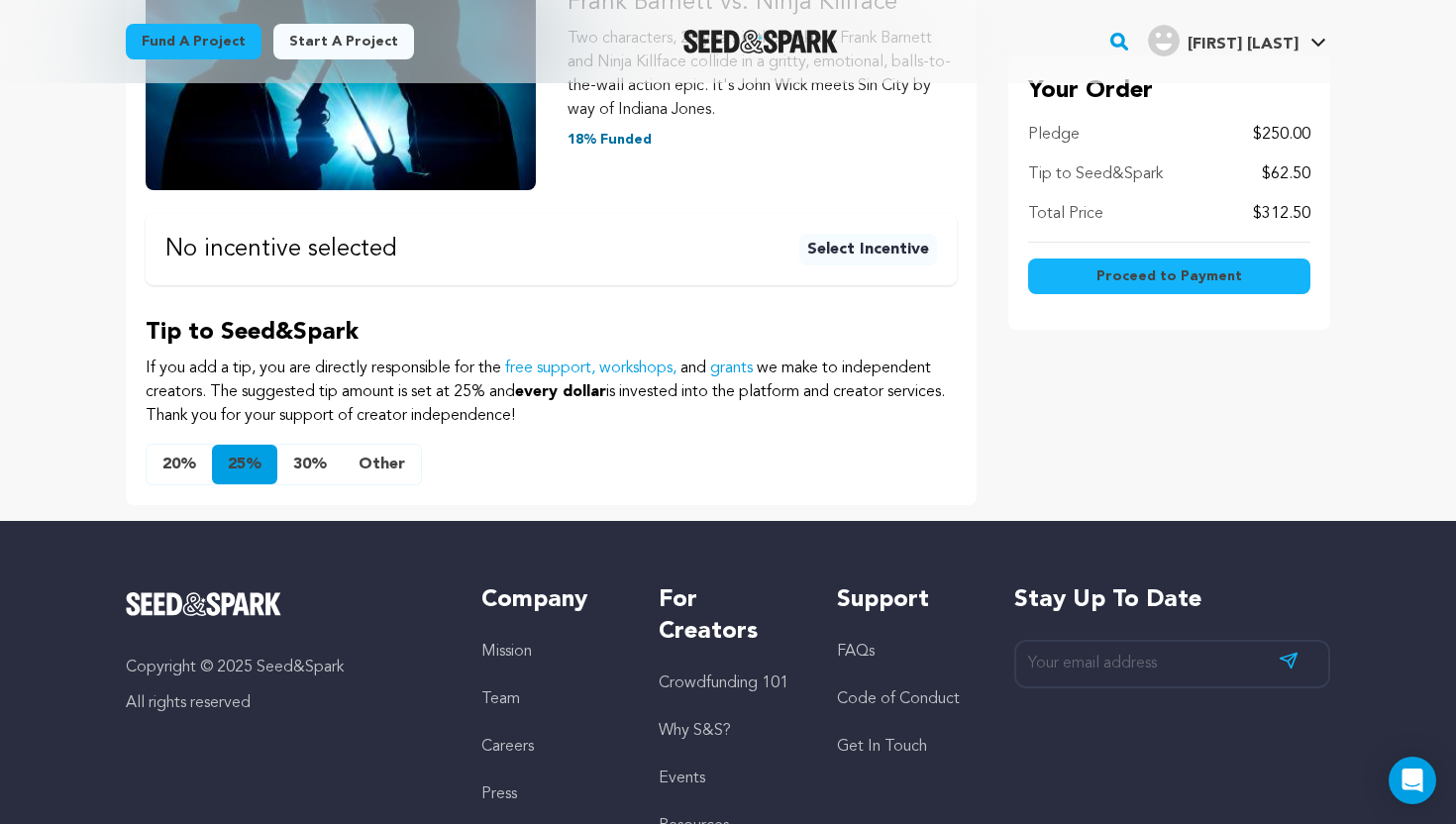 click on "Other" at bounding box center (381, 464) 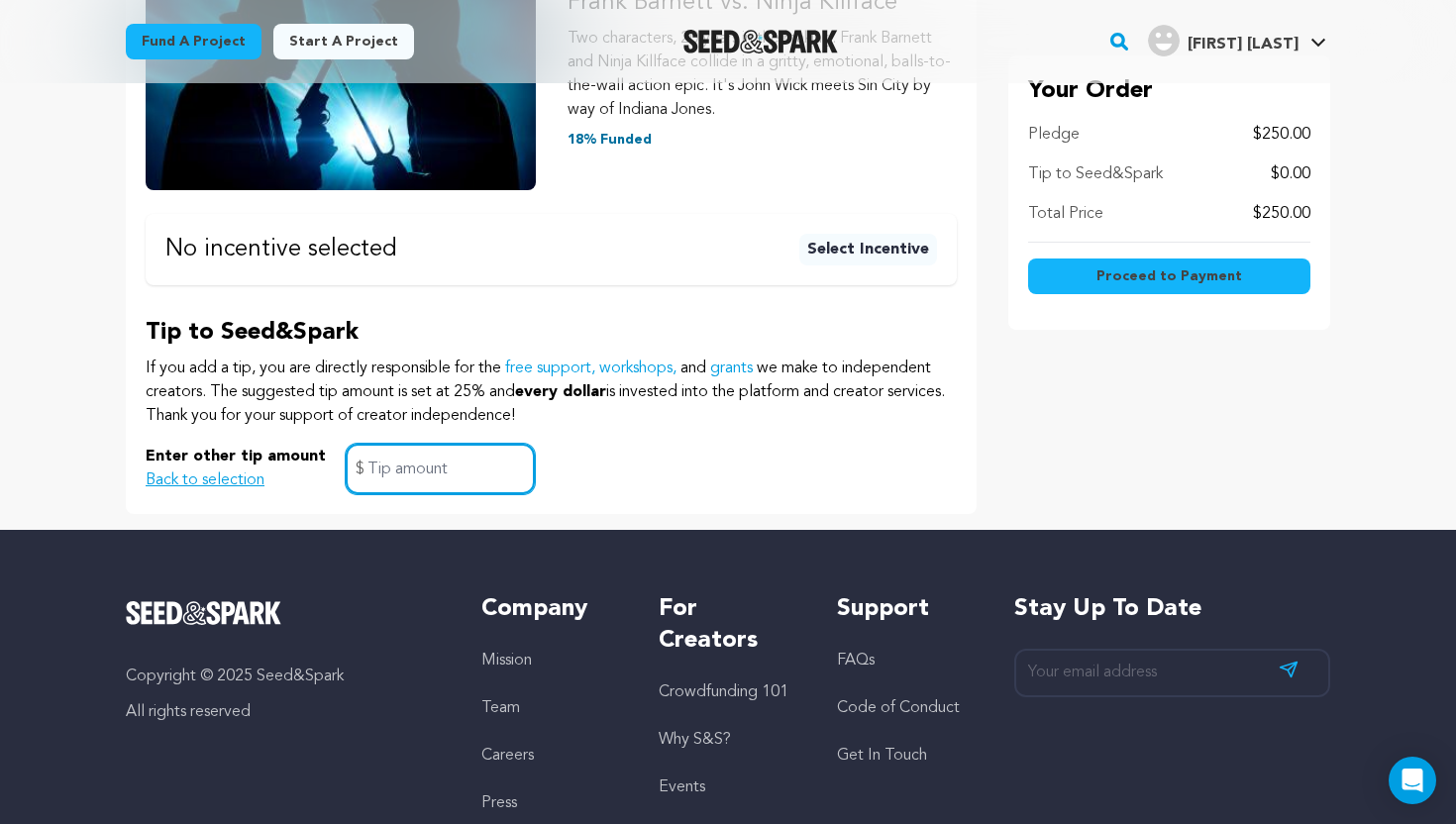 click at bounding box center (440, 468) 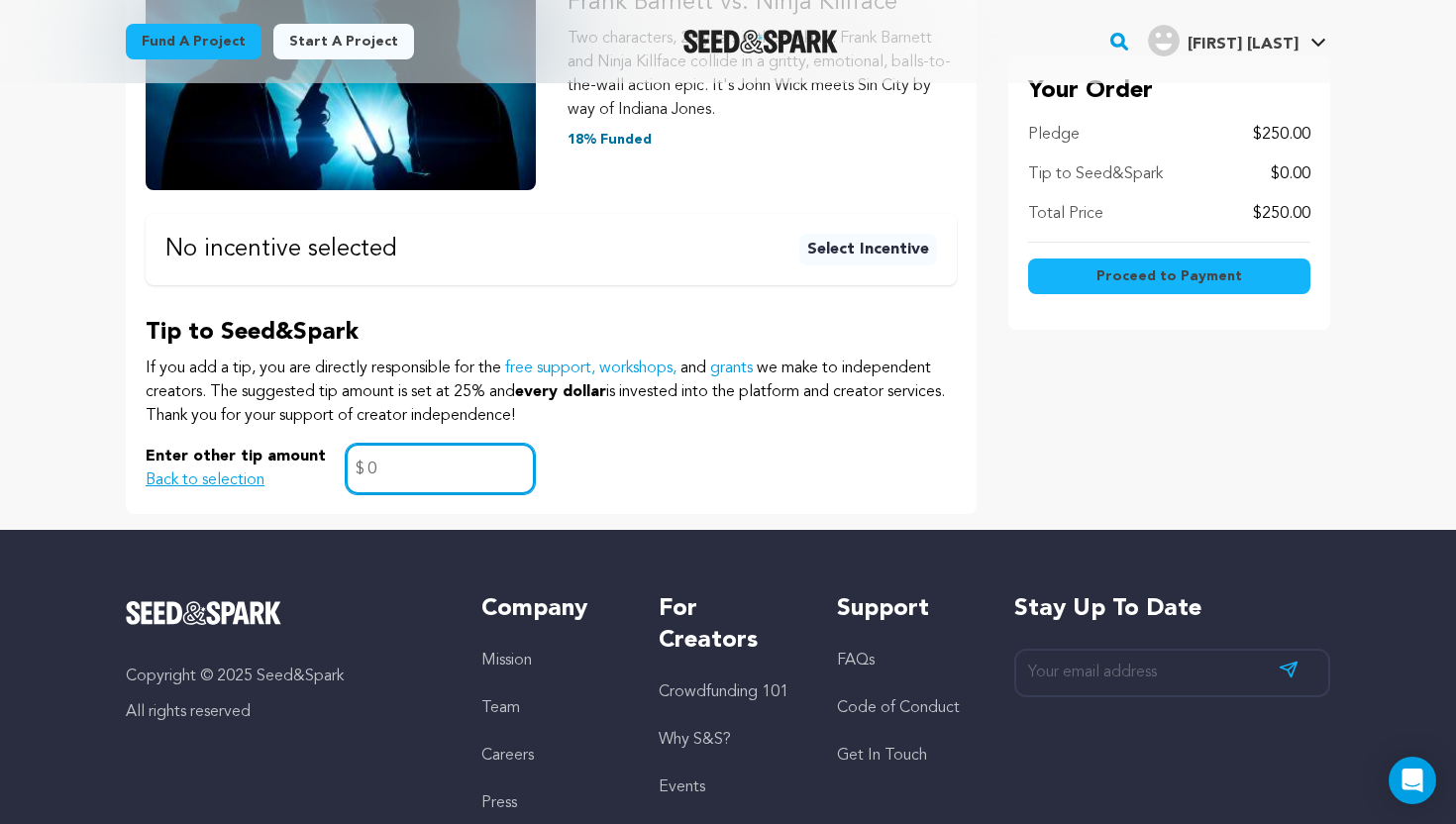 type on "0" 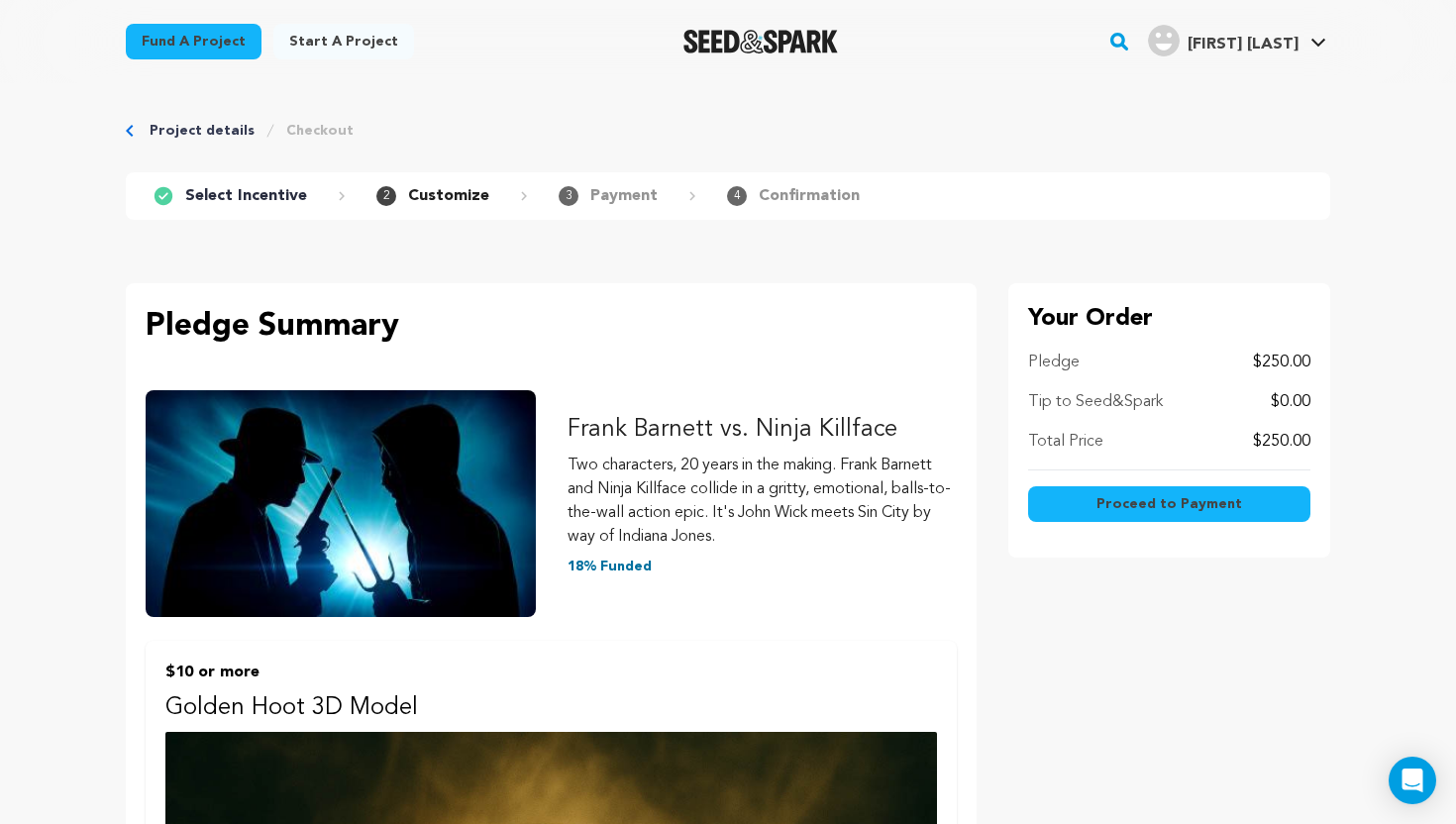 scroll, scrollTop: 0, scrollLeft: 0, axis: both 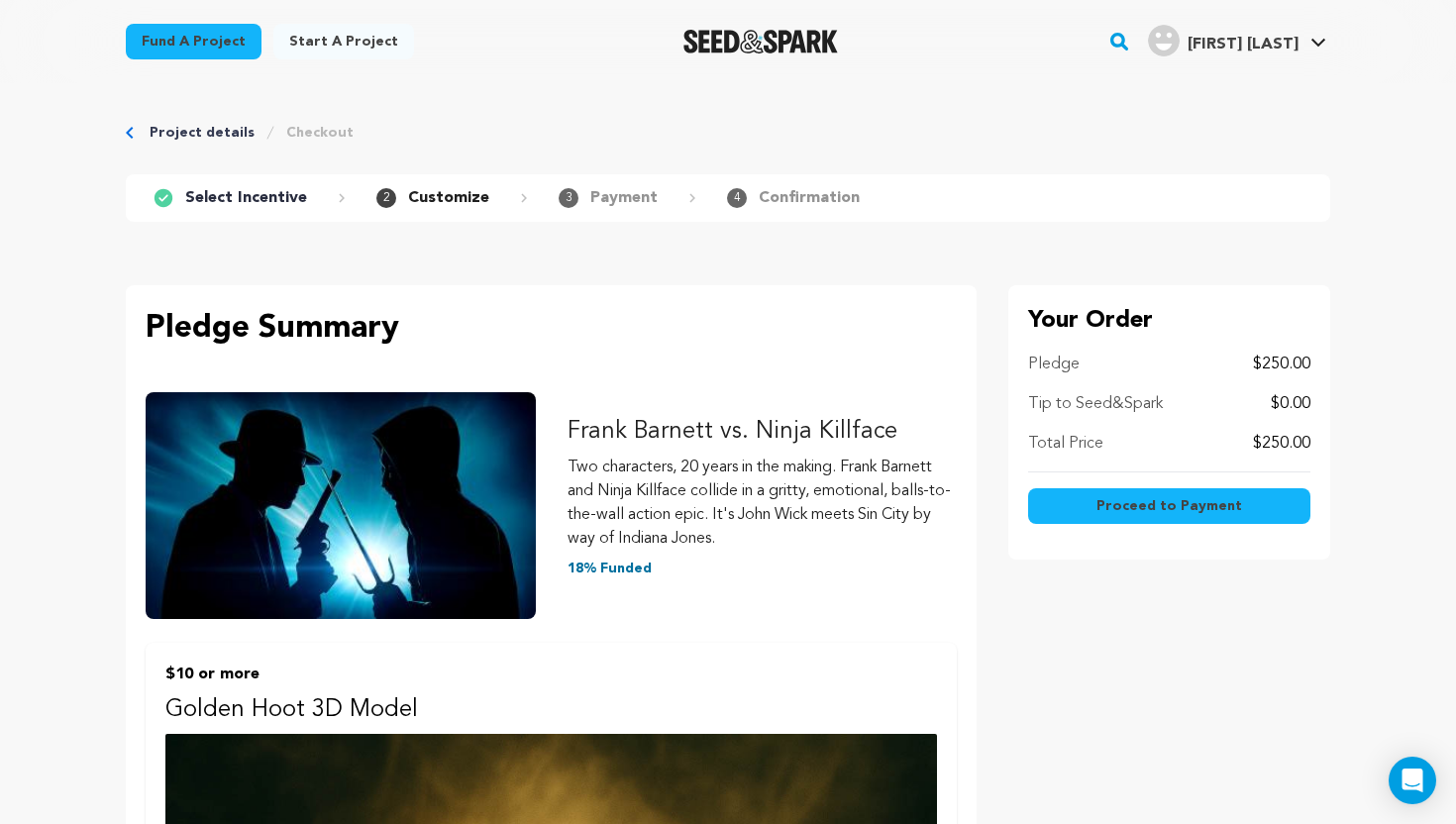 click on "Proceed to Payment" at bounding box center (1169, 506) 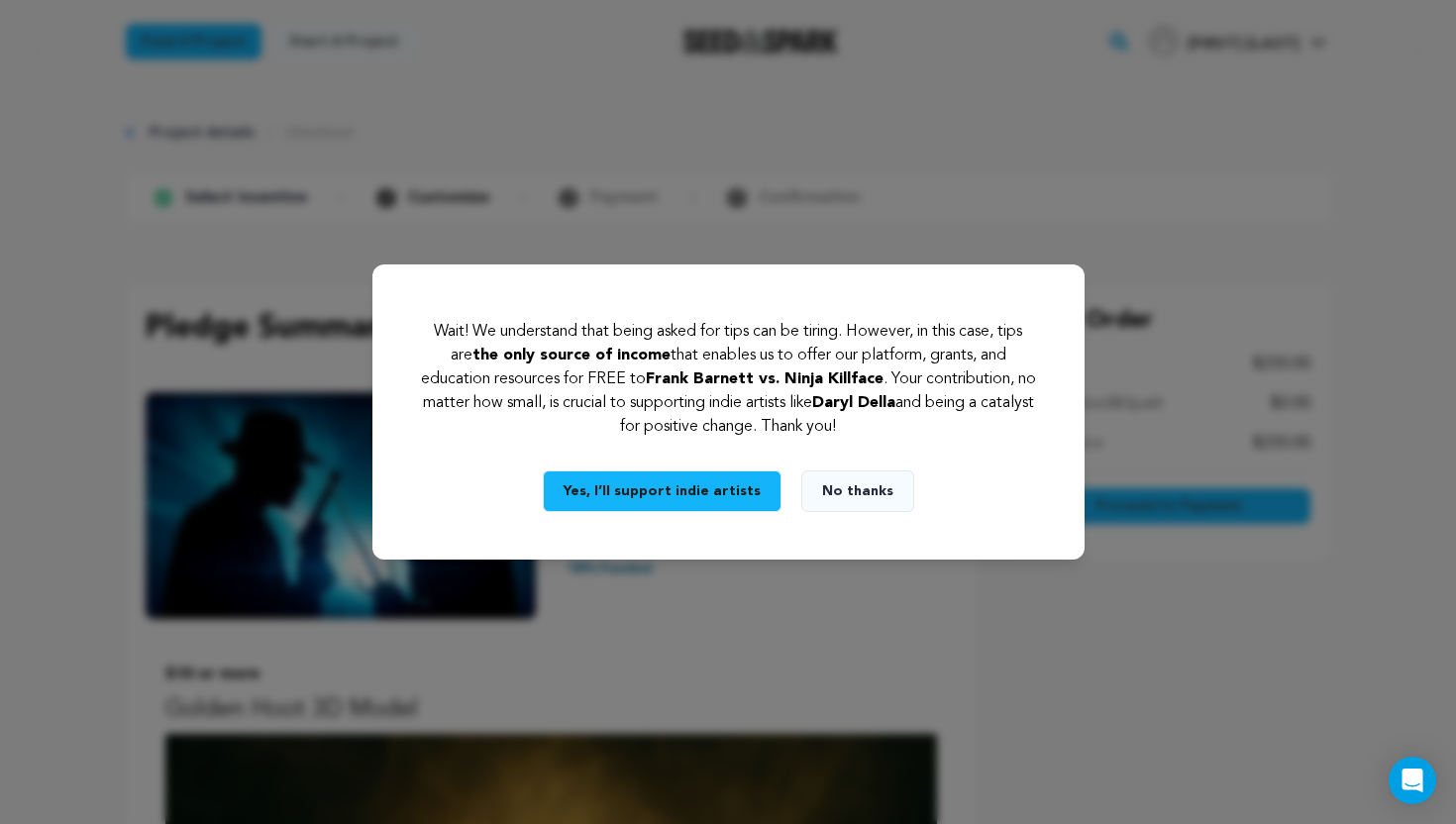 click on "No thanks" at bounding box center (858, 491) 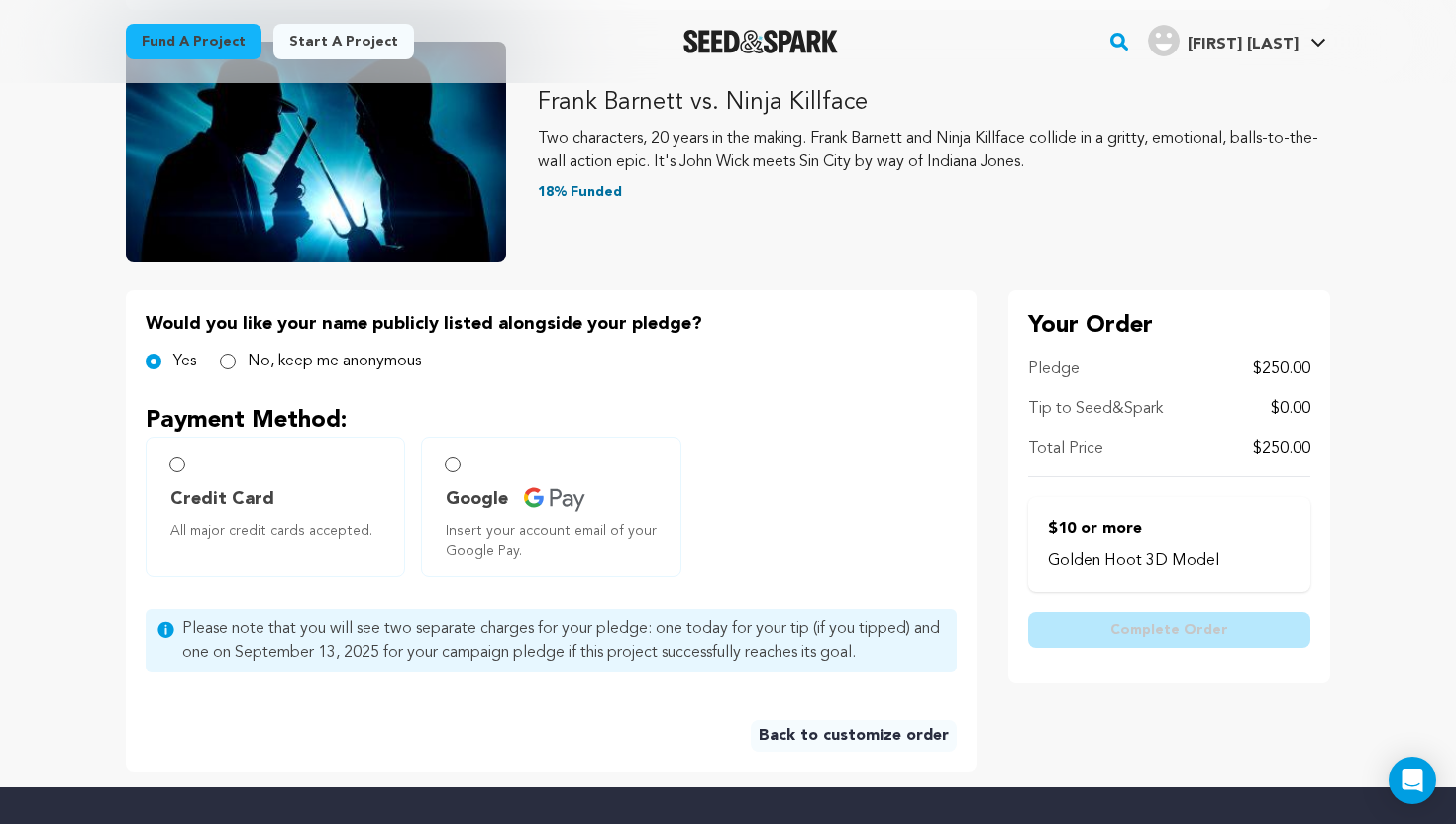 scroll, scrollTop: 192, scrollLeft: 0, axis: vertical 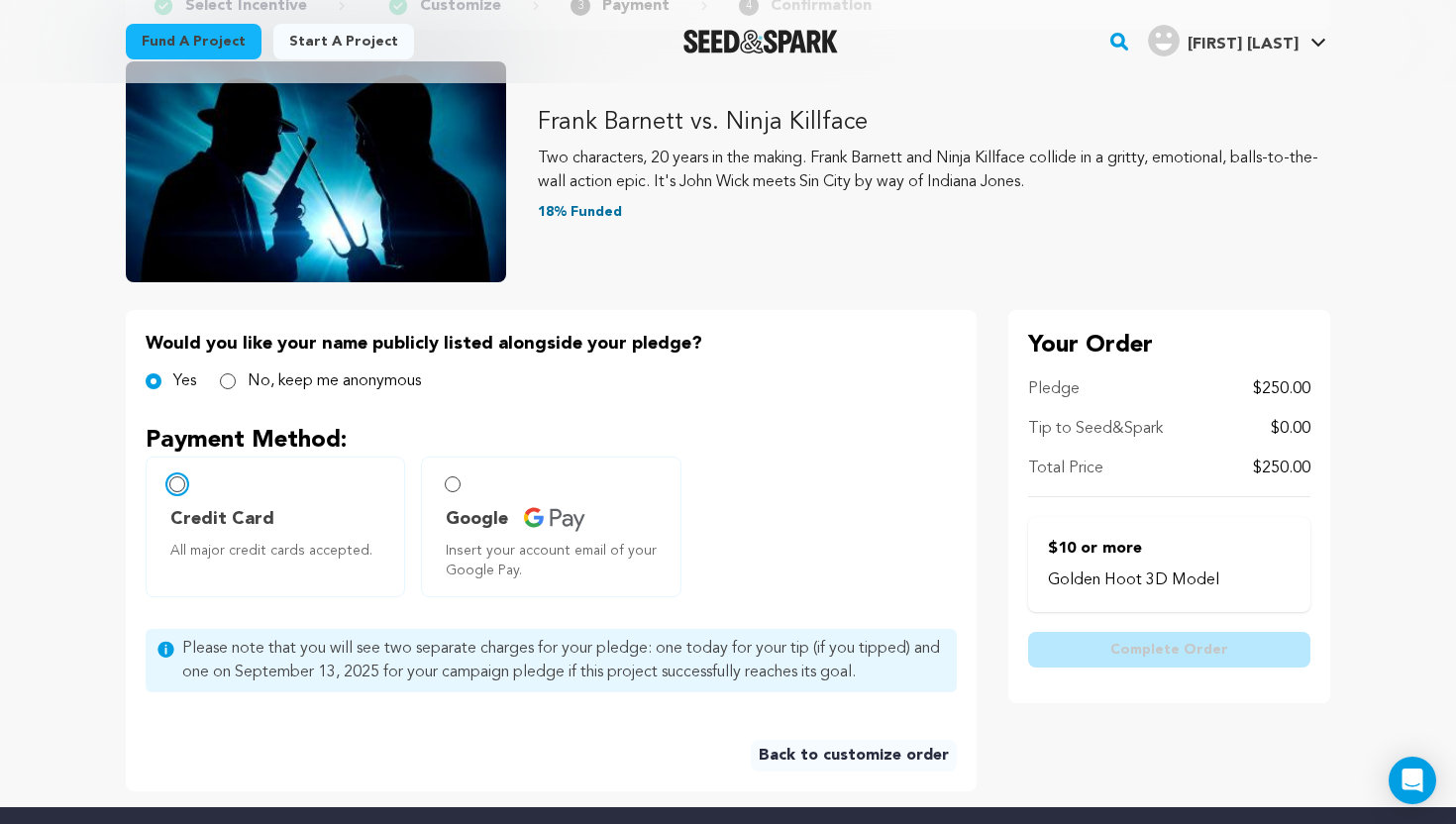 click on "Credit Card
All major credit cards accepted." at bounding box center [177, 484] 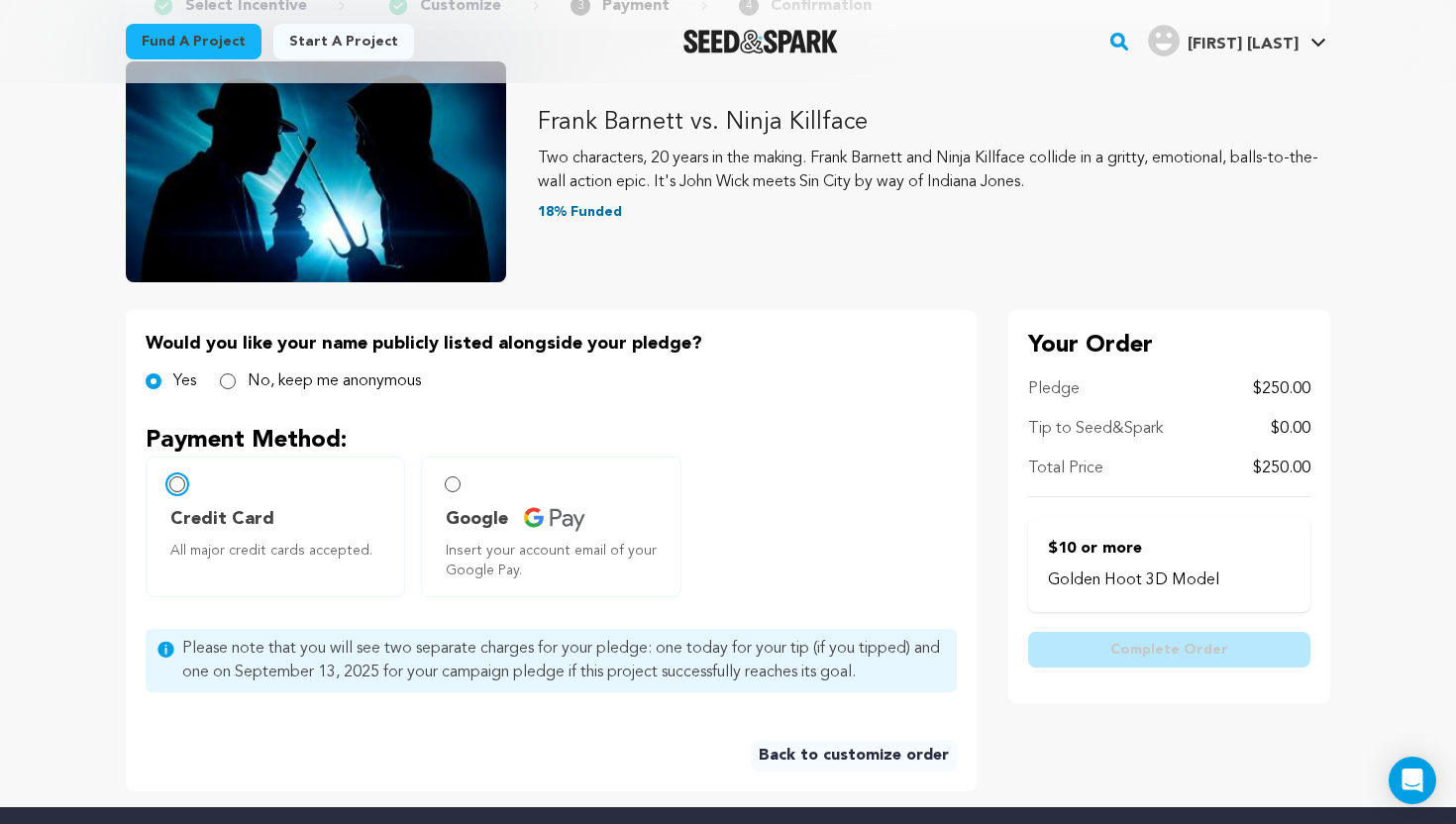 radio on "false" 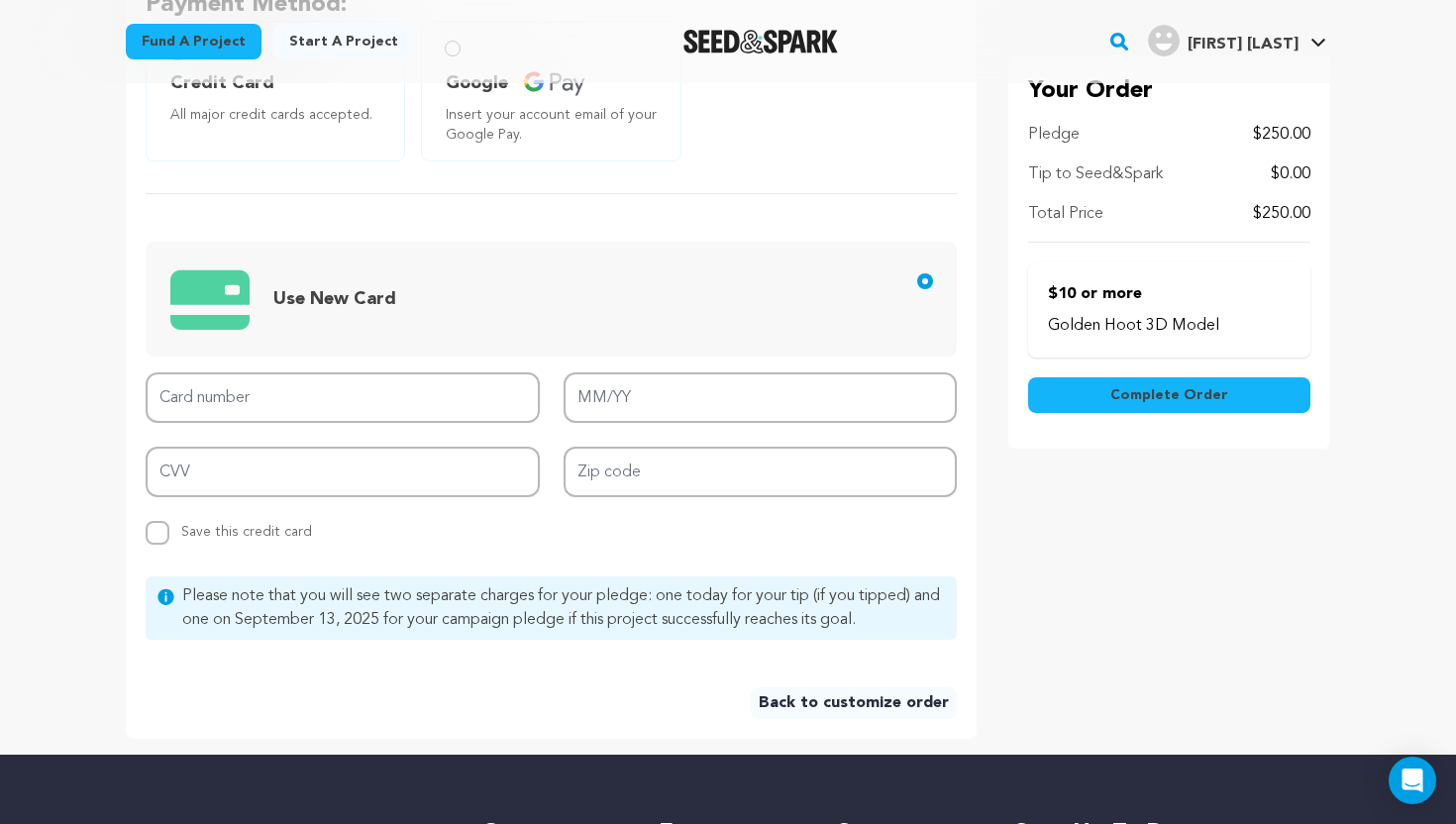 scroll, scrollTop: 640, scrollLeft: 0, axis: vertical 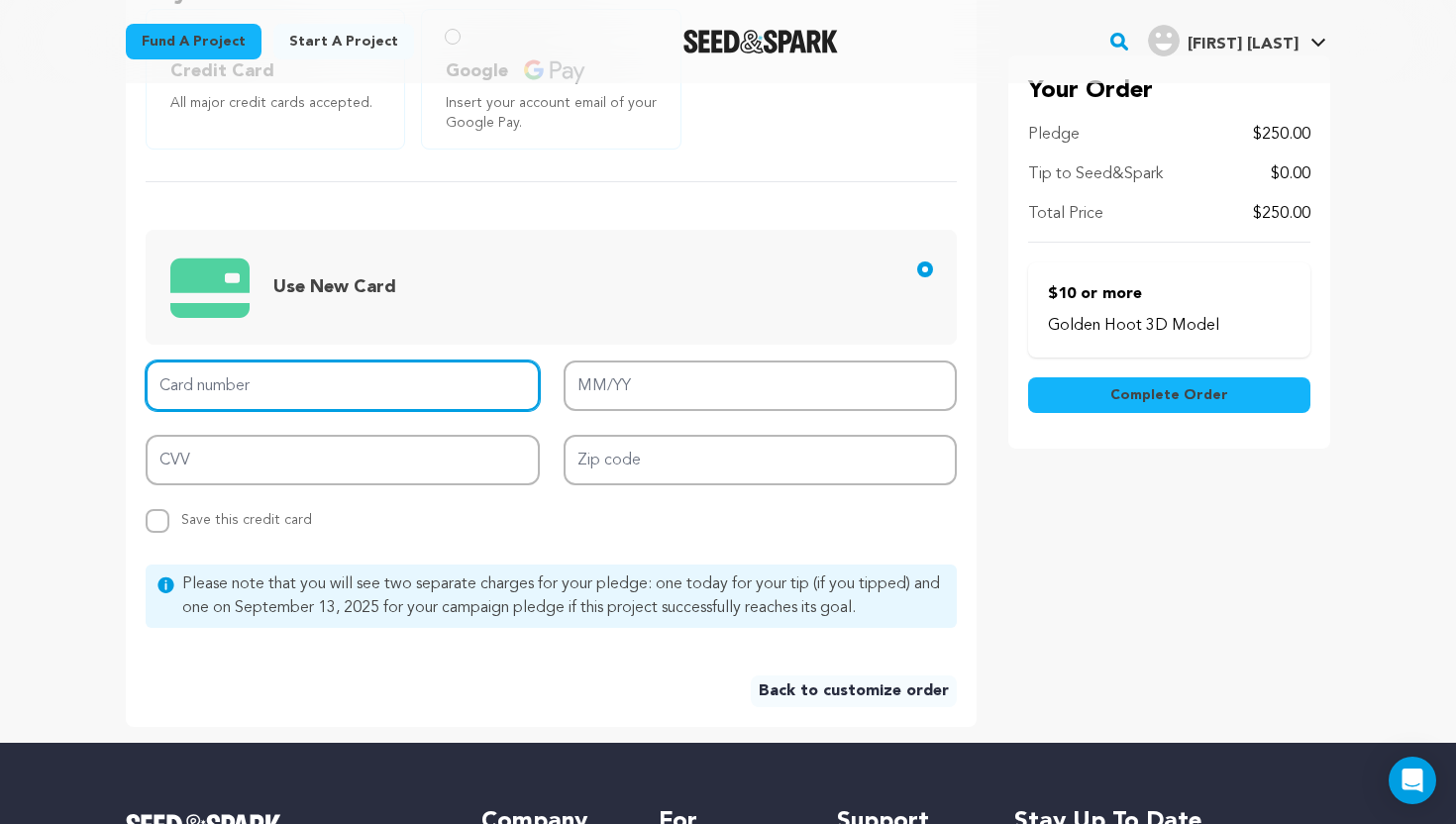click on "Card number" at bounding box center [343, 385] 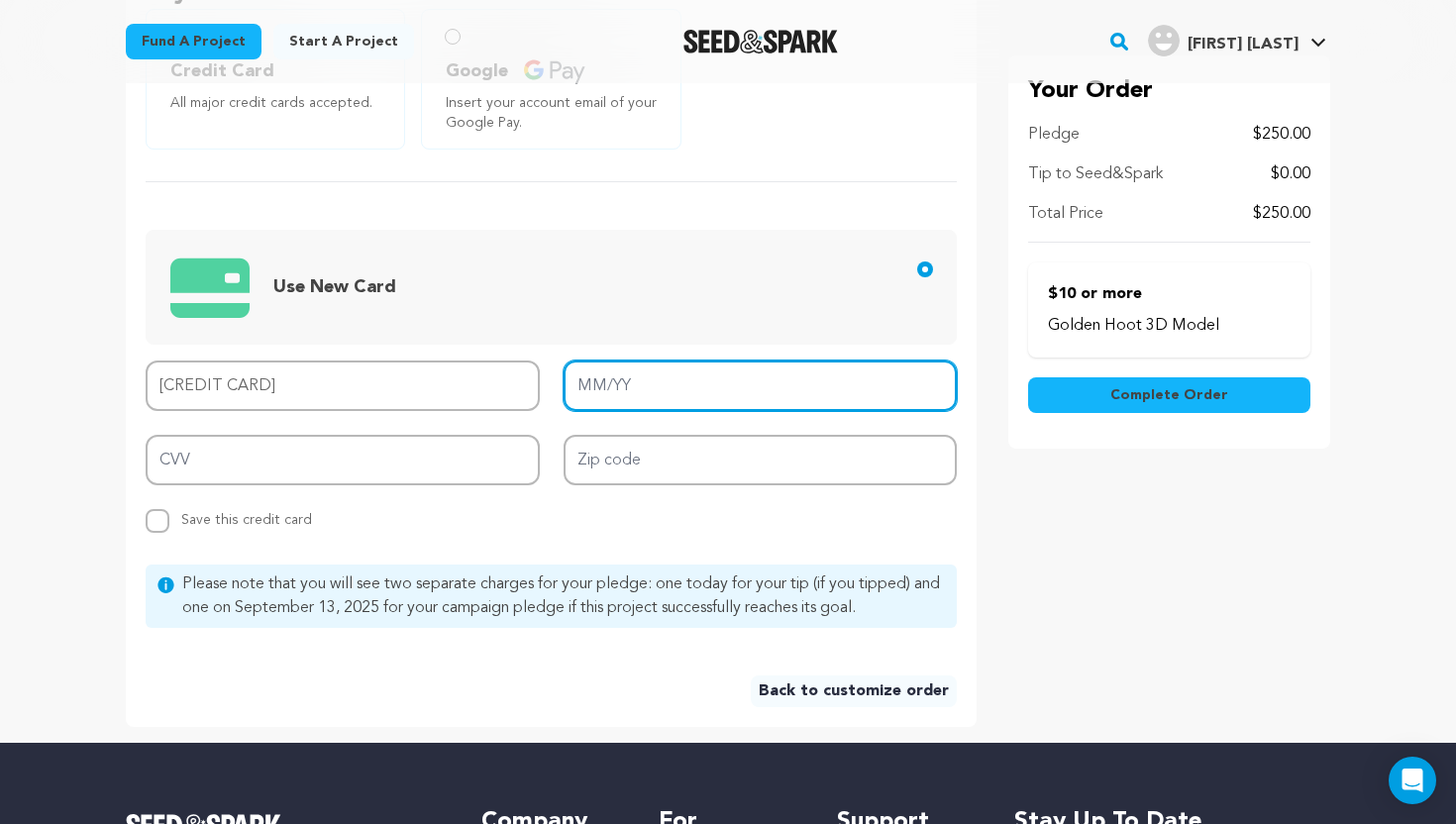 type on "[CREDIT CARD]" 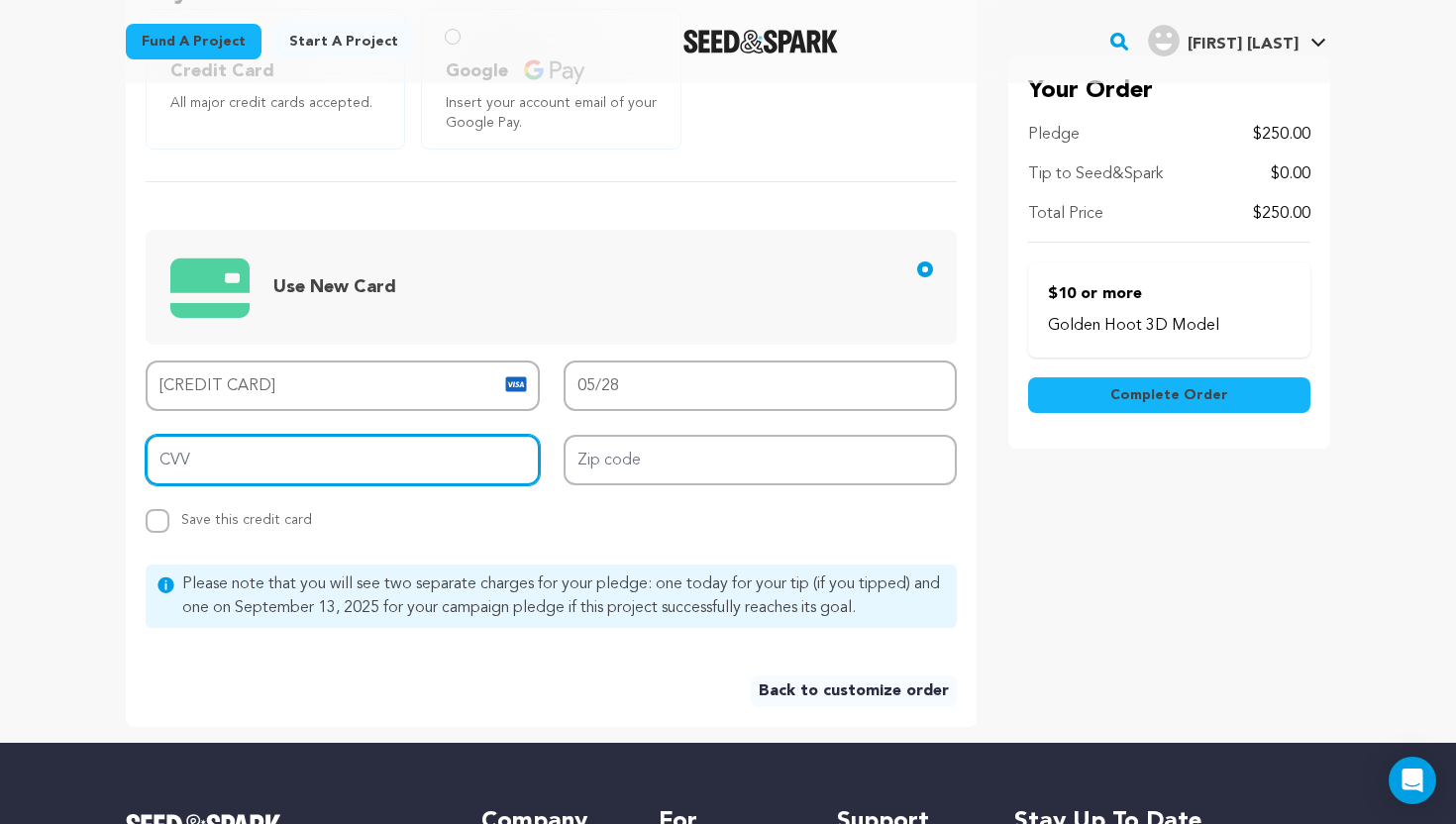 click on "CVV" at bounding box center (343, 460) 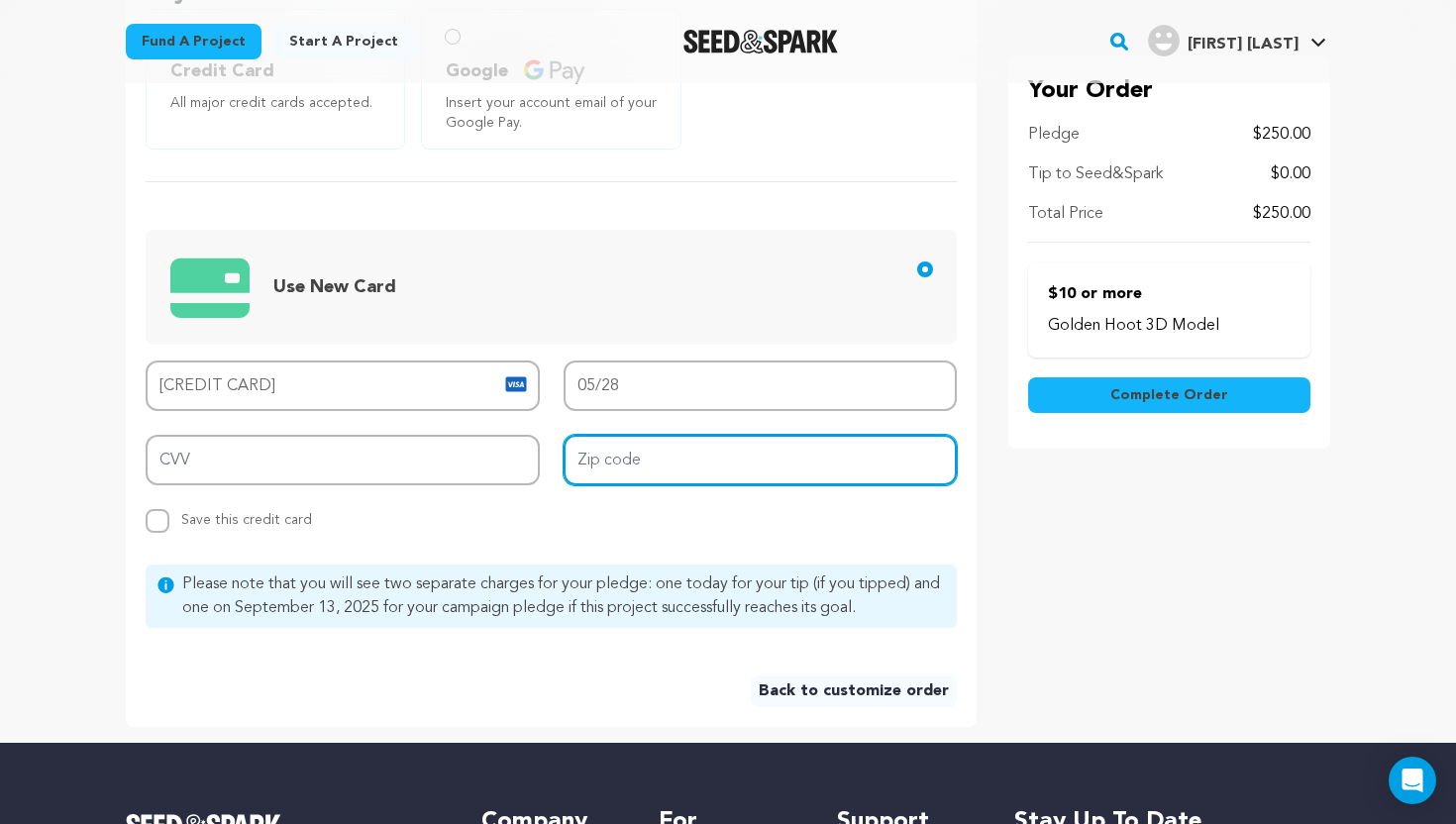 click on "Zip code" at bounding box center [761, 460] 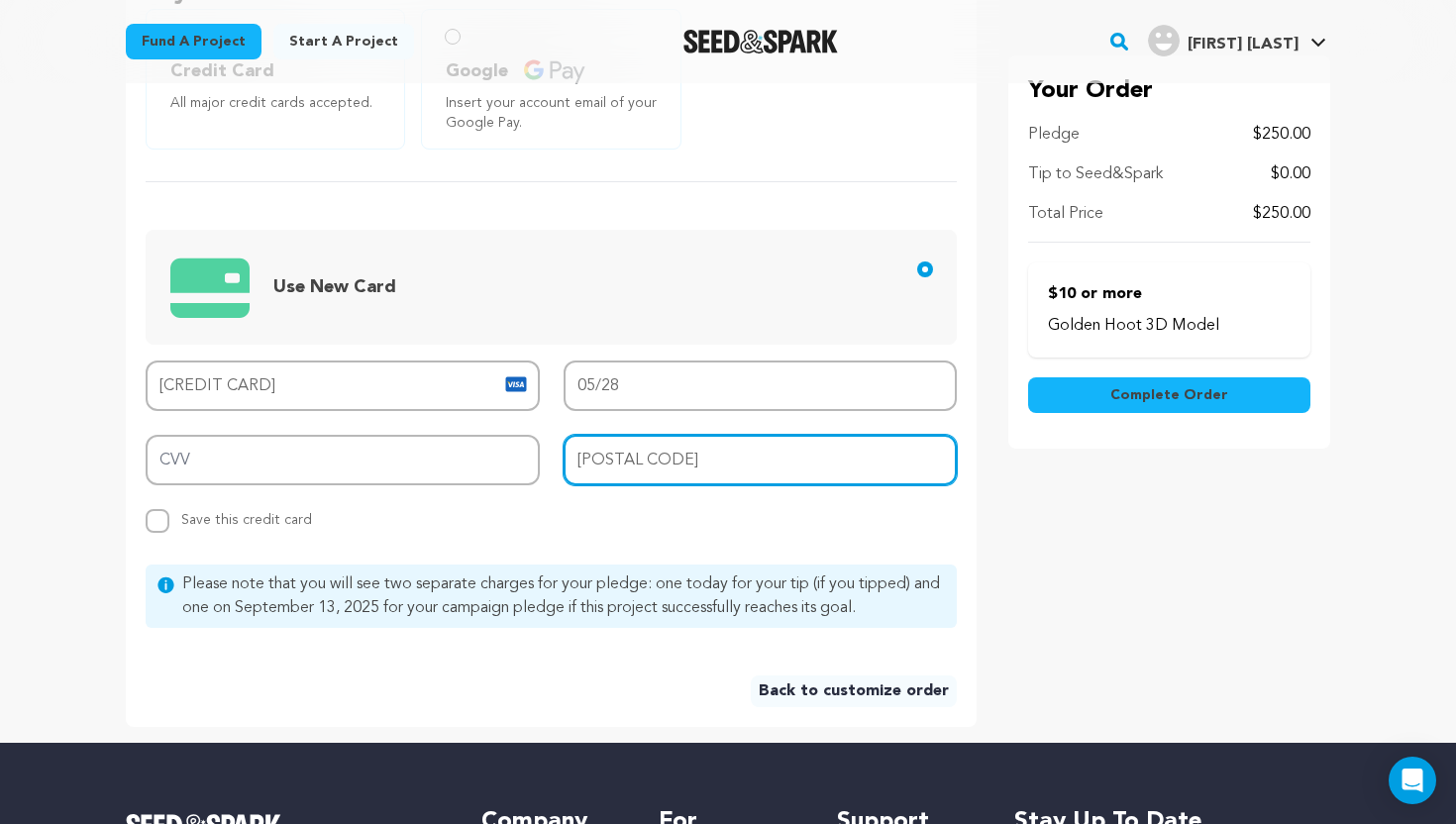 type on "[POSTAL CODE]" 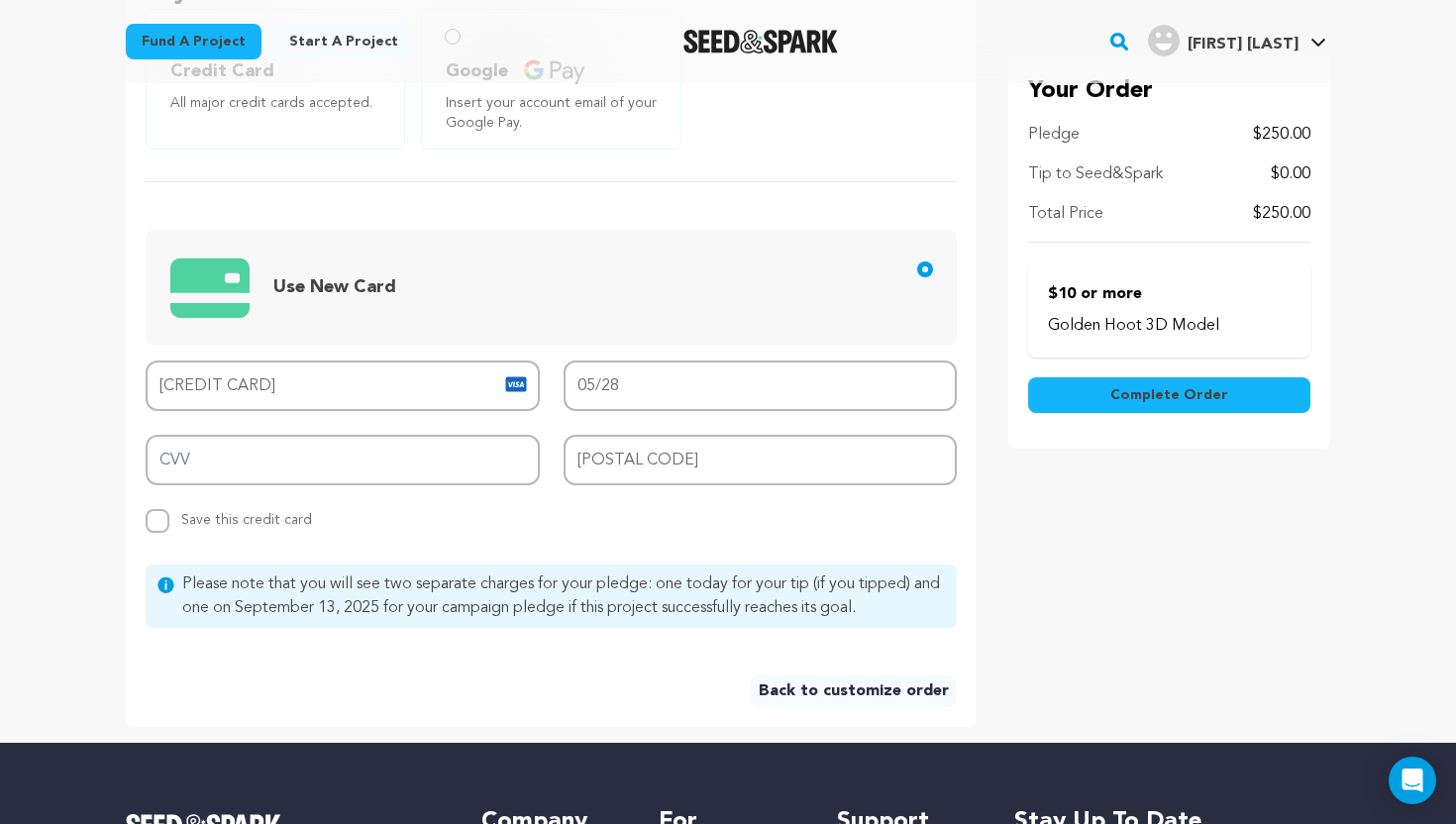 click on "Card number
[CREDIT CARD]
MM/YY
[DATE]
CVV
Zip code
[POSTAL CODE]
Replace saved credit card
Save this credit card" at bounding box center [551, 447] 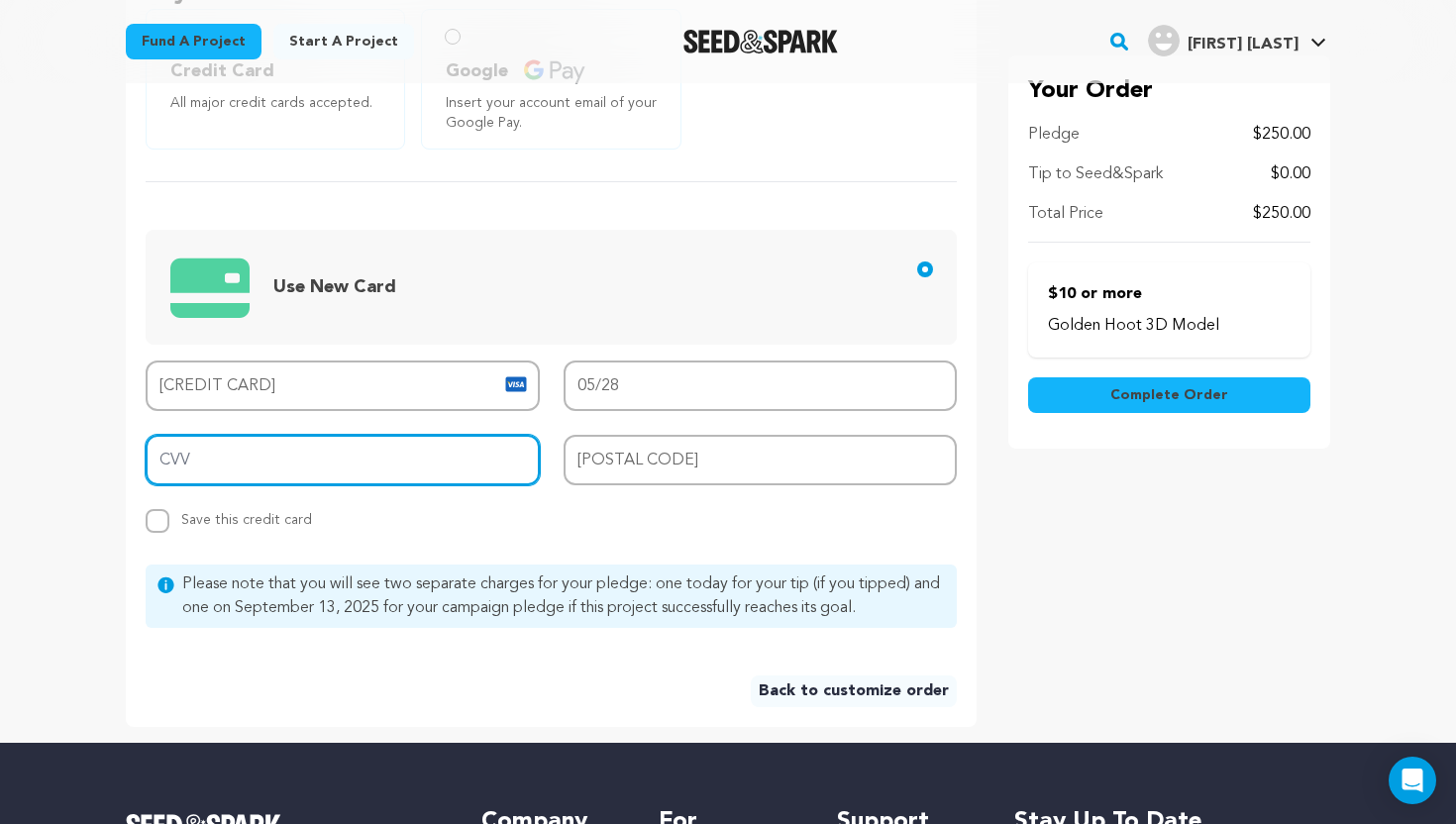click on "CVV" at bounding box center (343, 460) 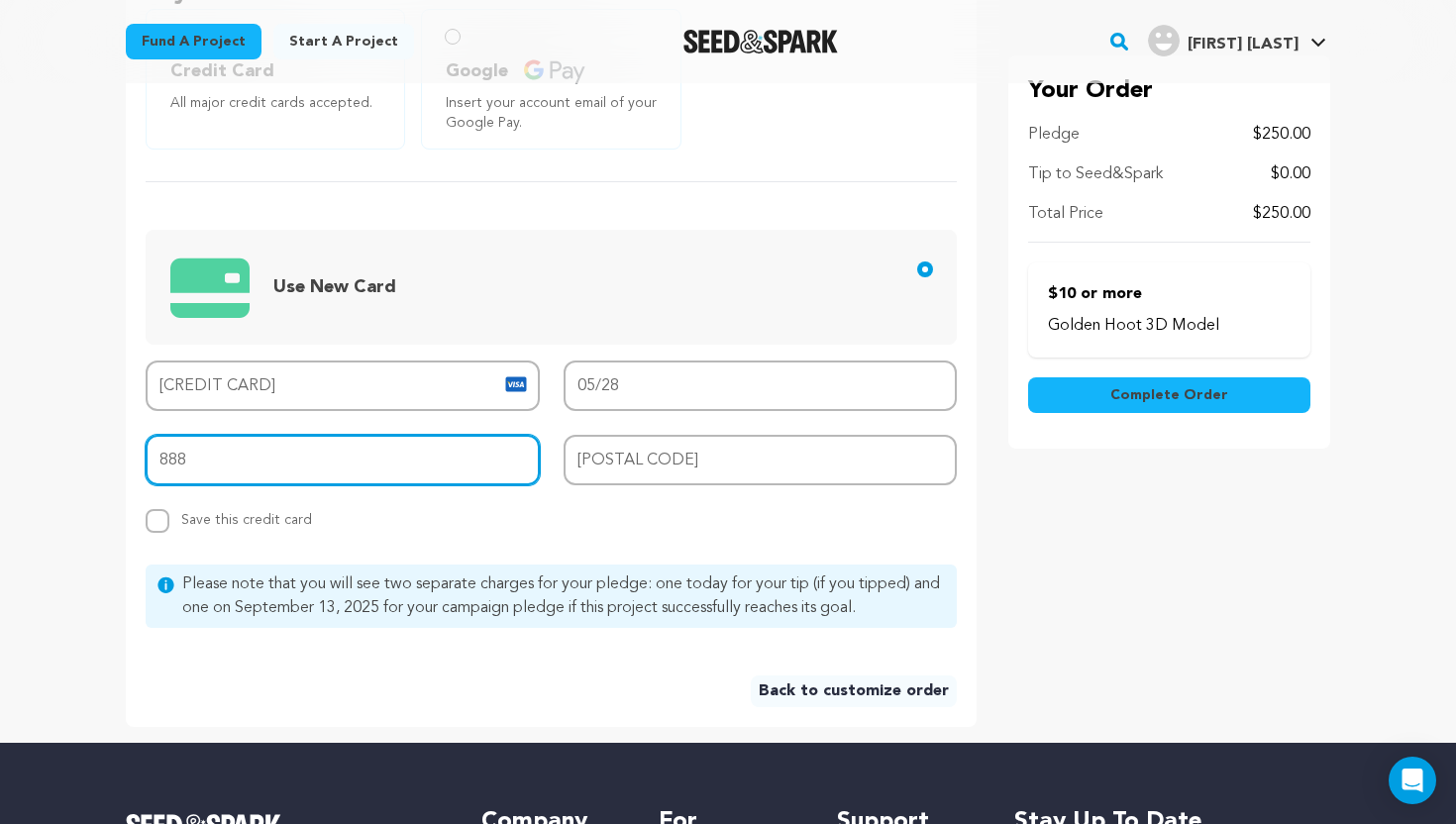 type on "888" 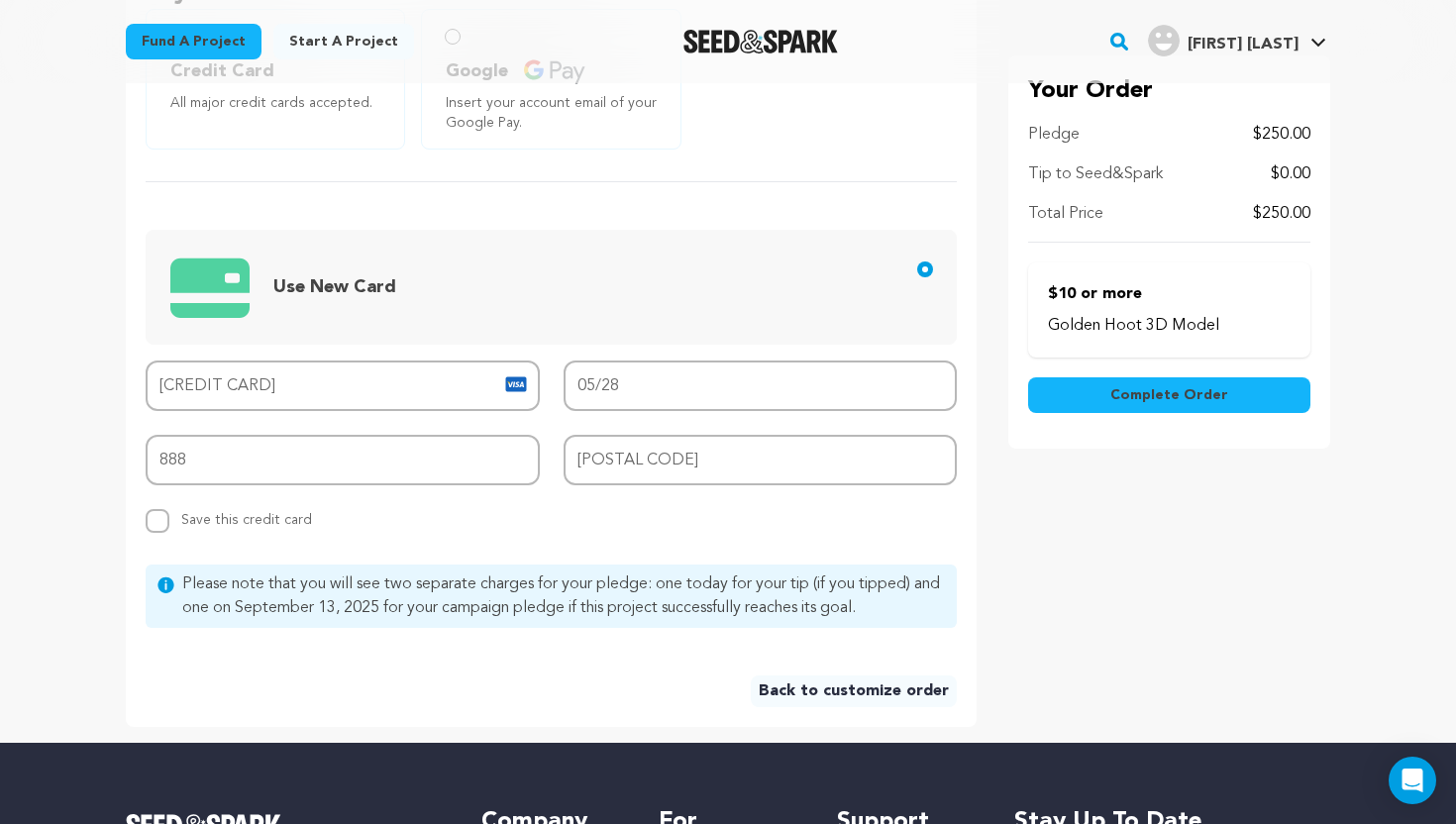 click on "Would you like your name publicly listed alongside your pledge?
Yes
No, keep me anonymous
Payment Method:
Credit Card
All major credit cards accepted." at bounding box center (551, 294) 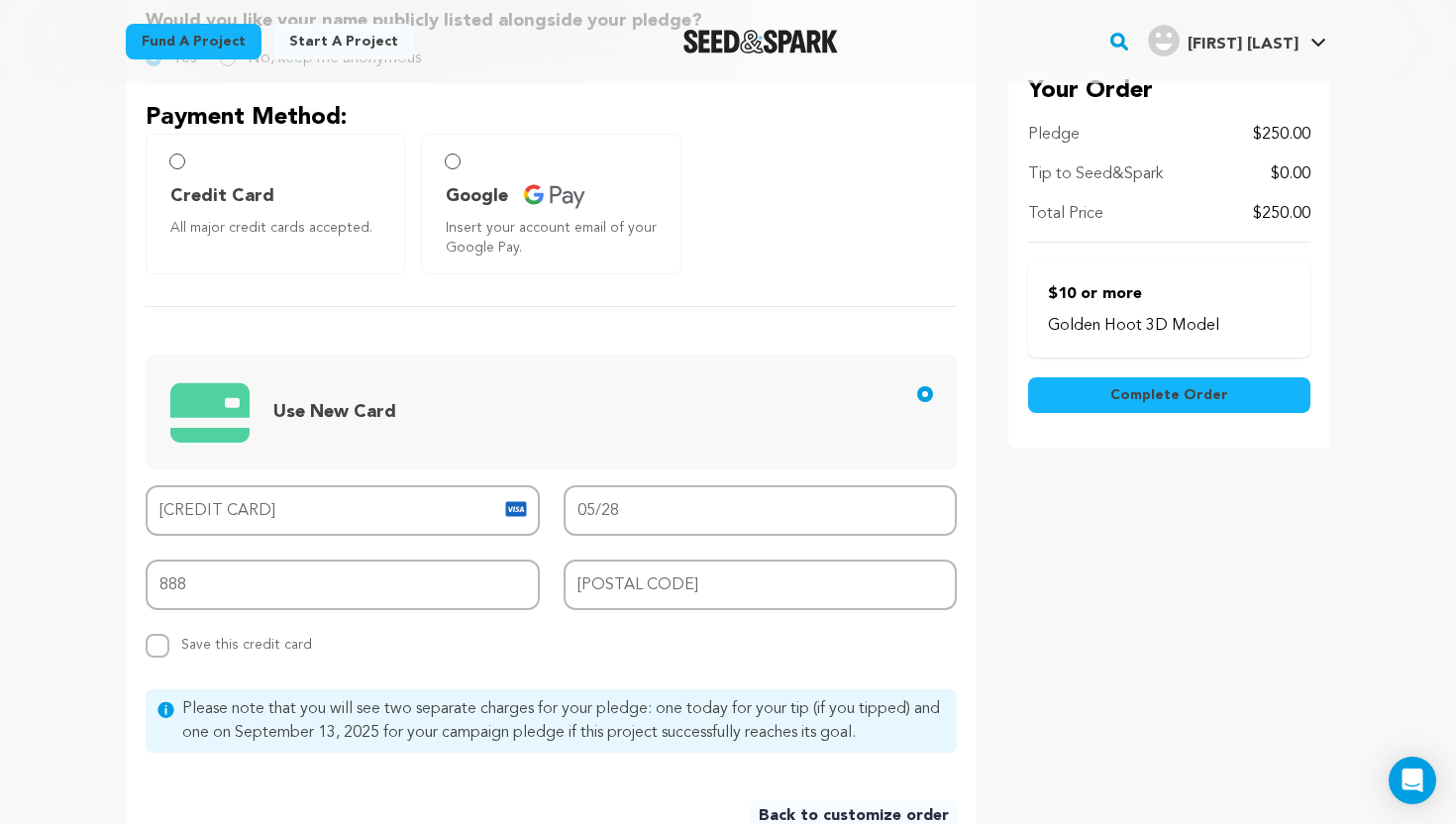 scroll, scrollTop: 514, scrollLeft: 0, axis: vertical 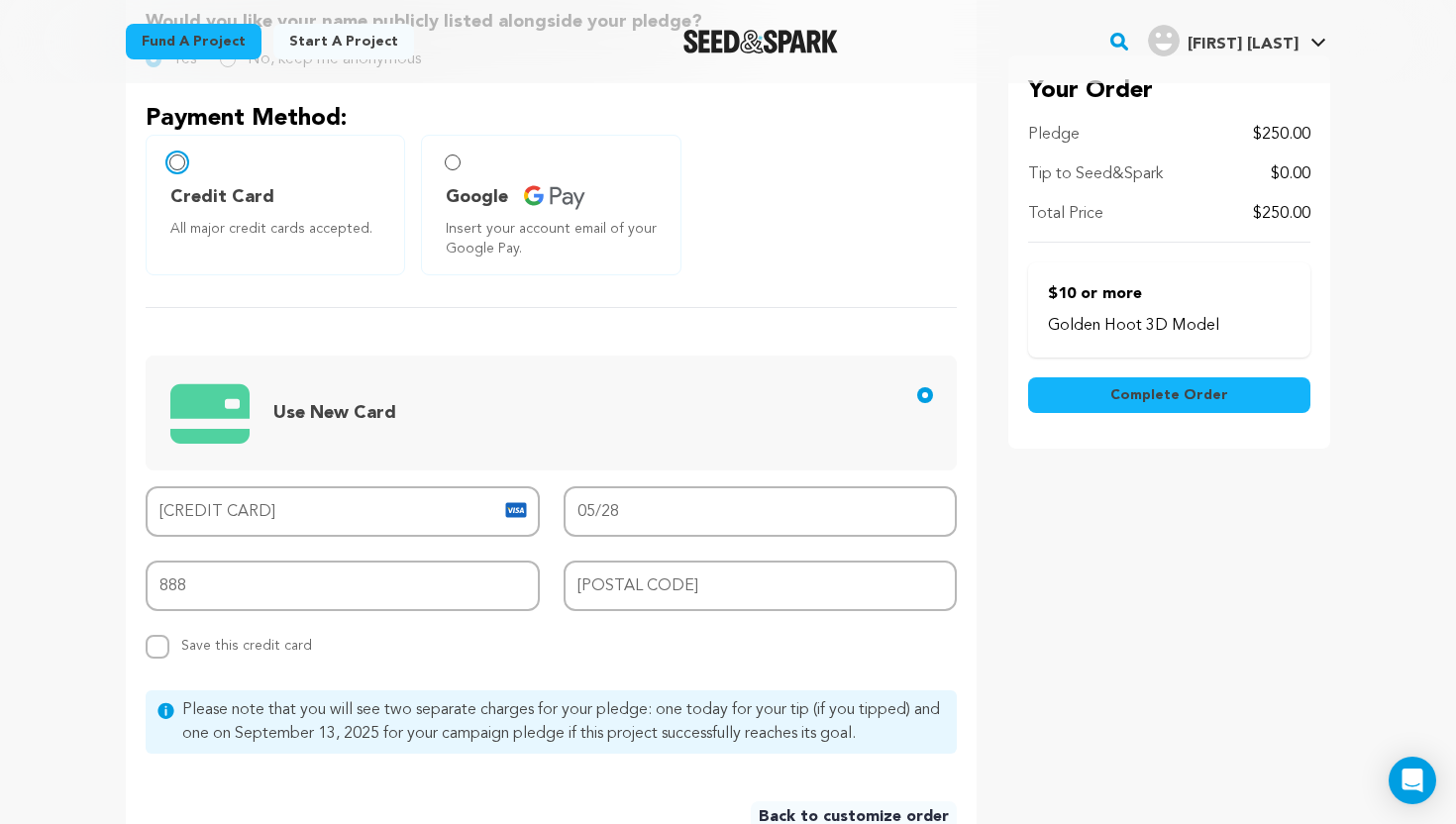 click on "Credit Card
All major credit cards accepted." at bounding box center [177, 162] 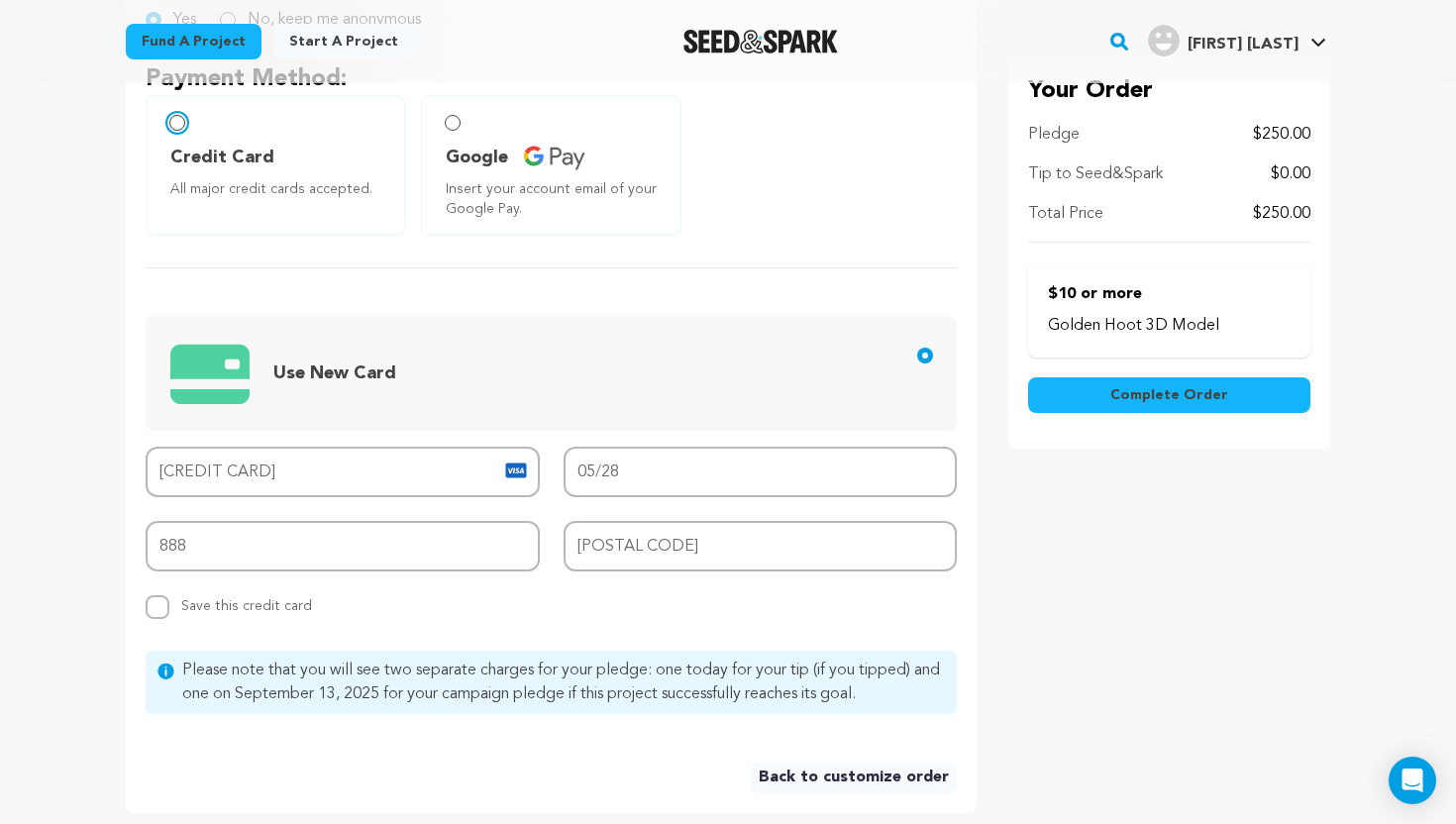 scroll, scrollTop: 553, scrollLeft: 0, axis: vertical 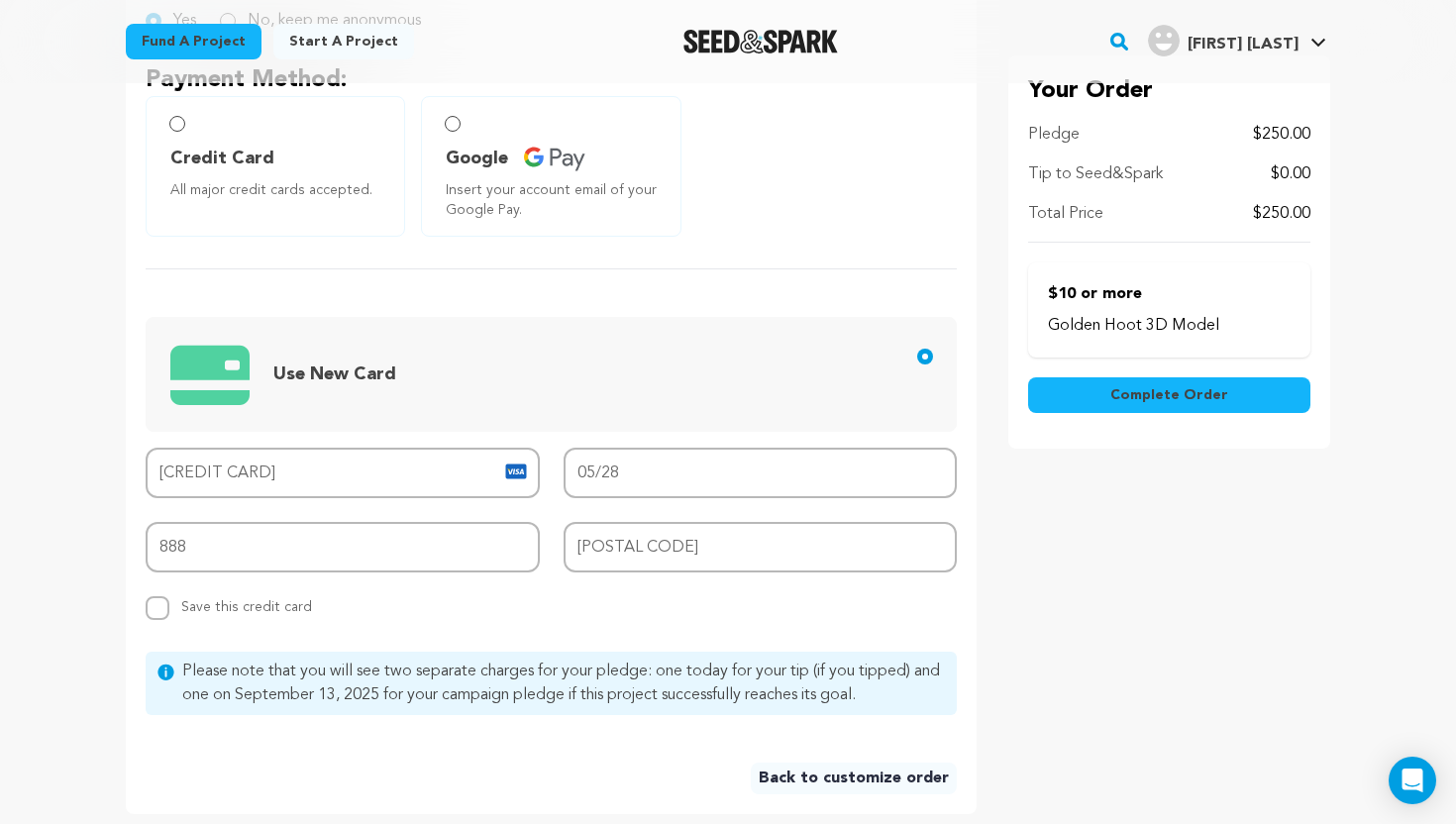 click on "Complete Order" at bounding box center (1169, 395) 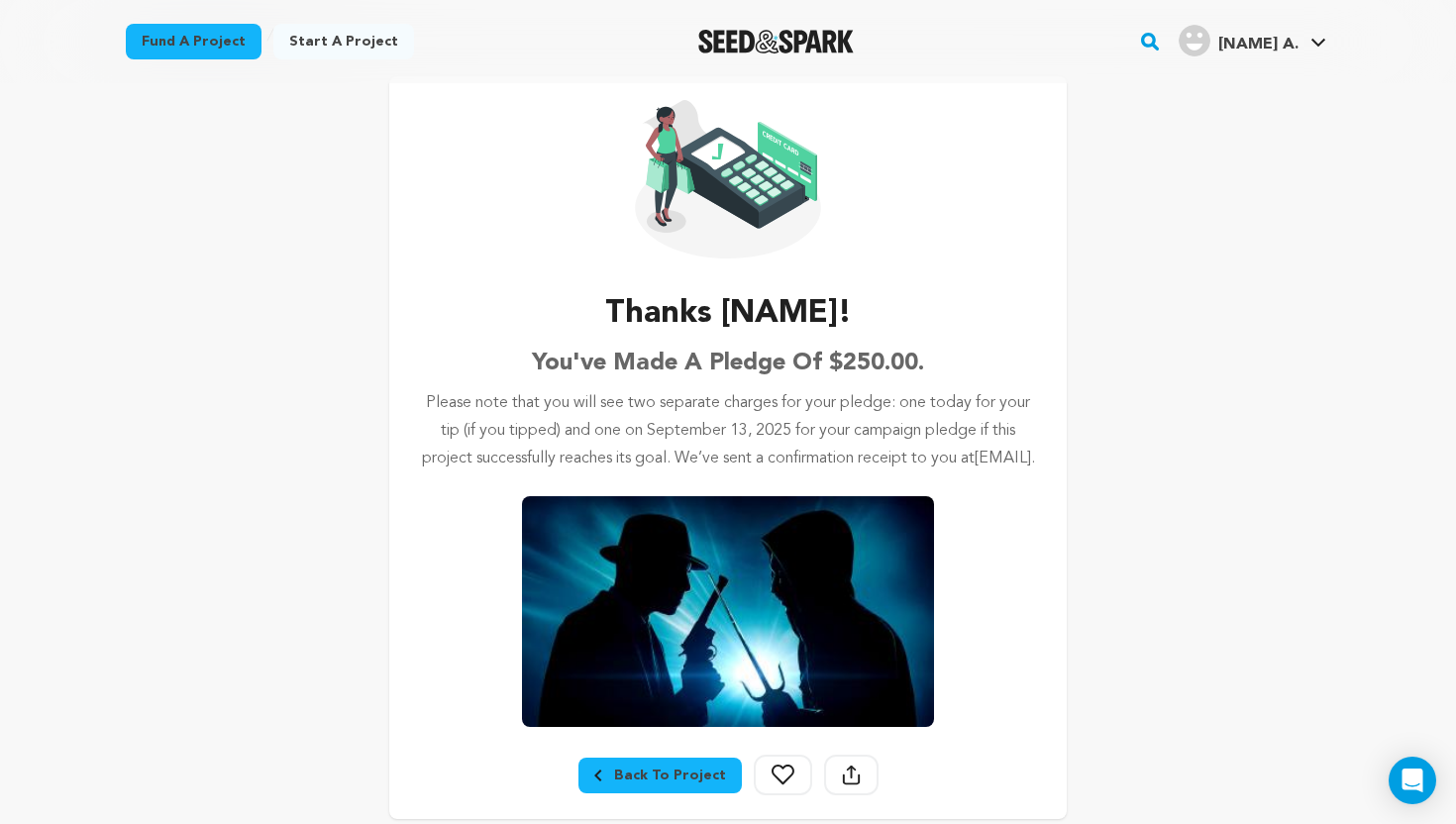 scroll, scrollTop: 93, scrollLeft: 0, axis: vertical 